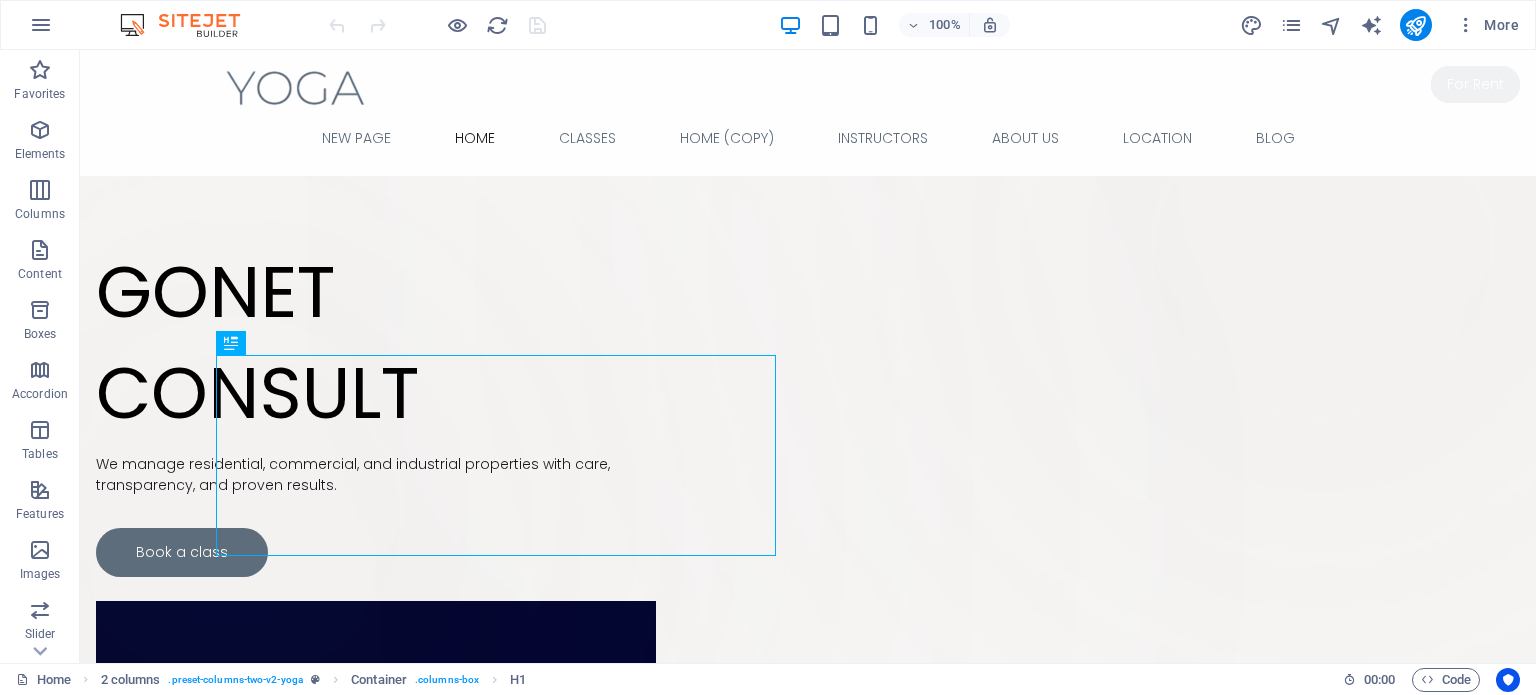 scroll, scrollTop: 0, scrollLeft: 0, axis: both 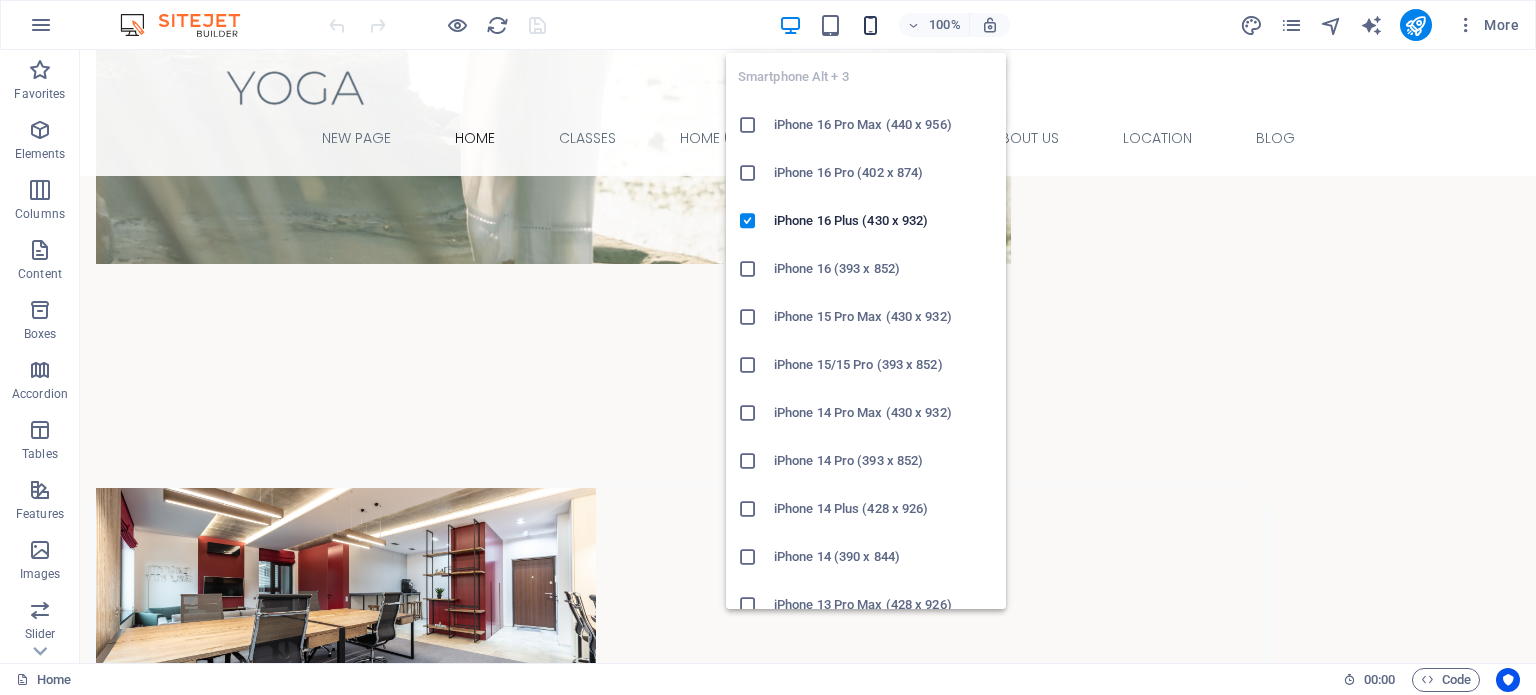 click at bounding box center (870, 25) 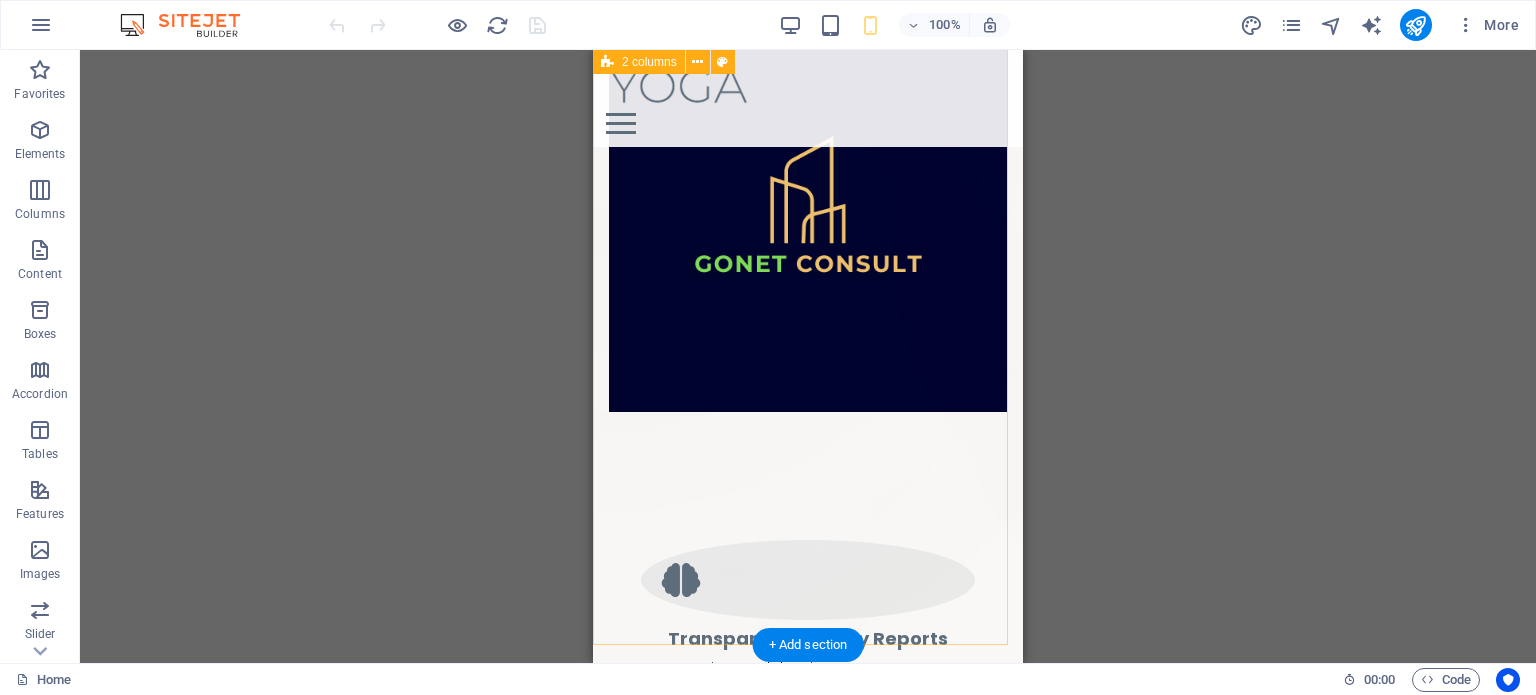scroll, scrollTop: 0, scrollLeft: 0, axis: both 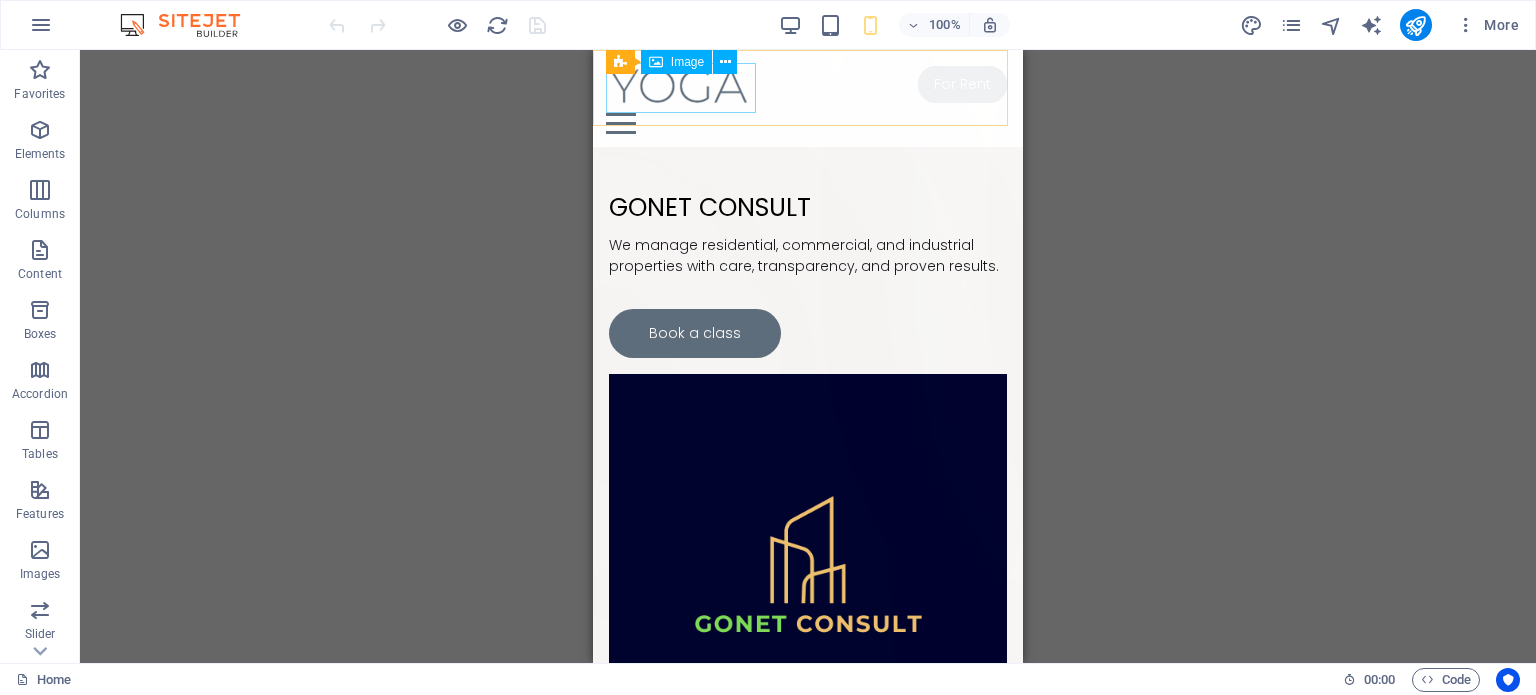 click at bounding box center [808, 88] 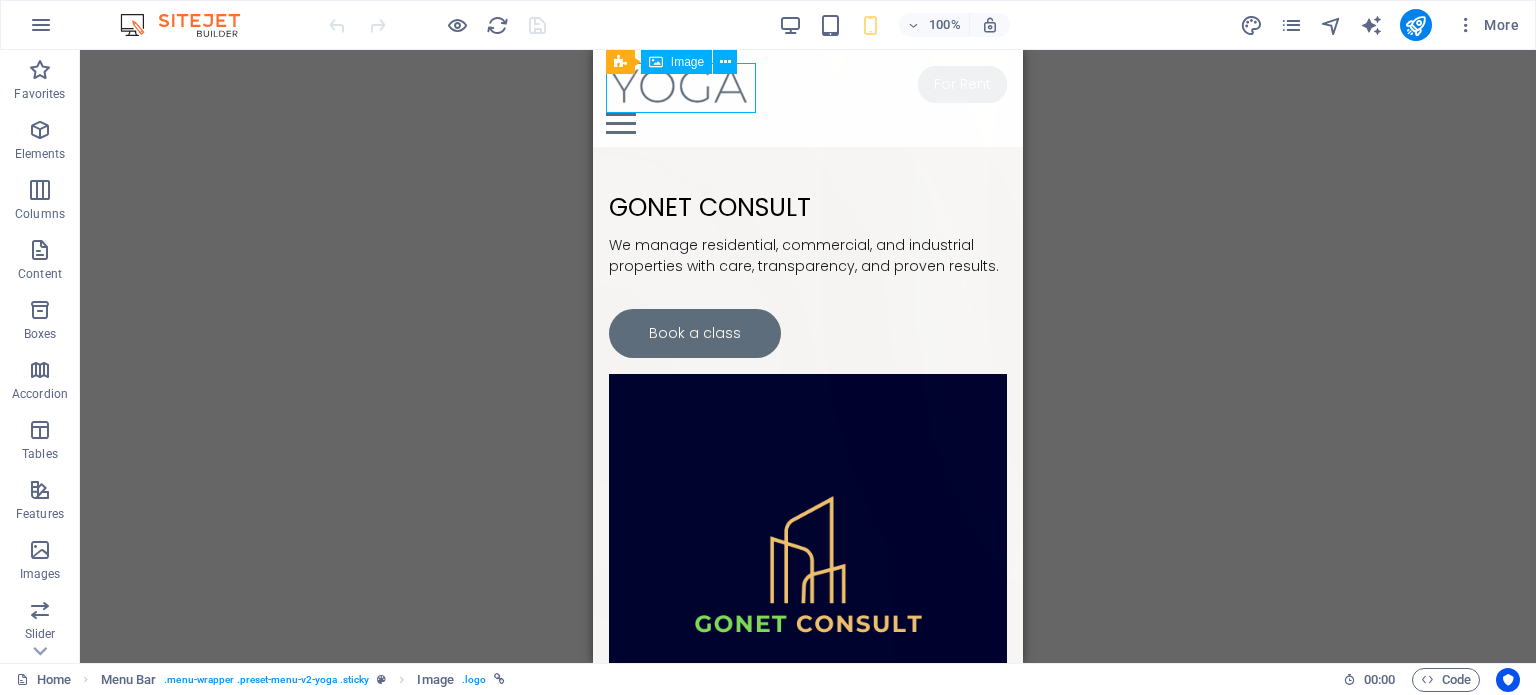 click at bounding box center [808, 88] 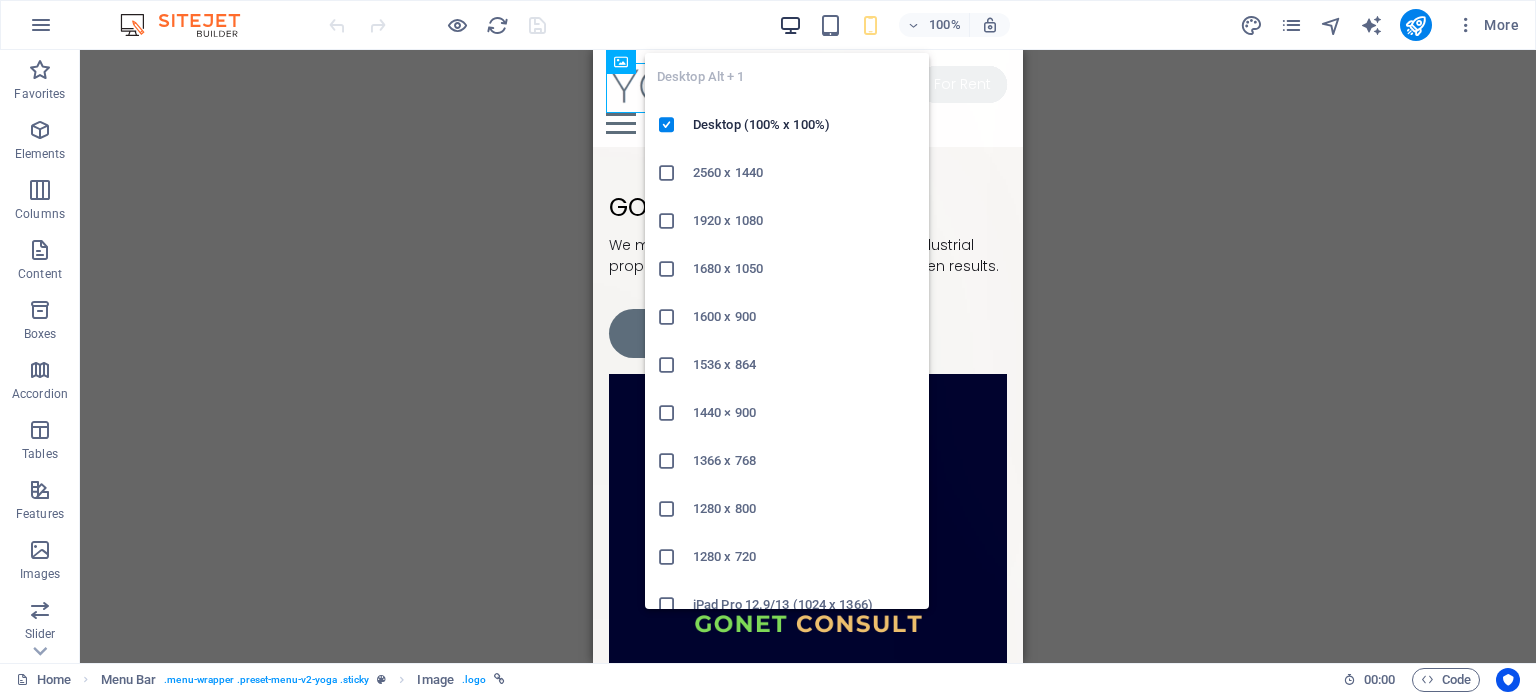 click at bounding box center [790, 25] 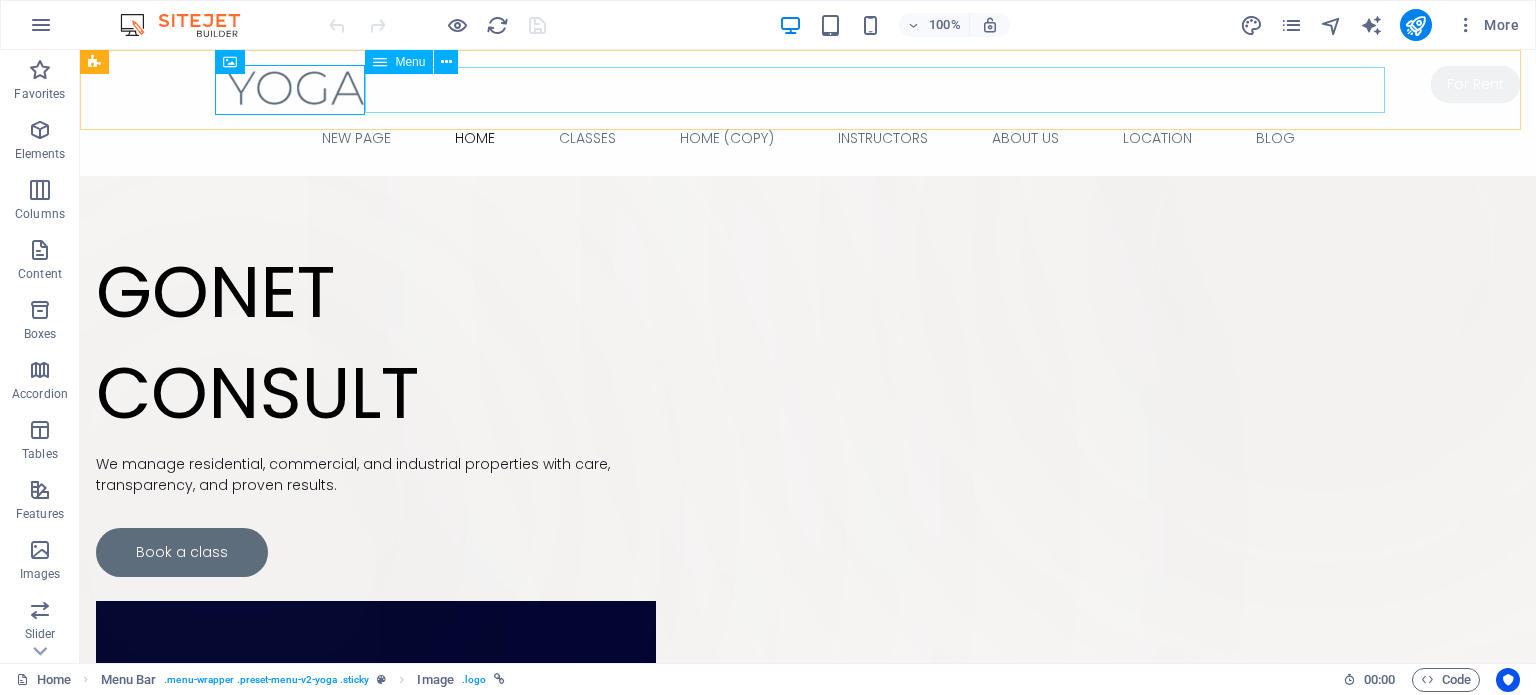 click on "New page Home Classes Home (Copy) Instructors About Us Location     Blog" at bounding box center (808, 138) 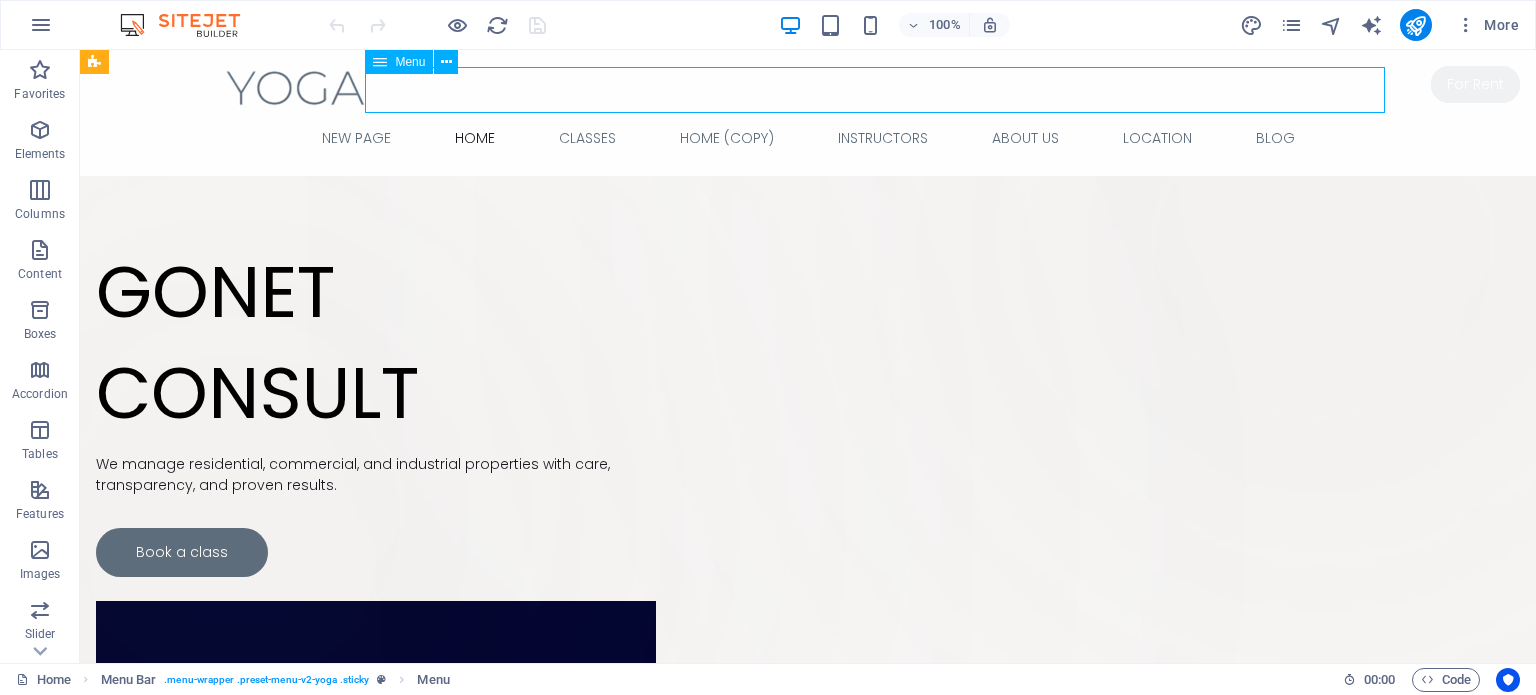 click on "New page Home Classes Home (Copy) Instructors About Us Location     Blog" at bounding box center [808, 138] 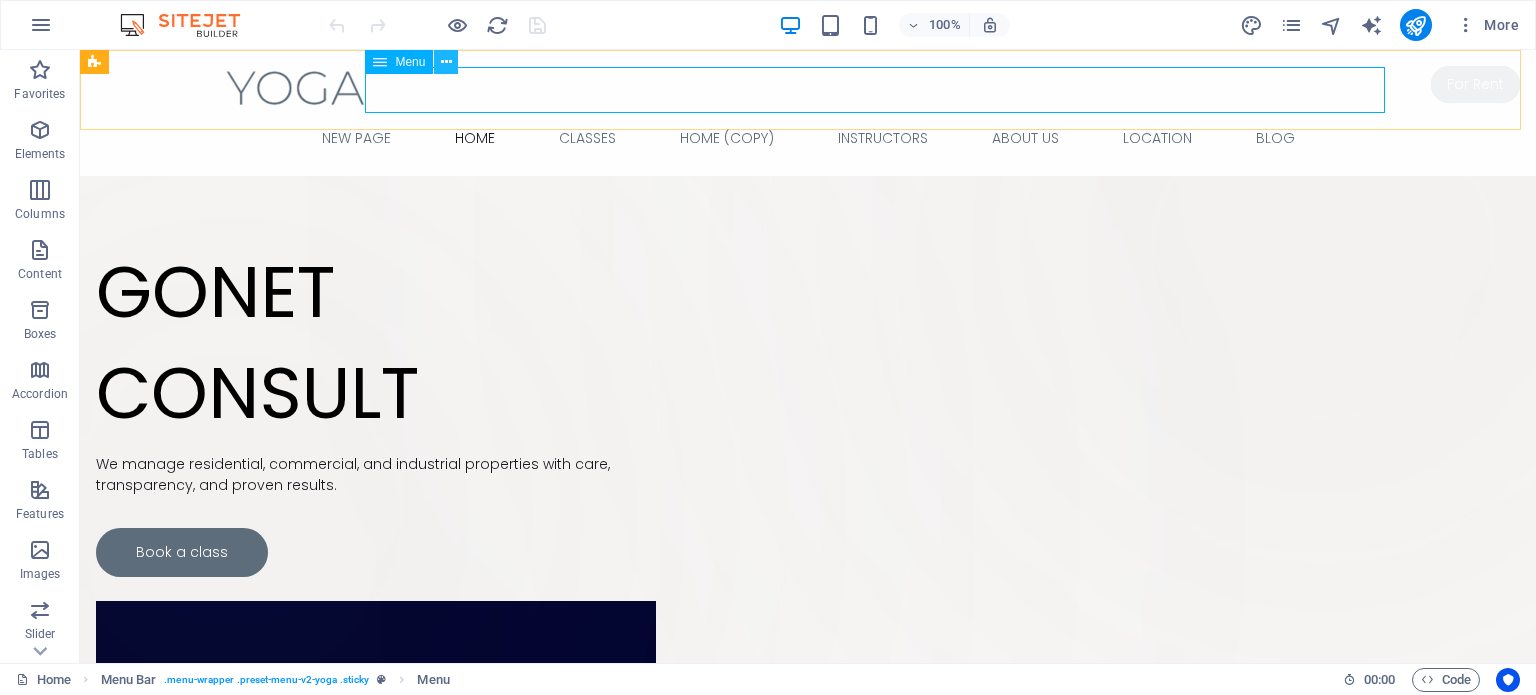 click at bounding box center [446, 62] 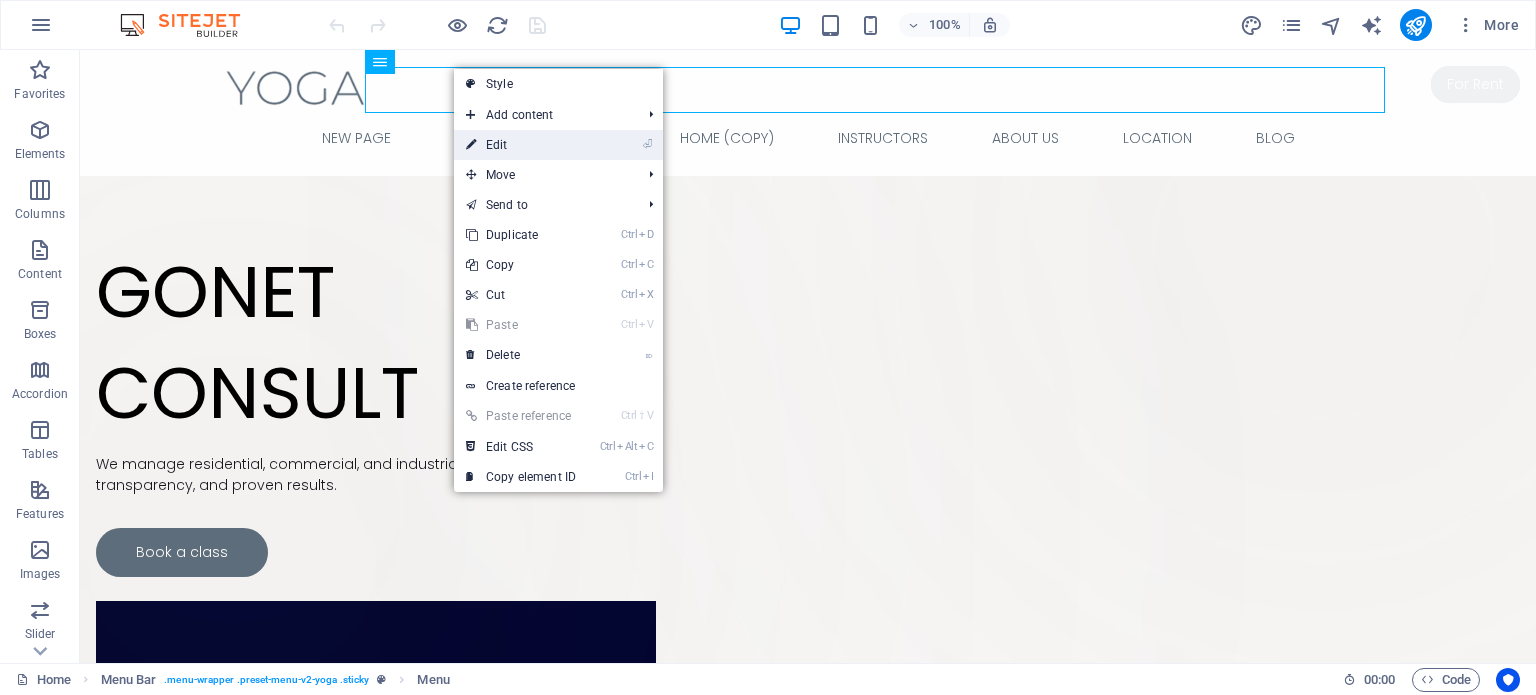 click on "⏎  Edit" at bounding box center (521, 145) 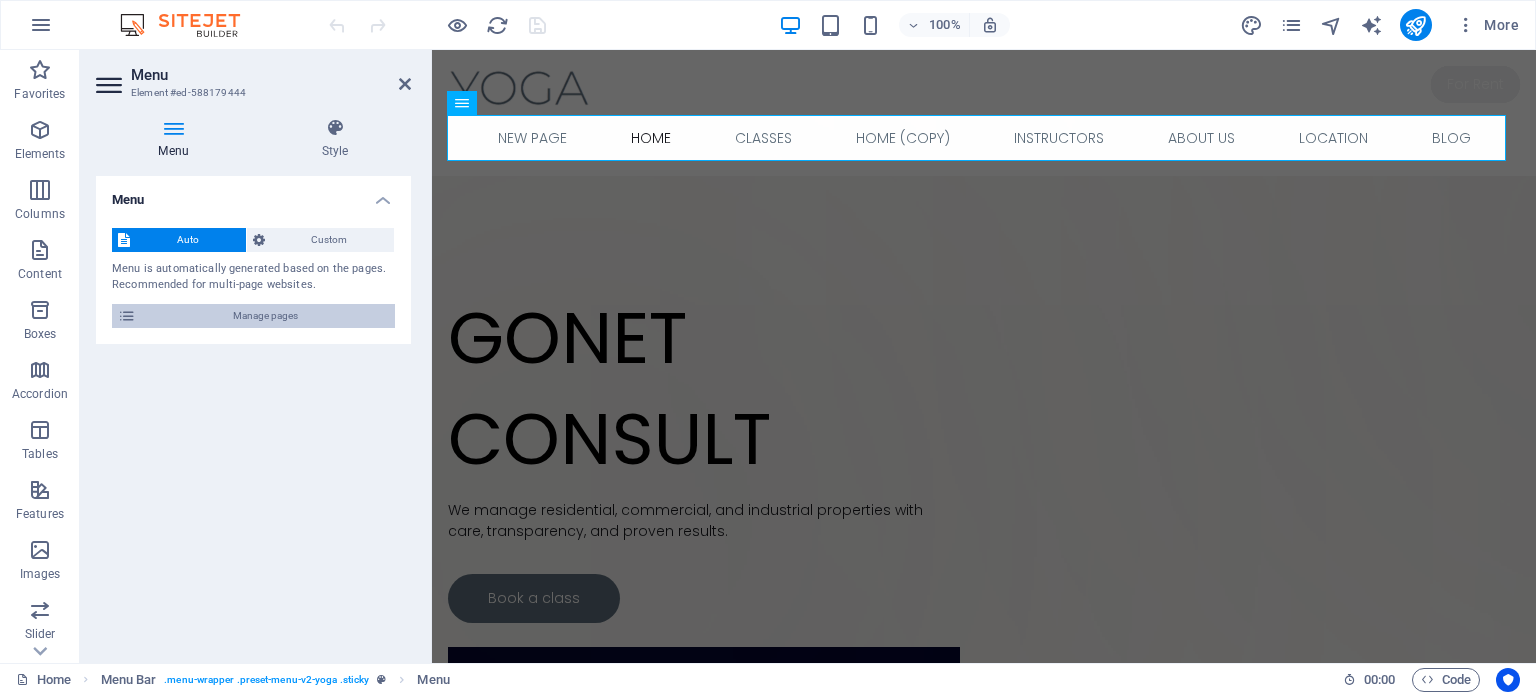click on "Manage pages" at bounding box center (265, 316) 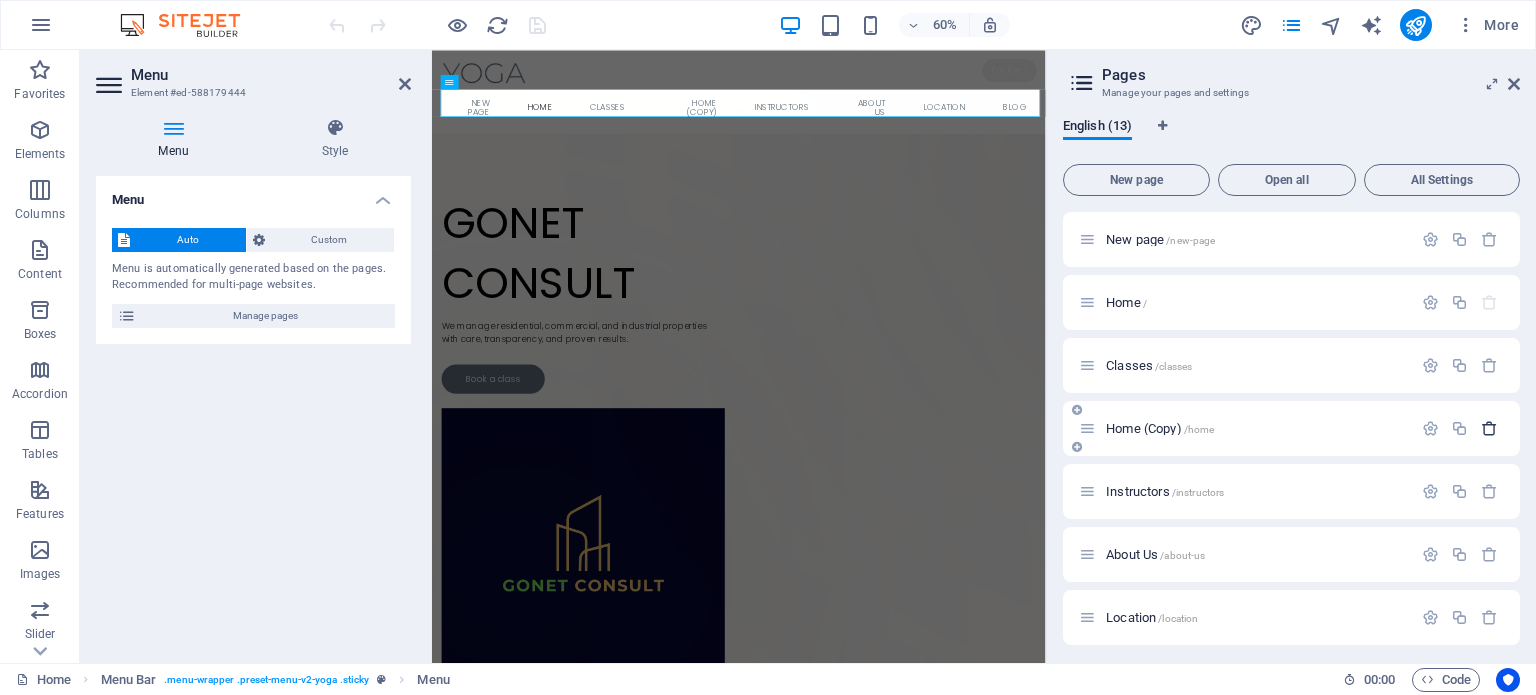 click at bounding box center [1489, 428] 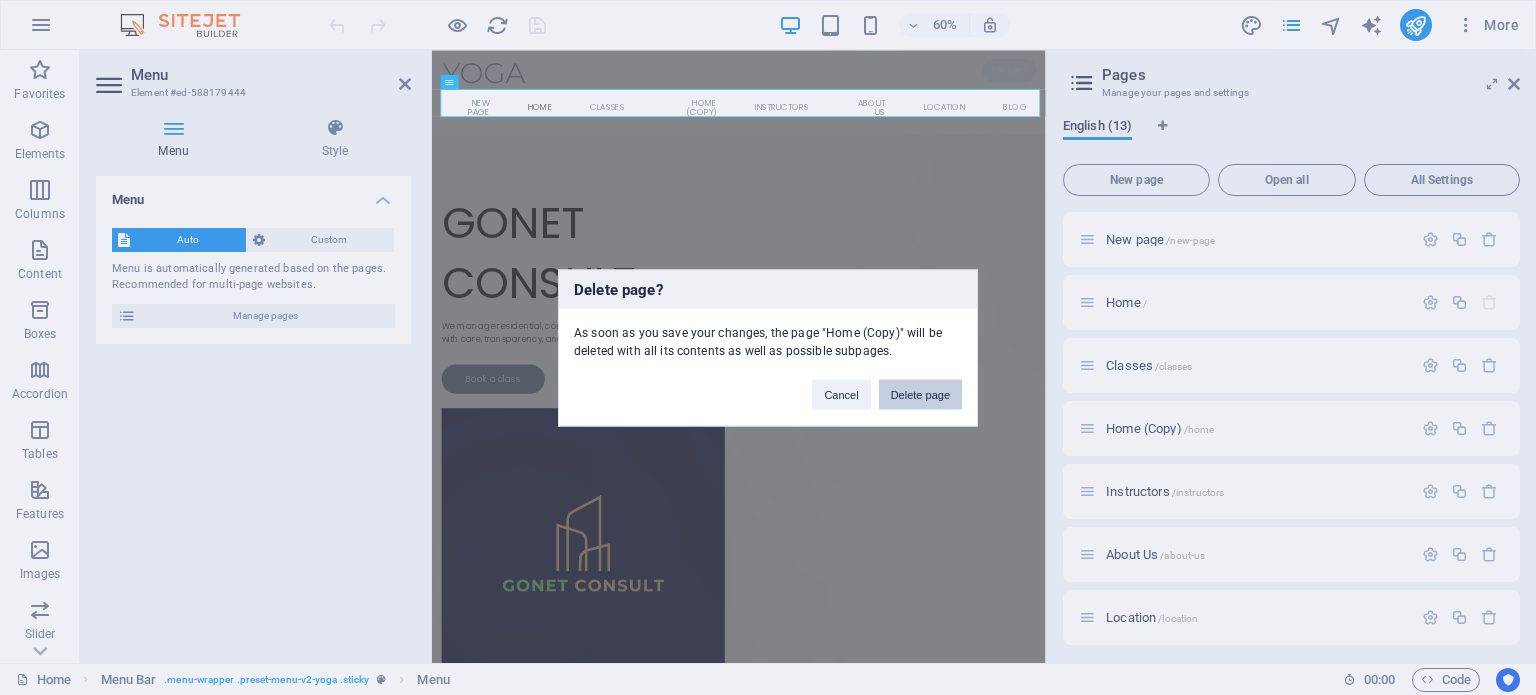 click on "Delete page" at bounding box center (920, 394) 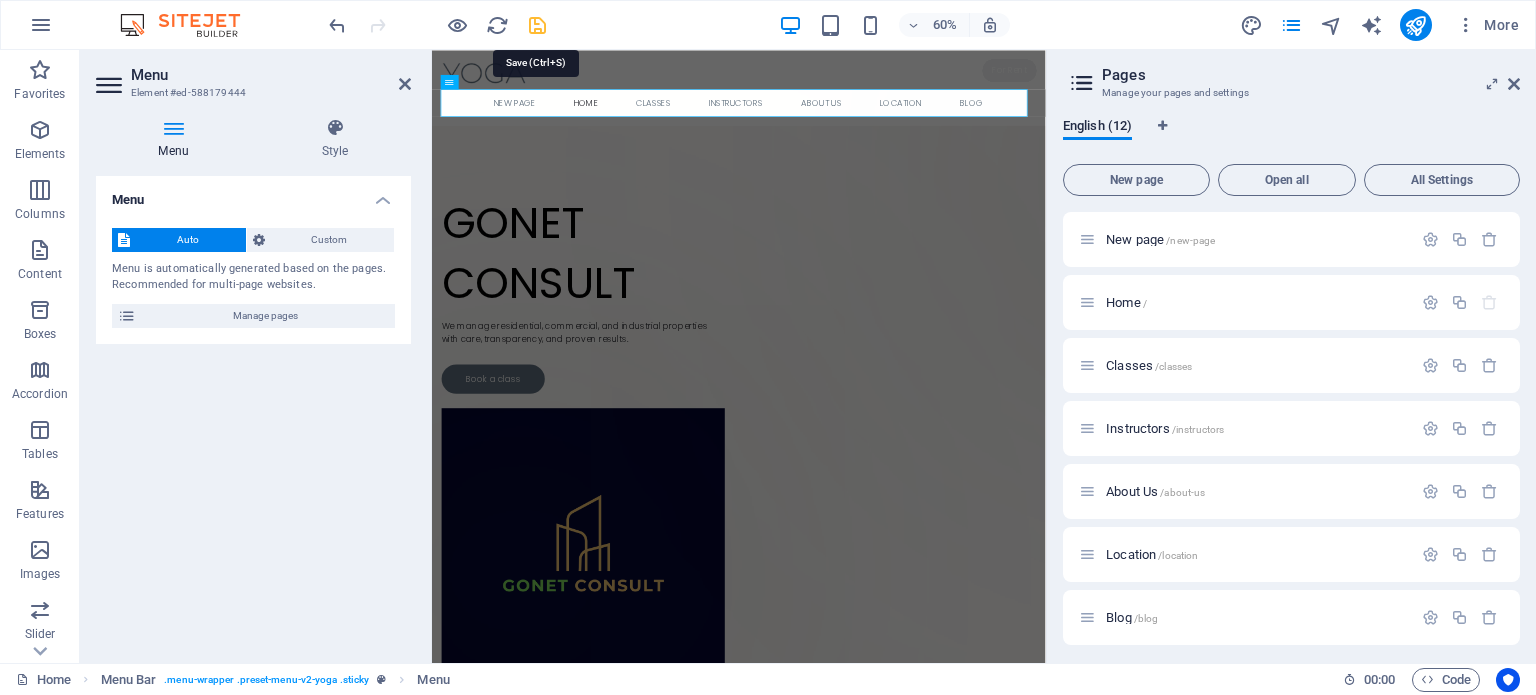 click at bounding box center [537, 25] 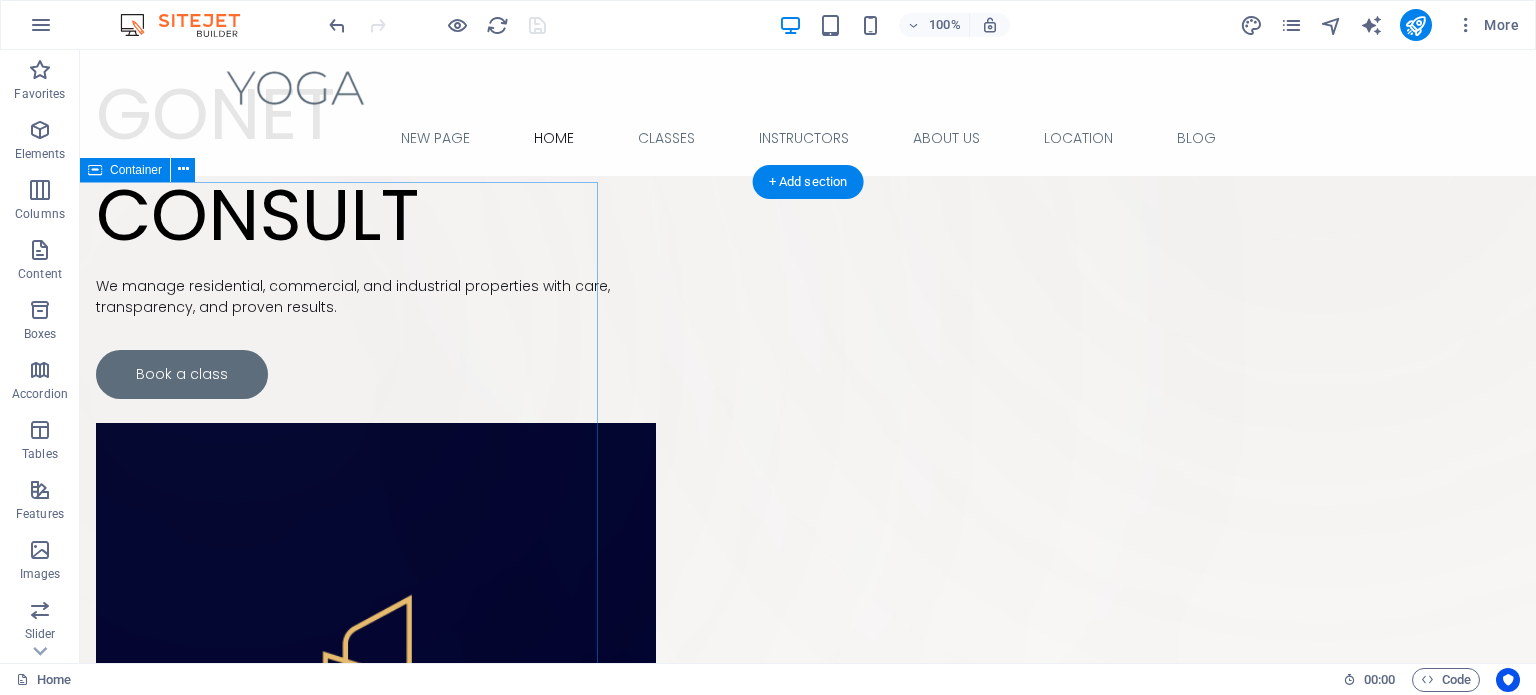 scroll, scrollTop: 0, scrollLeft: 0, axis: both 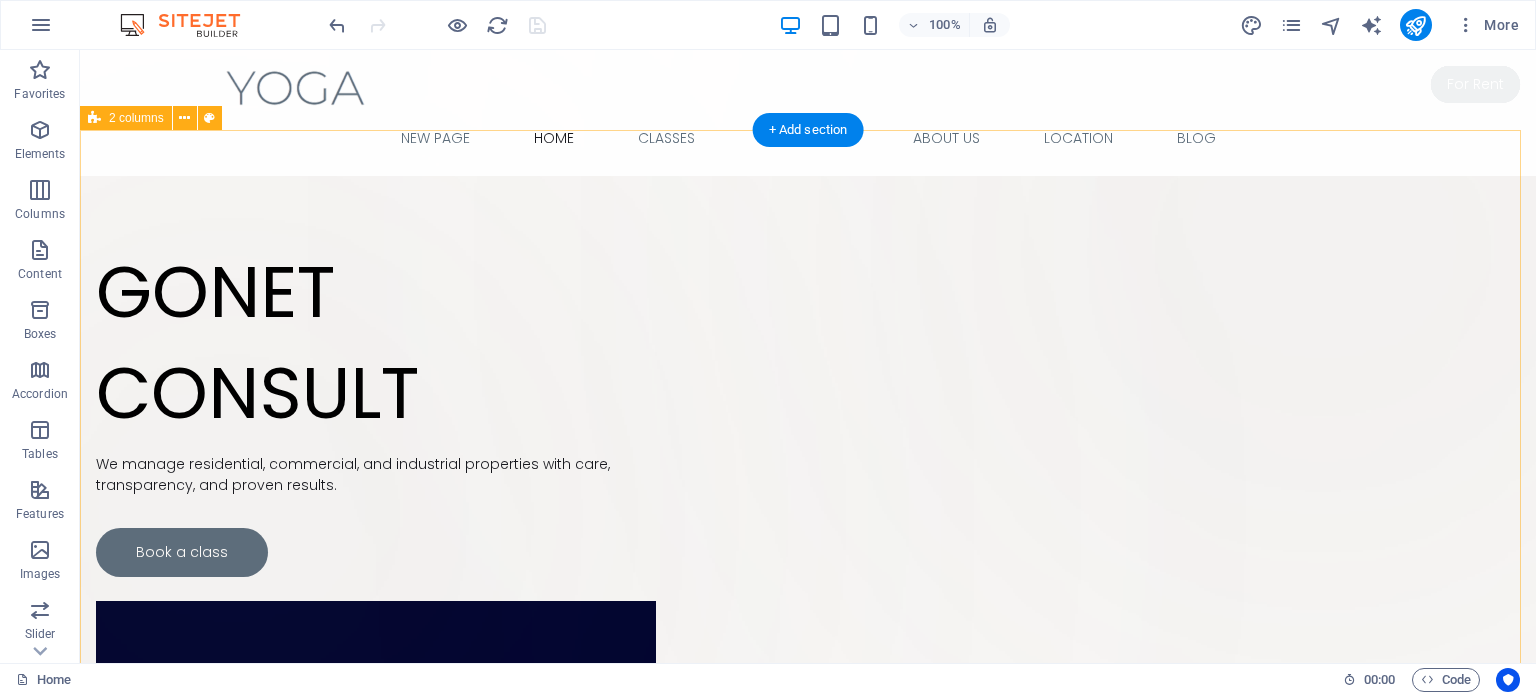 click on "Drop content here or  Add elements  Paste clipboard [DOMAIN] We manage residential, commercial, and industrial properties with care, transparency, and proven results. Book a class" at bounding box center (808, 701) 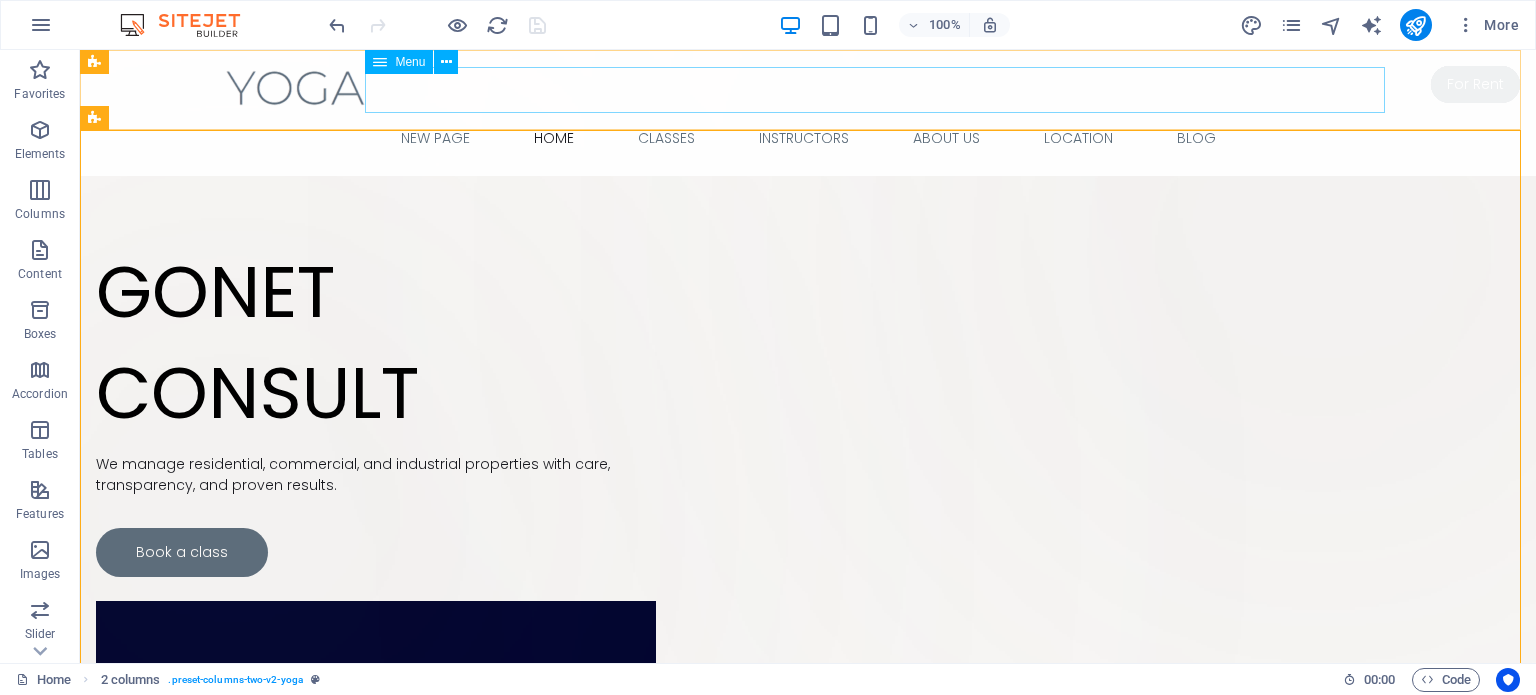 click on "New page Home Classes Instructors About Us Location     Blog" at bounding box center [808, 138] 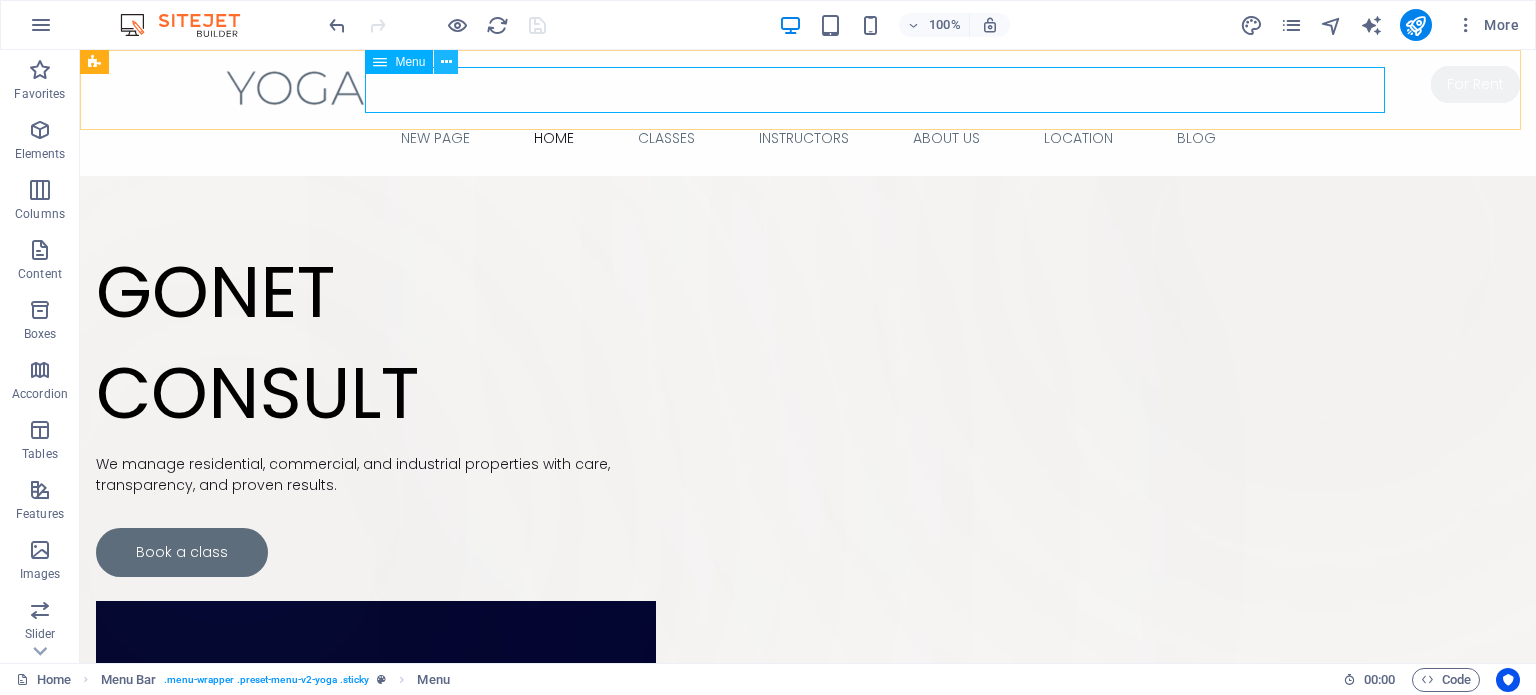 click at bounding box center (446, 62) 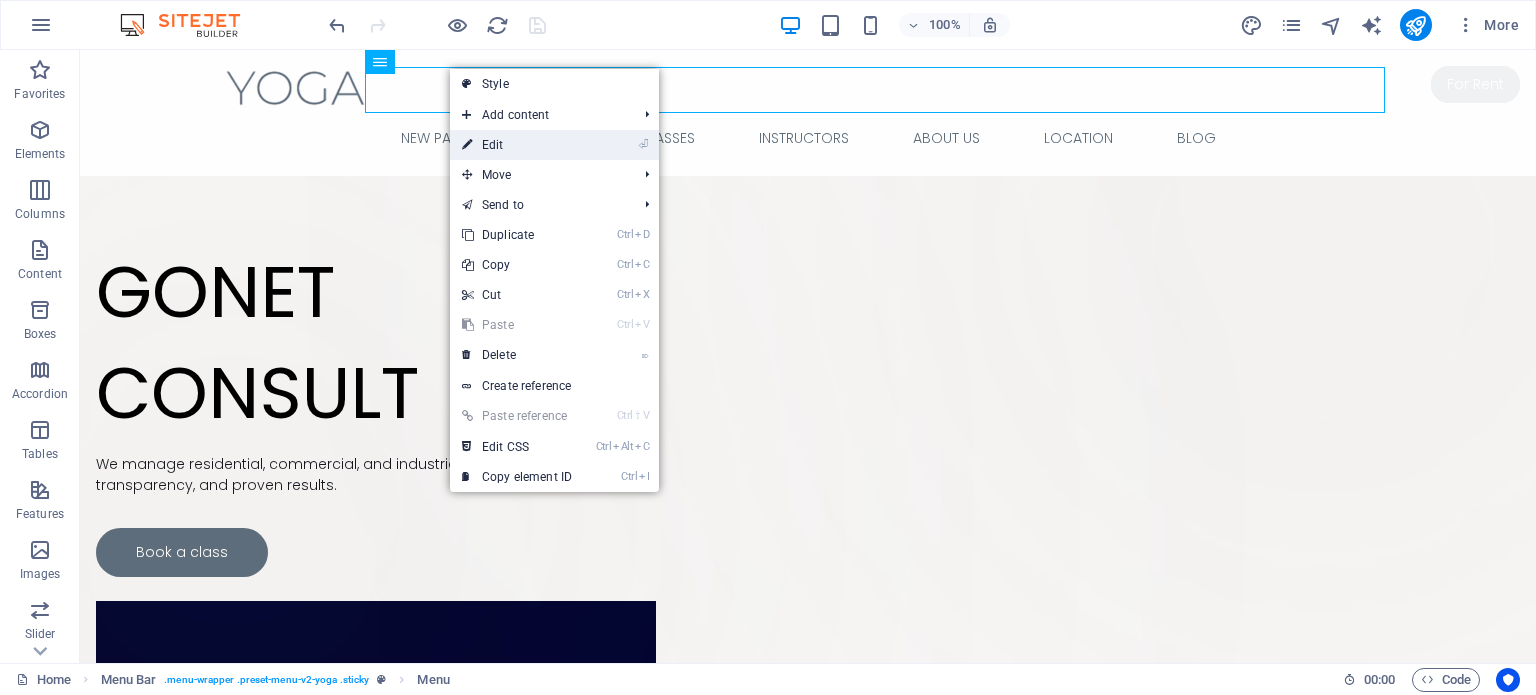 click on "⏎  Edit" at bounding box center (517, 145) 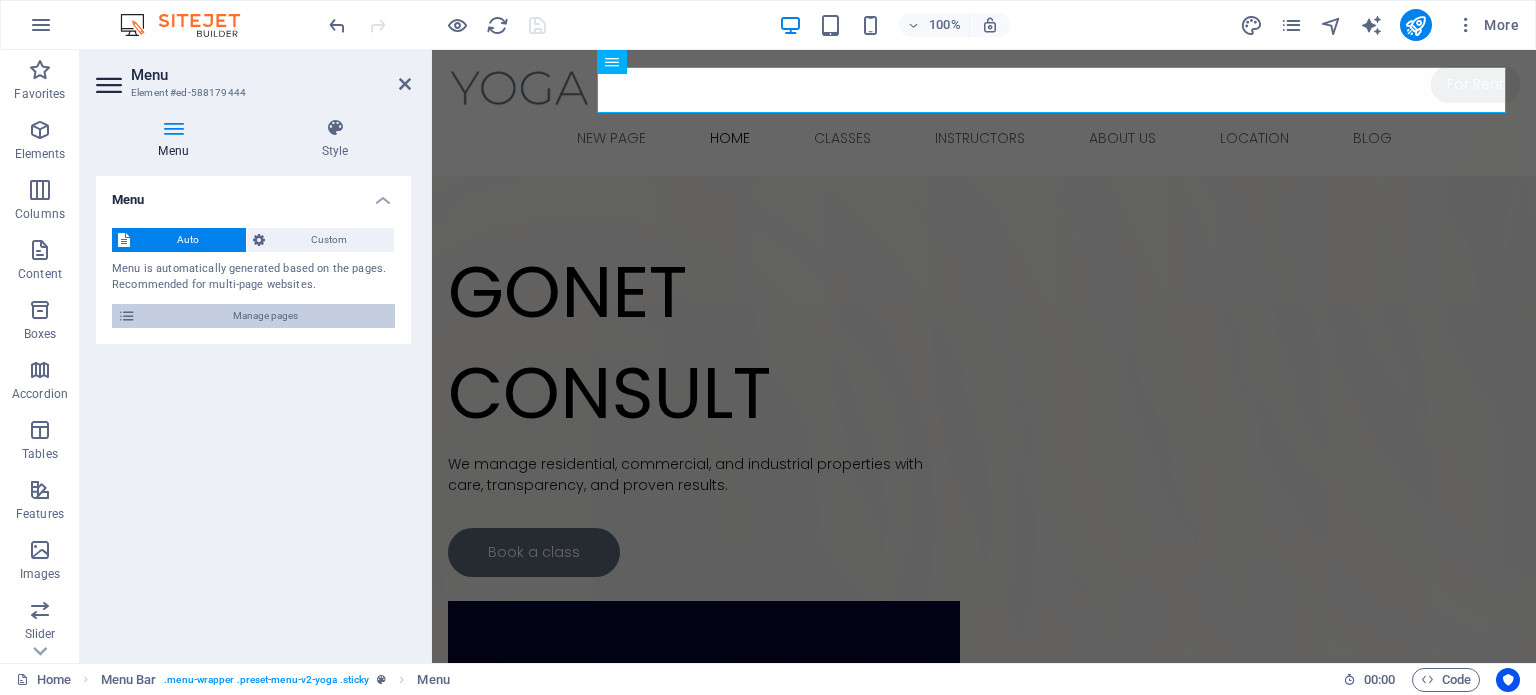 click on "Manage pages" at bounding box center [265, 316] 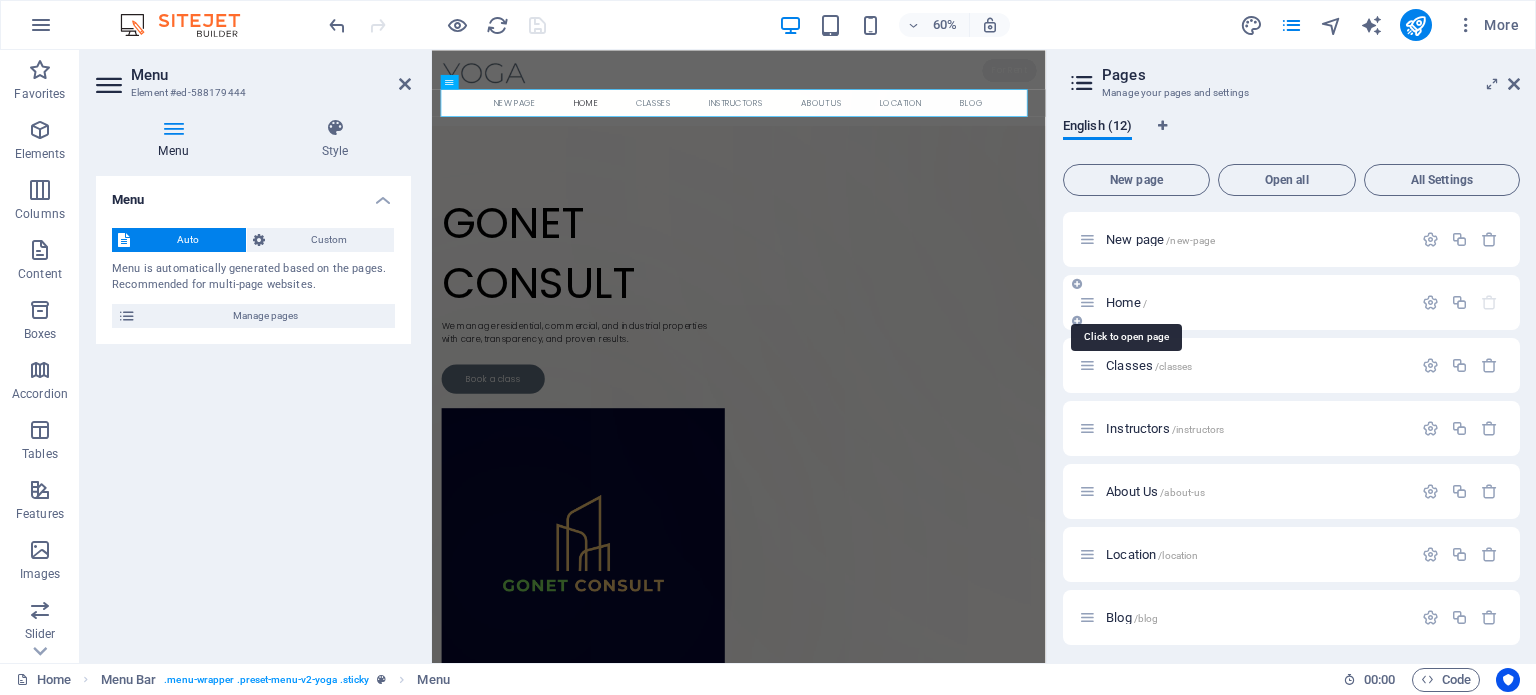 click on "Home /" at bounding box center (1126, 302) 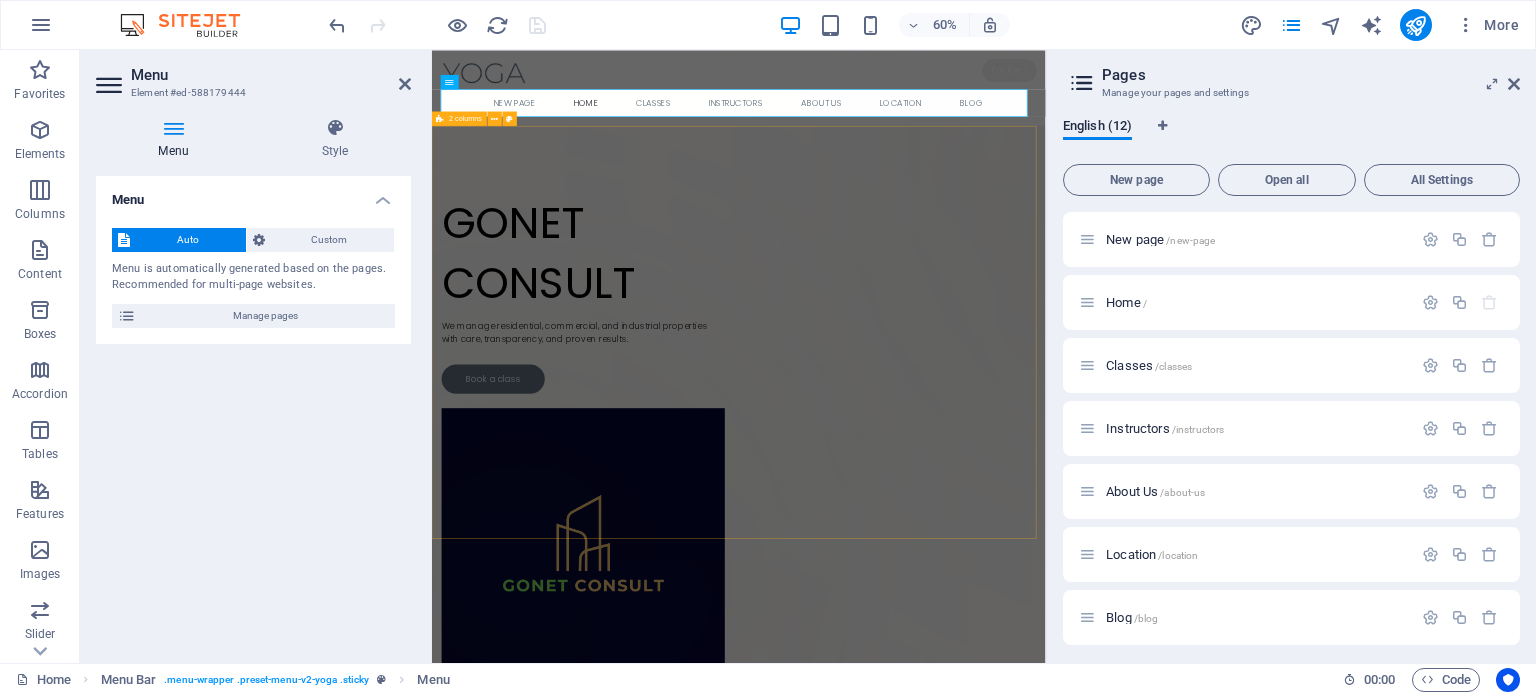 click on "Drop content here or  Add elements  Paste clipboard [DOMAIN] We manage residential, commercial, and industrial properties with care, transparency, and proven results. Book a class" at bounding box center (943, 703) 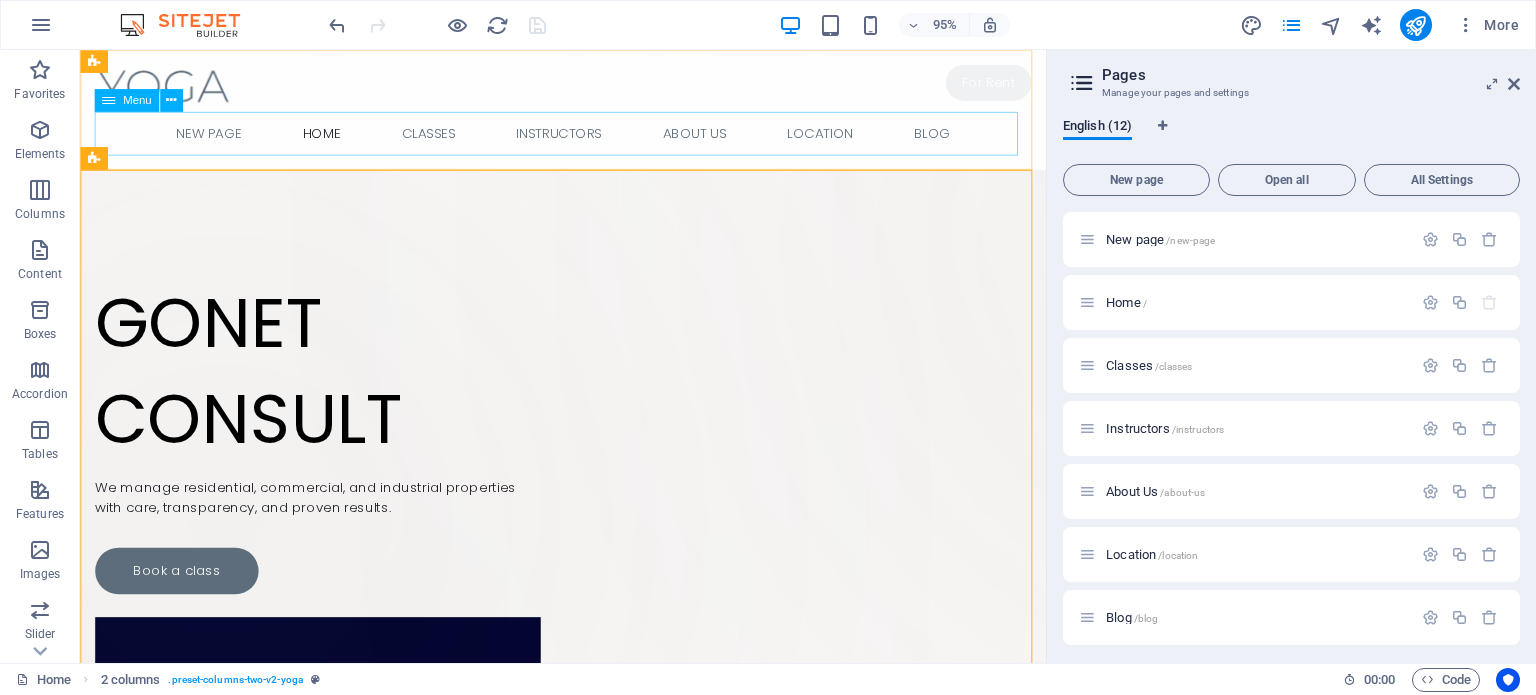 click on "New page Home Classes Instructors About Us Location     Blog" at bounding box center [588, 138] 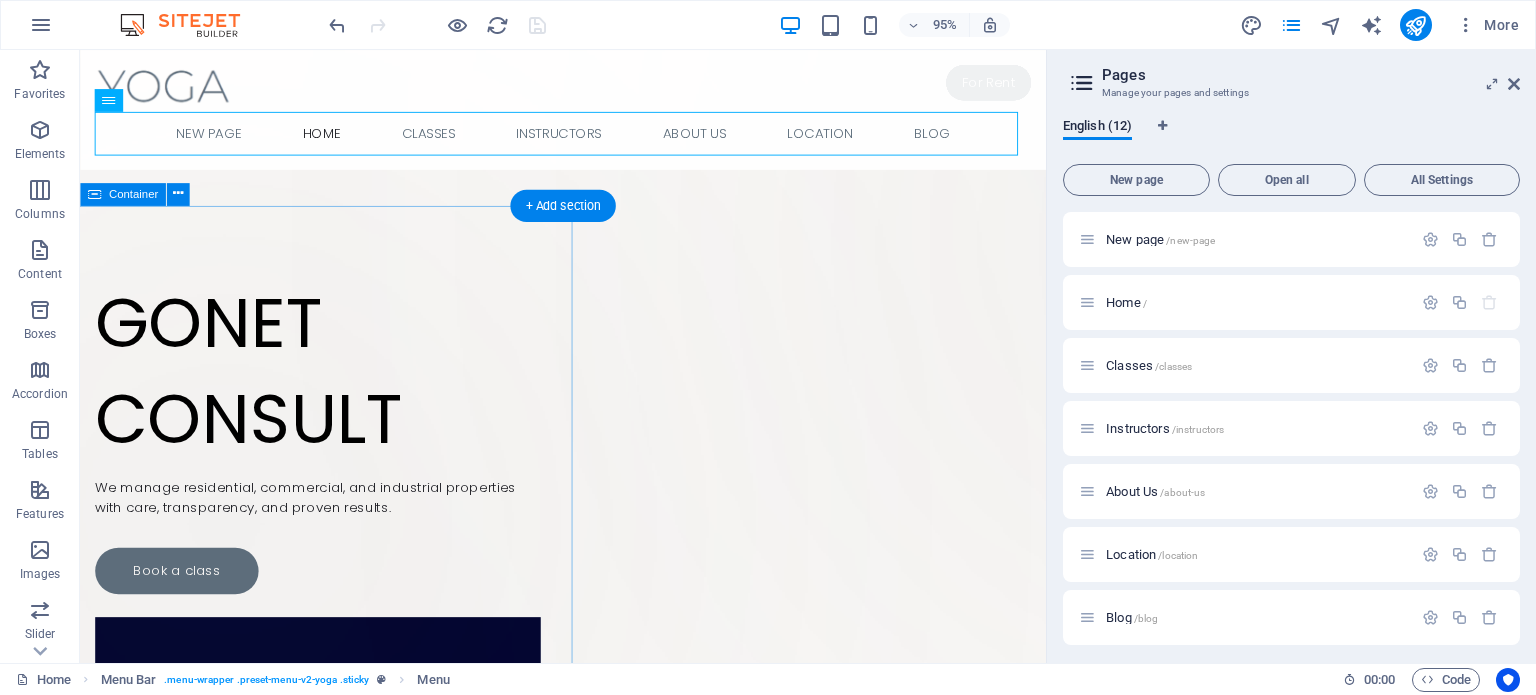 click on "Drop content here or  Add elements  Paste clipboard" at bounding box center [232, 284] 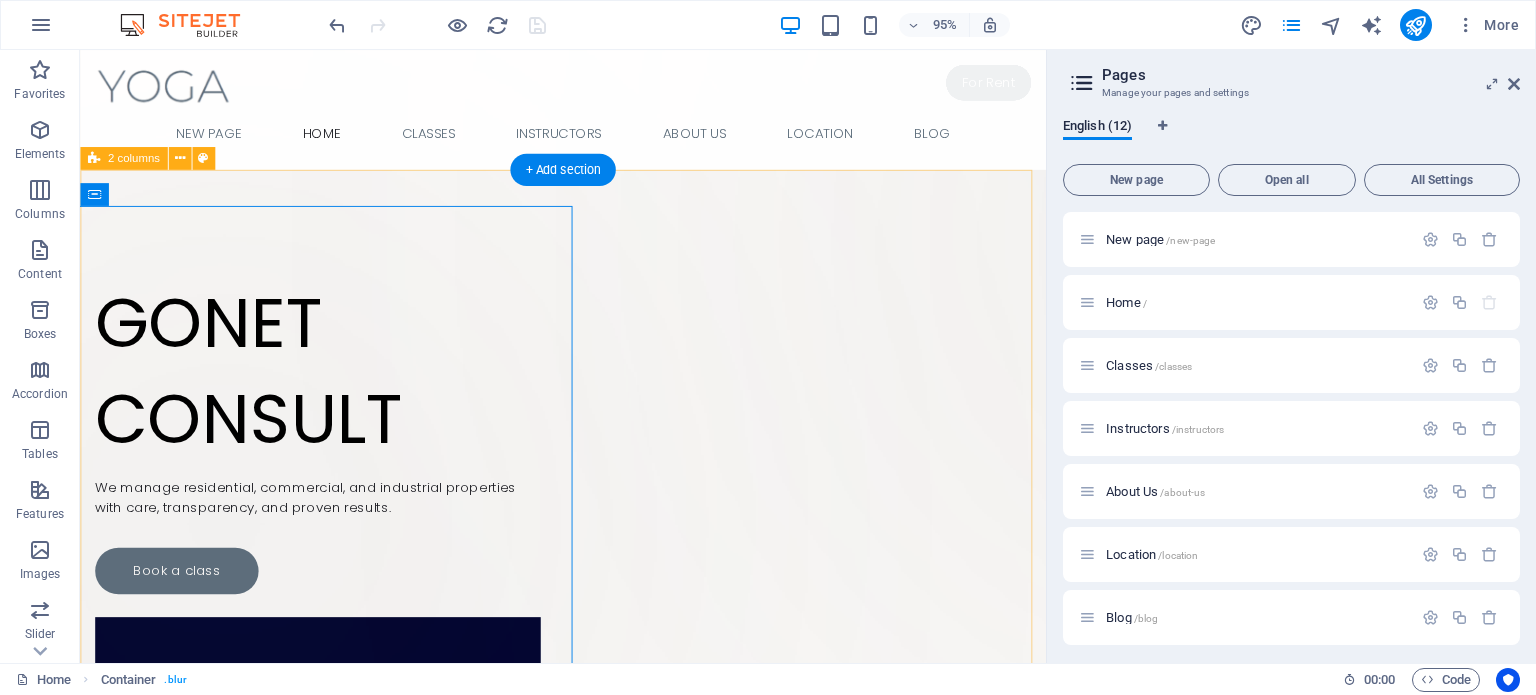 click on "Drop content here or  Add elements  Paste clipboard [DOMAIN] We manage residential, commercial, and industrial properties with care, transparency, and proven results. Book a class" at bounding box center (588, 701) 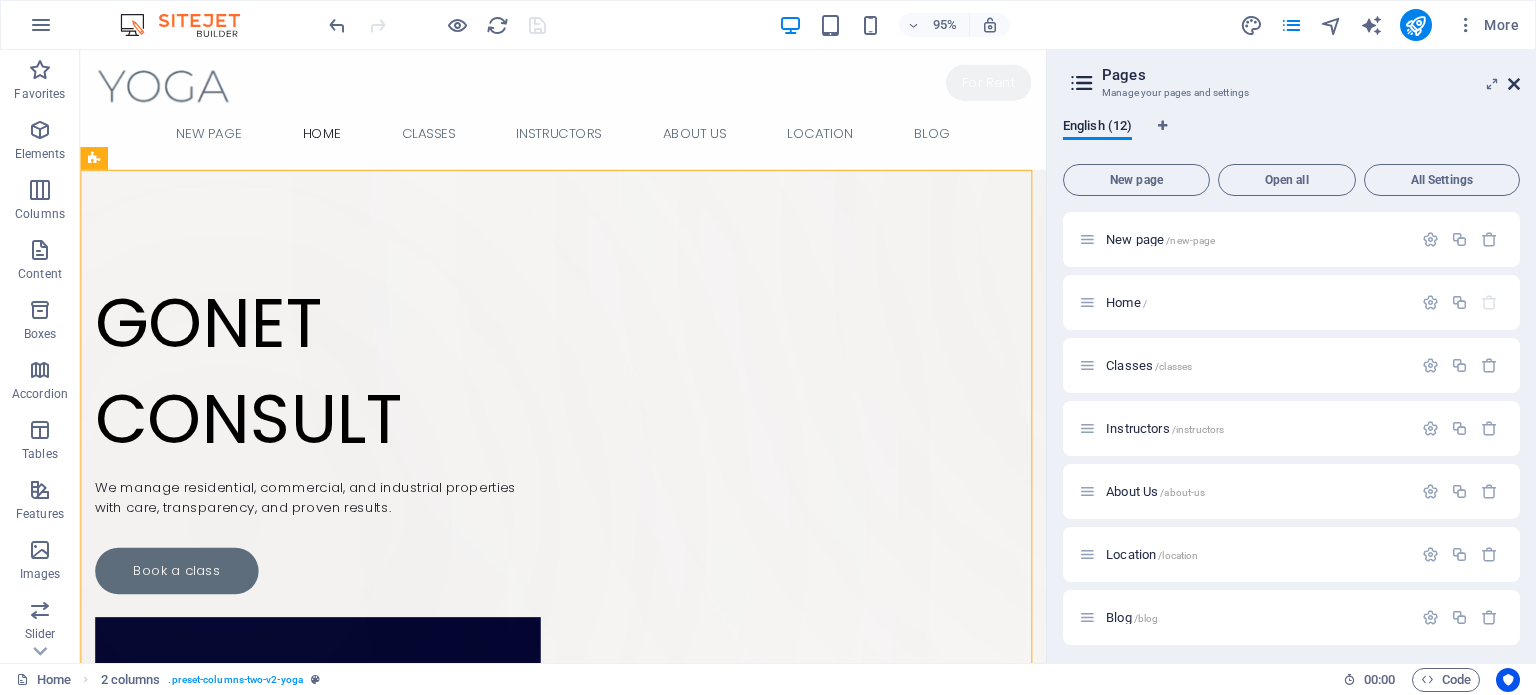 click at bounding box center [1514, 84] 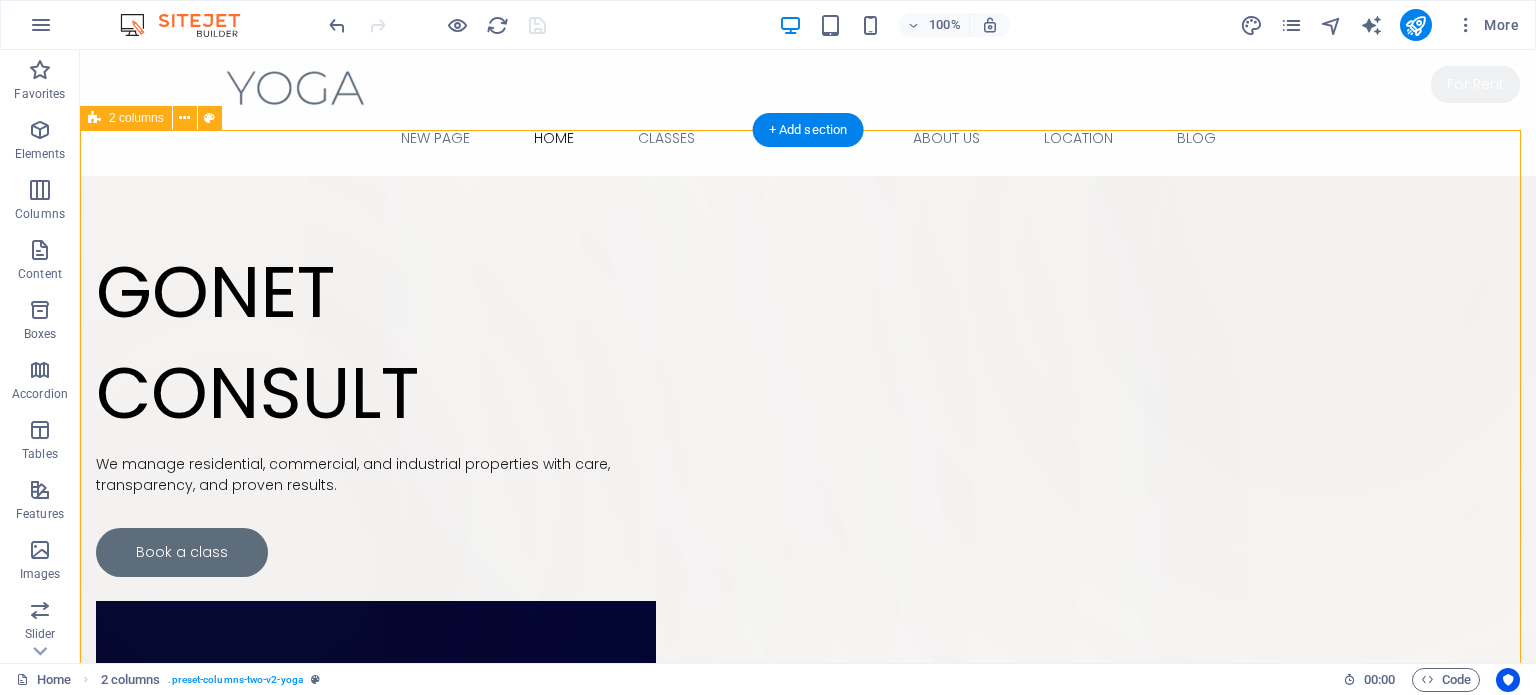 drag, startPoint x: 544, startPoint y: 82, endPoint x: 282, endPoint y: 151, distance: 270.93356 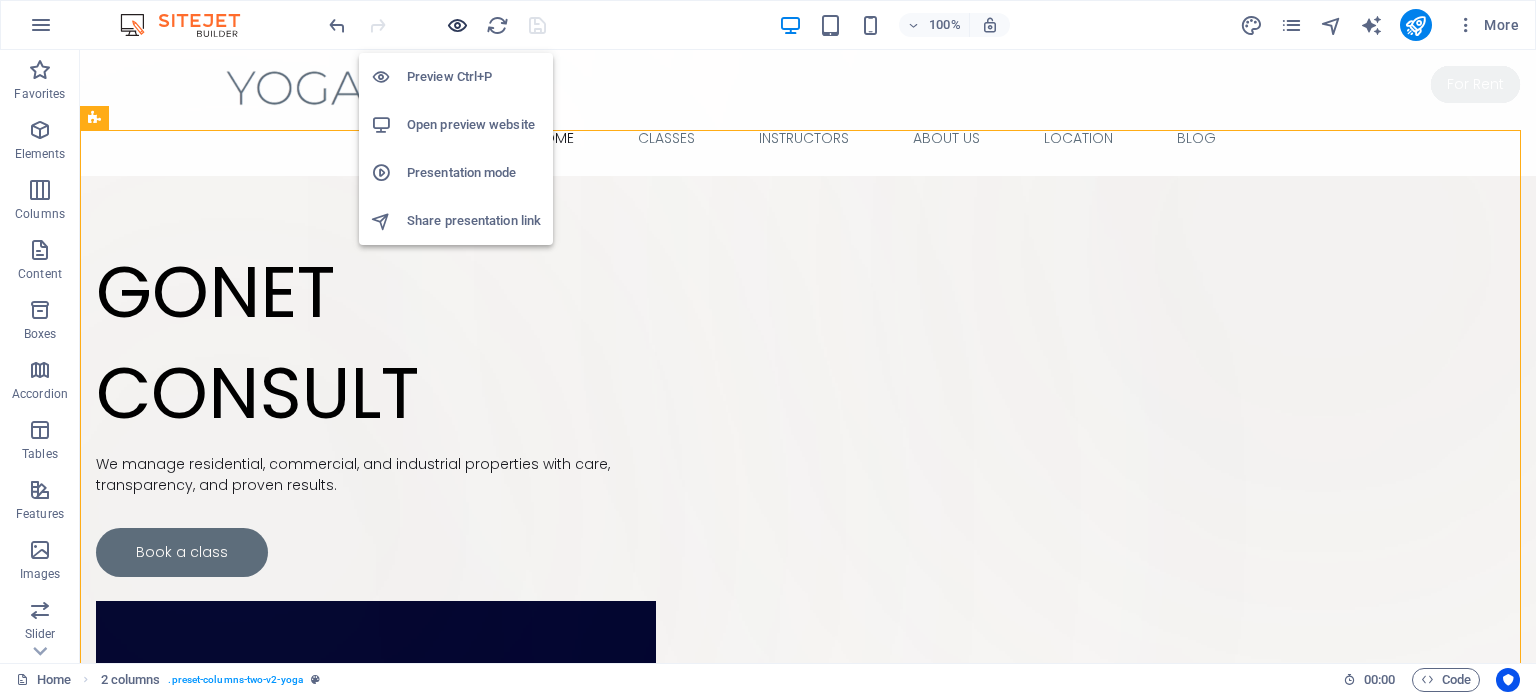 click at bounding box center [457, 25] 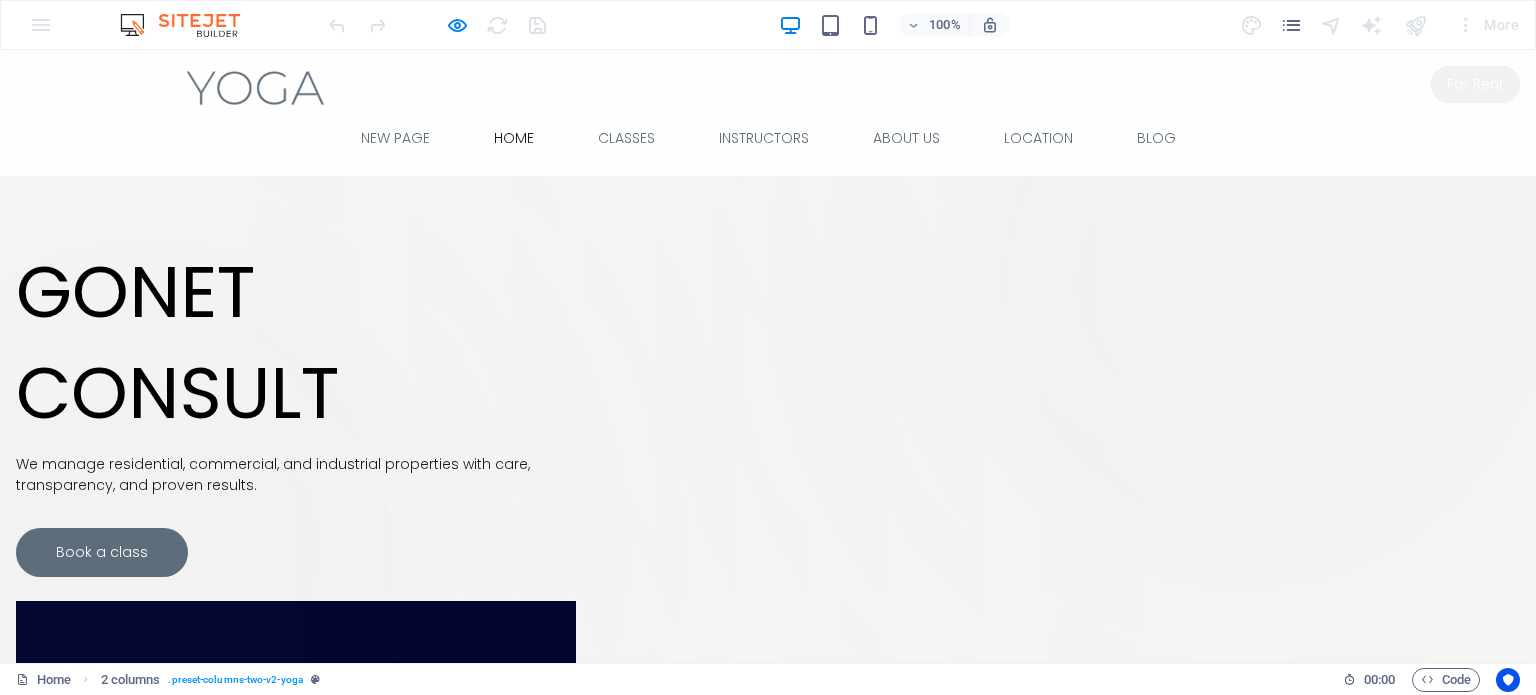 click on "[DOMAIN] We manage residential, commercial, and industrial properties with care, transparency, and proven results. Book a class" at bounding box center [296, 409] 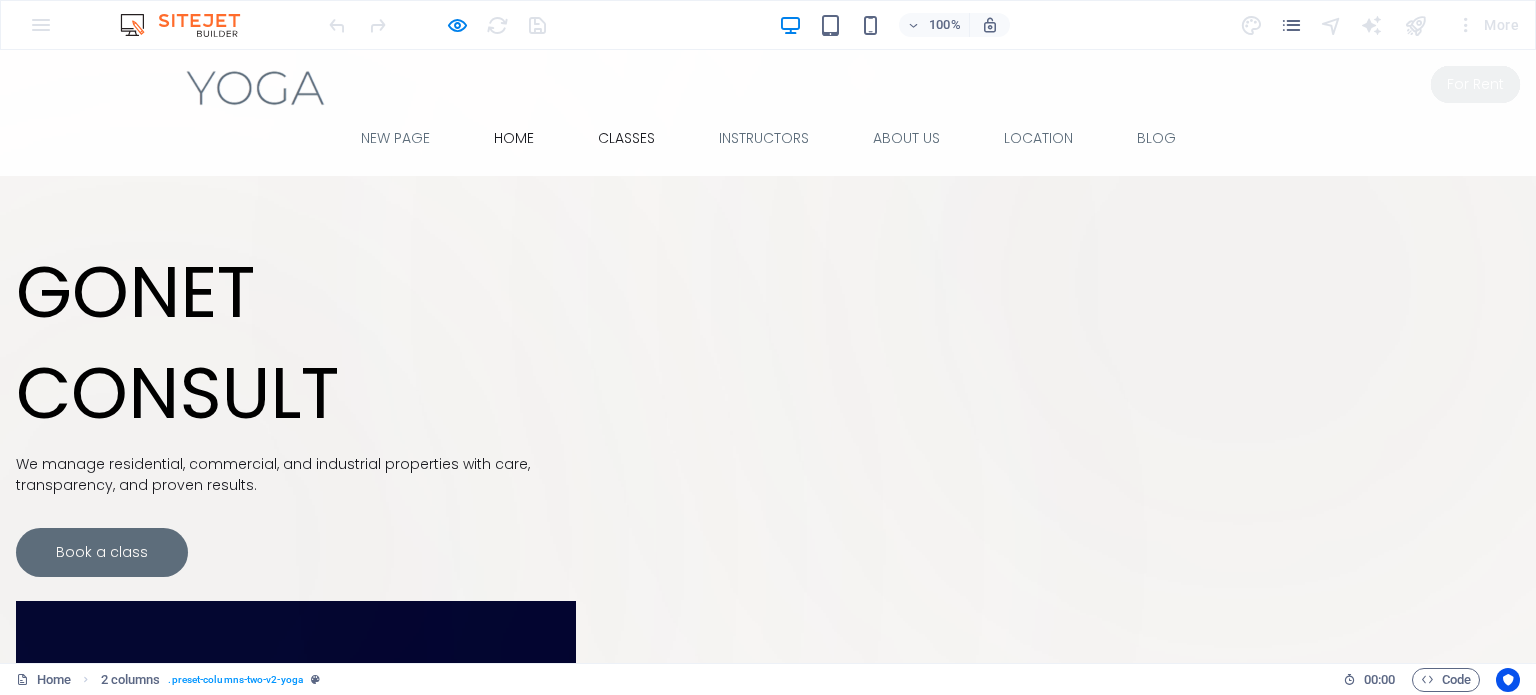 click on "Classes" at bounding box center [626, 138] 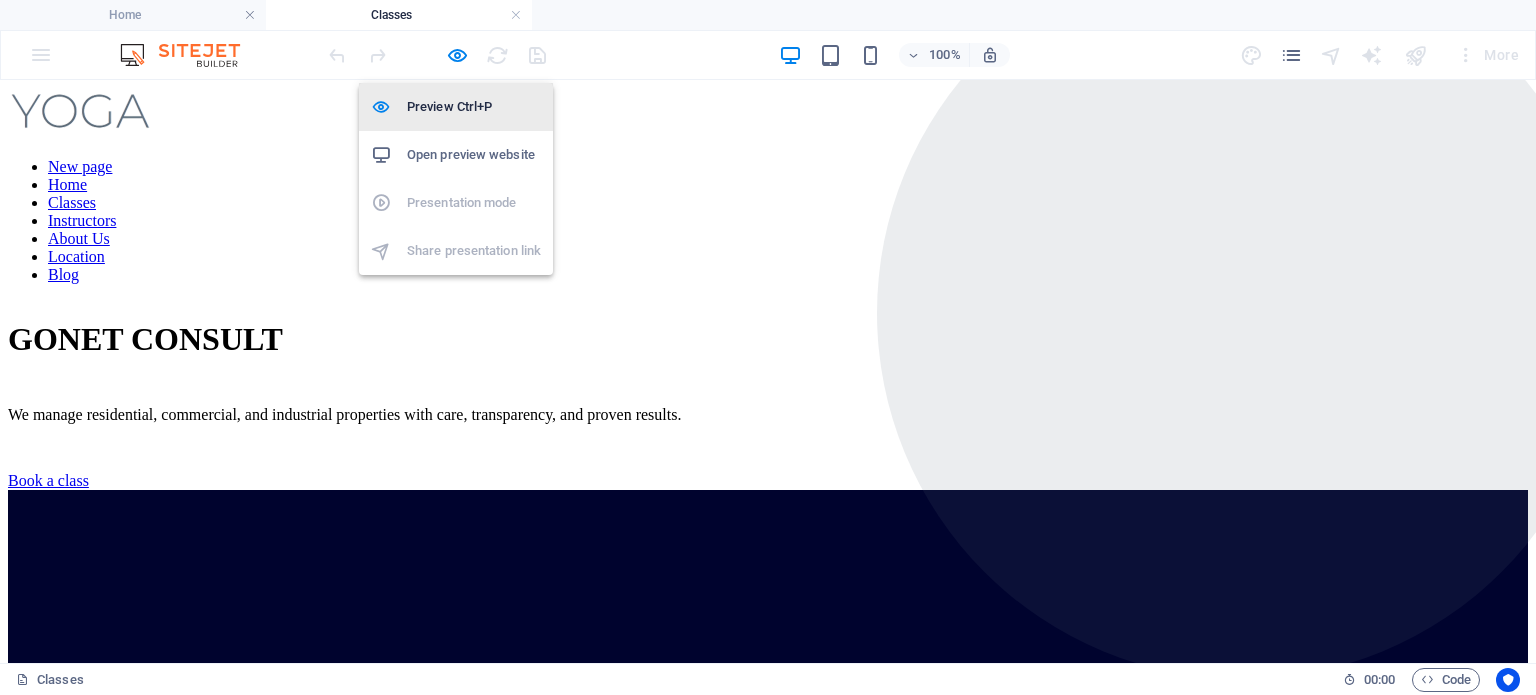 scroll, scrollTop: 88, scrollLeft: 0, axis: vertical 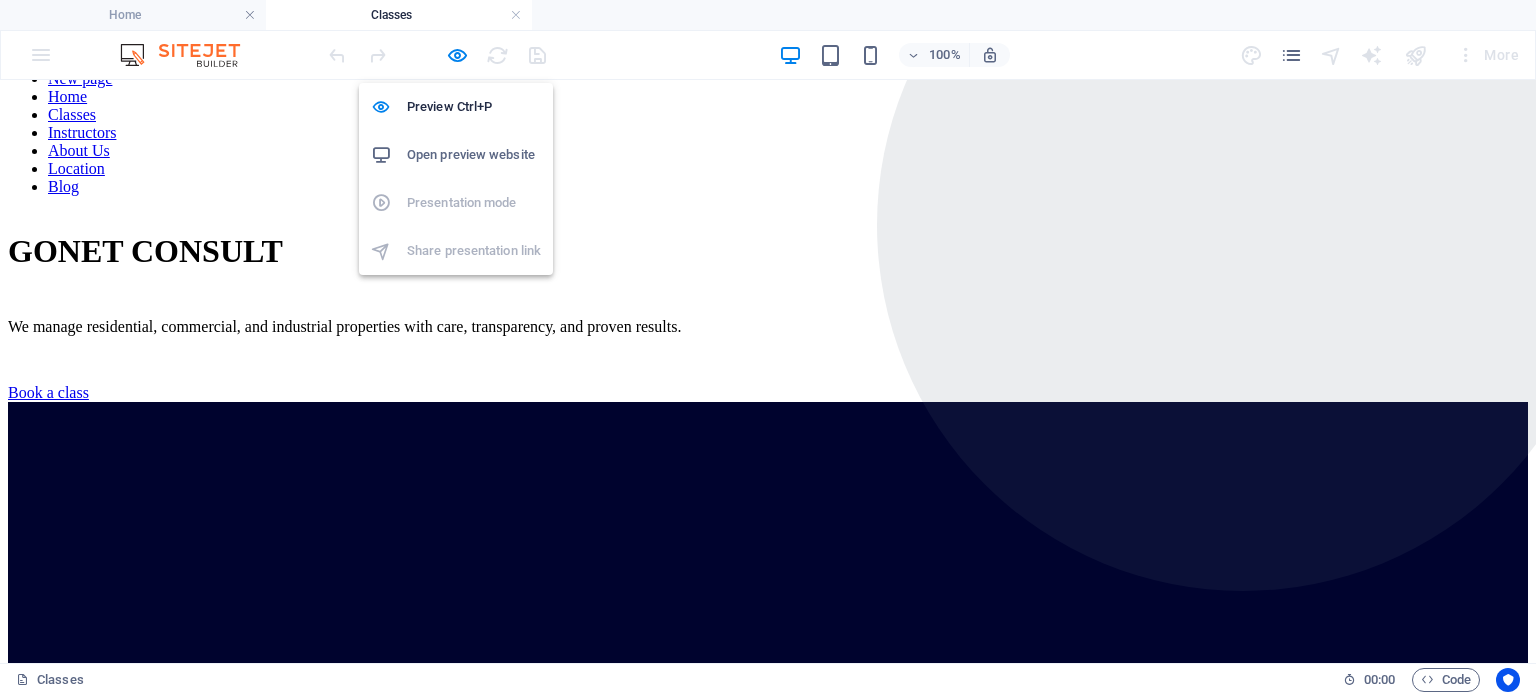 click on "Open preview website" at bounding box center (474, 155) 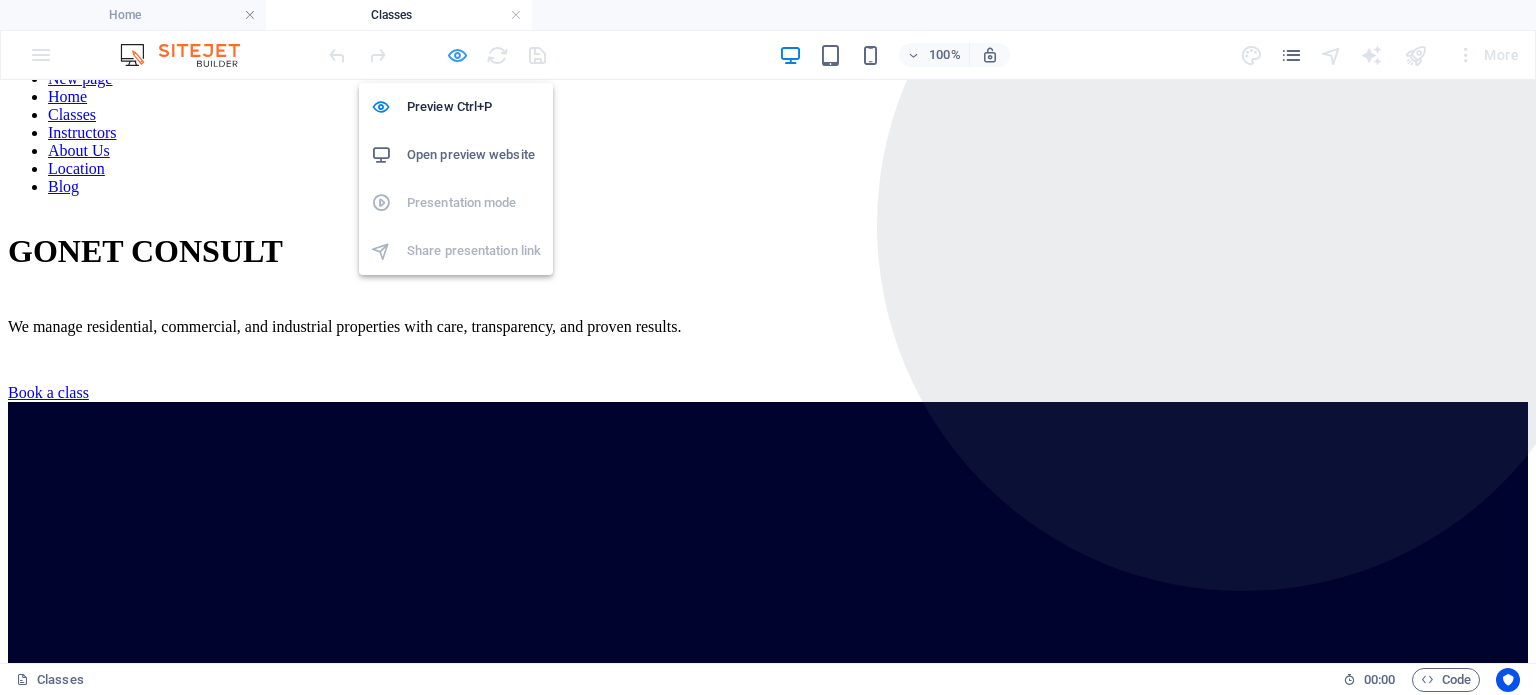 click at bounding box center (457, 55) 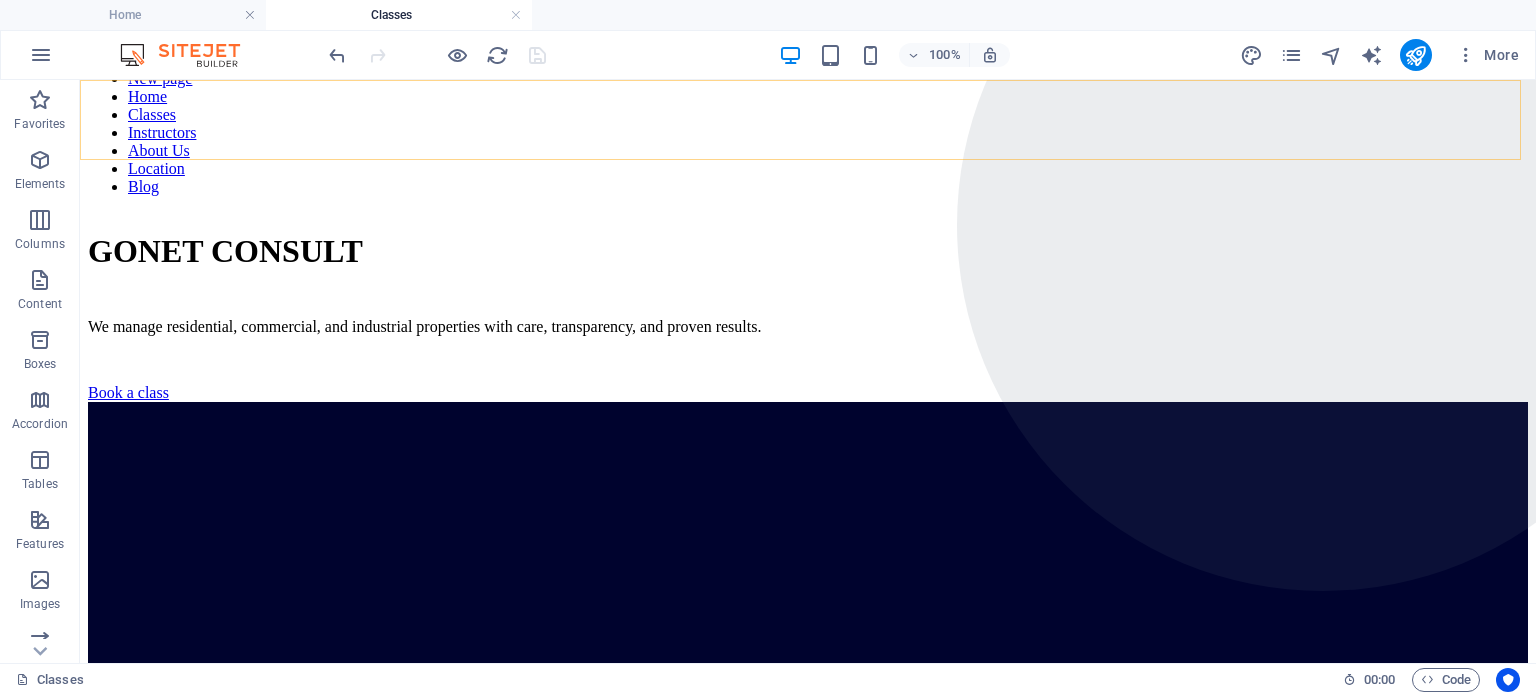 click on "New page Home Classes Instructors About Us Location     Blog" at bounding box center [808, 133] 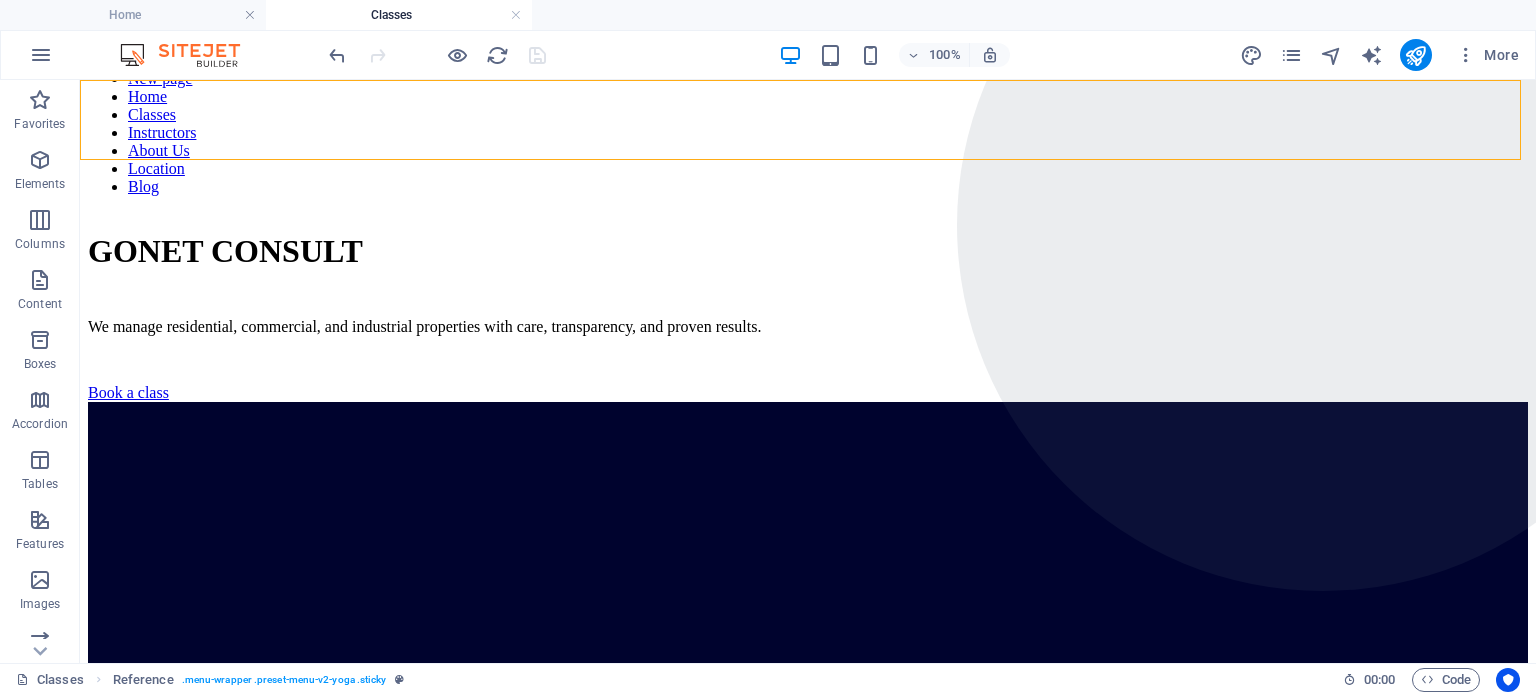 click on "New page Home Classes Instructors About Us Location     Blog" at bounding box center (808, 133) 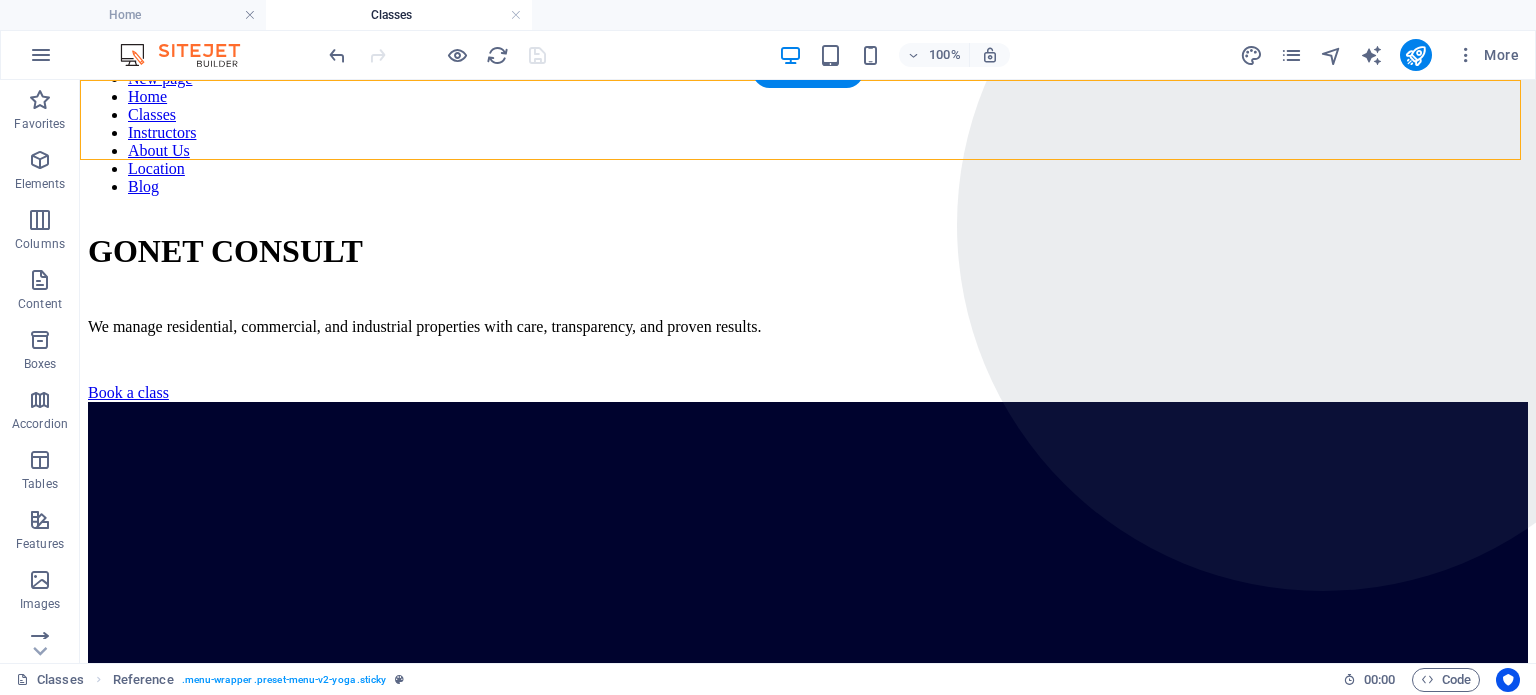 scroll, scrollTop: 26, scrollLeft: 0, axis: vertical 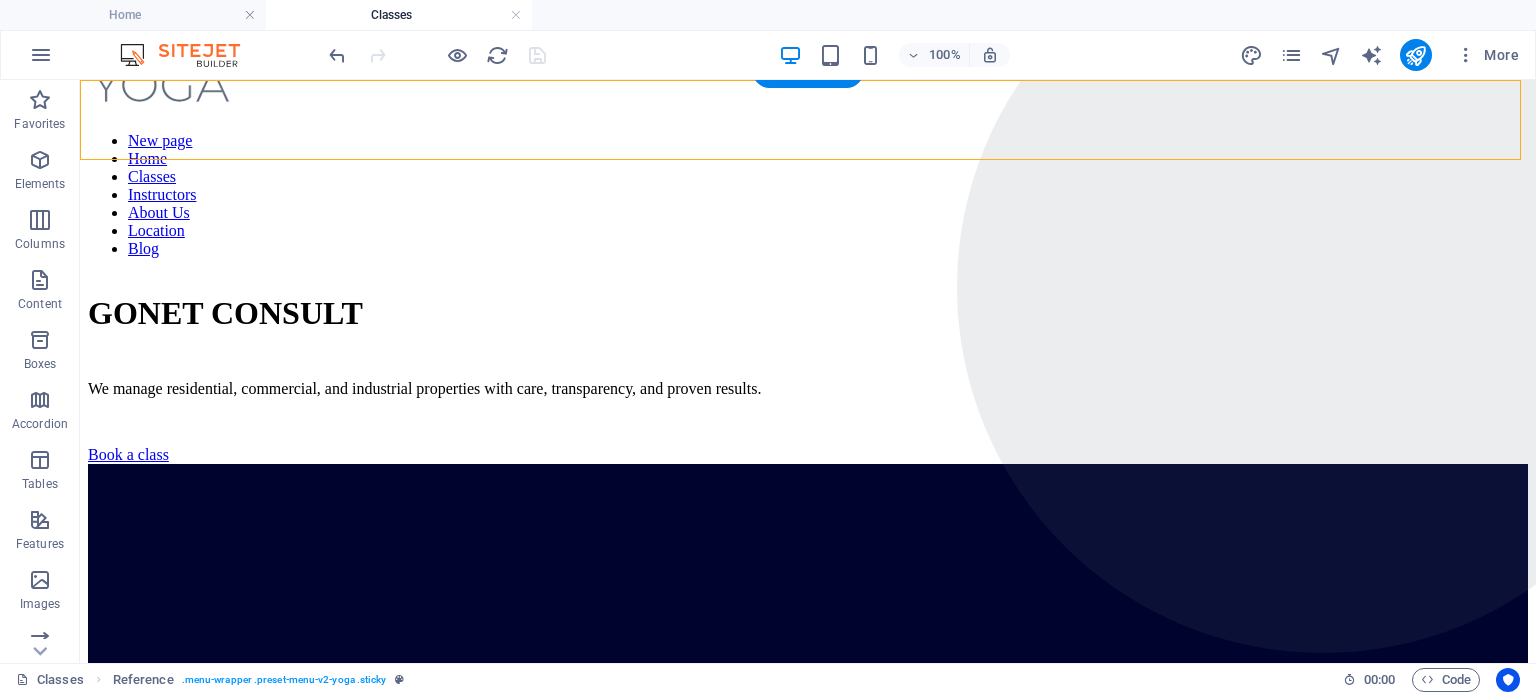 drag, startPoint x: 716, startPoint y: 128, endPoint x: 744, endPoint y: 109, distance: 33.83785 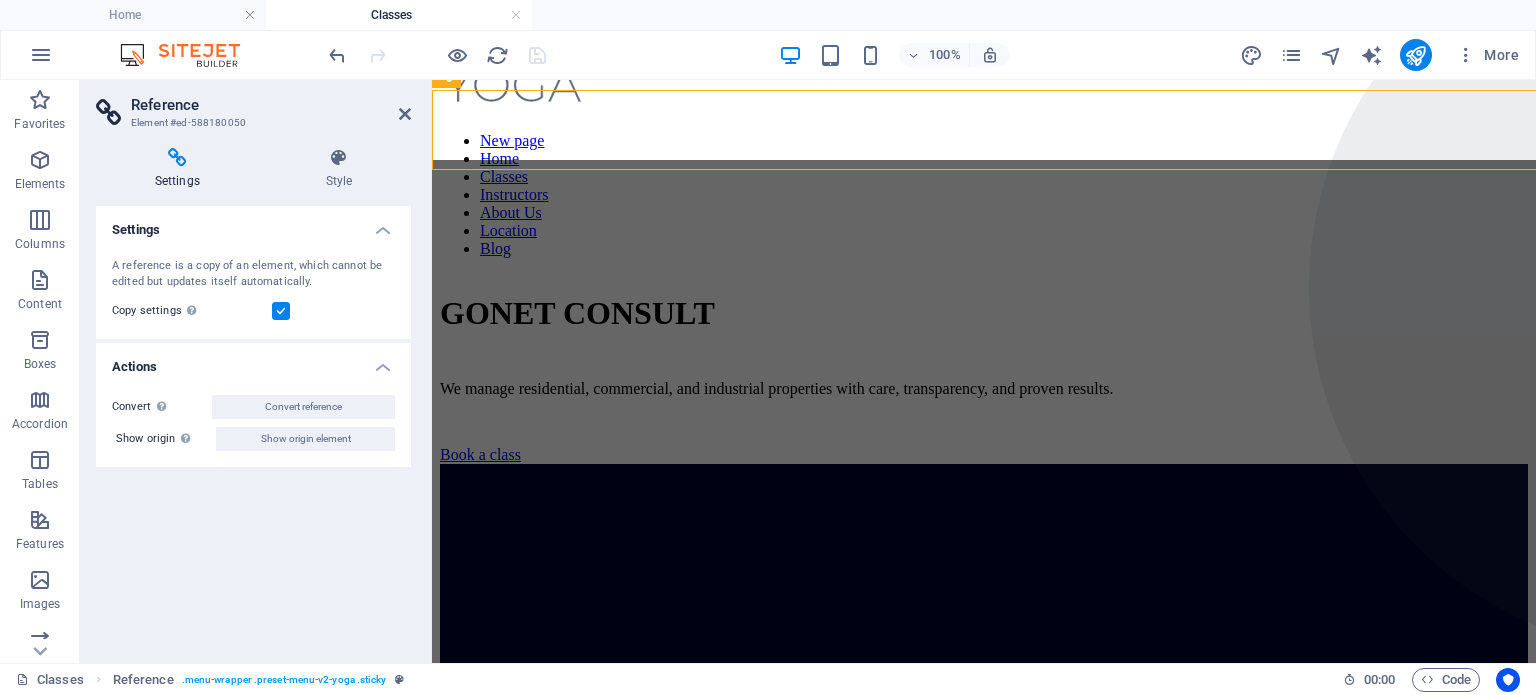 scroll, scrollTop: 0, scrollLeft: 0, axis: both 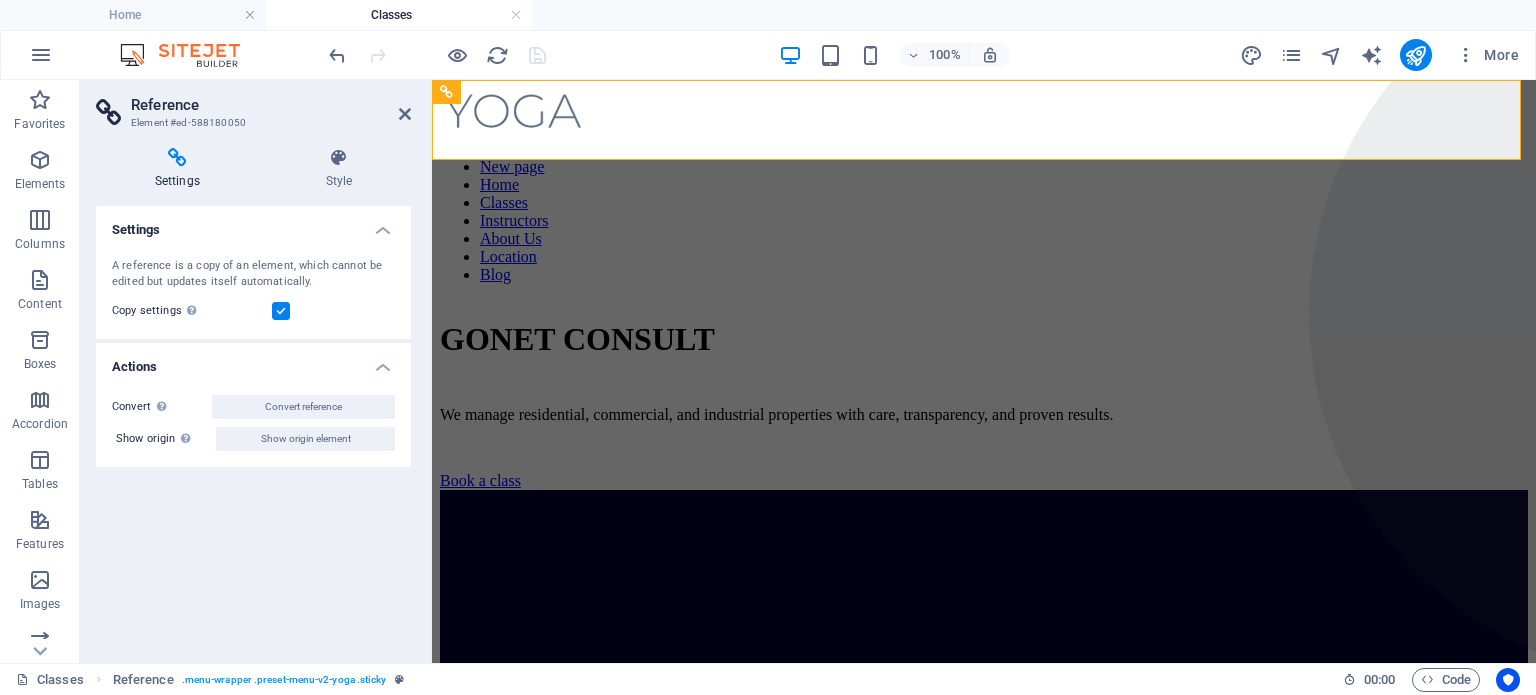 click on "New page Home Classes Instructors About Us Location     Blog" at bounding box center [984, 221] 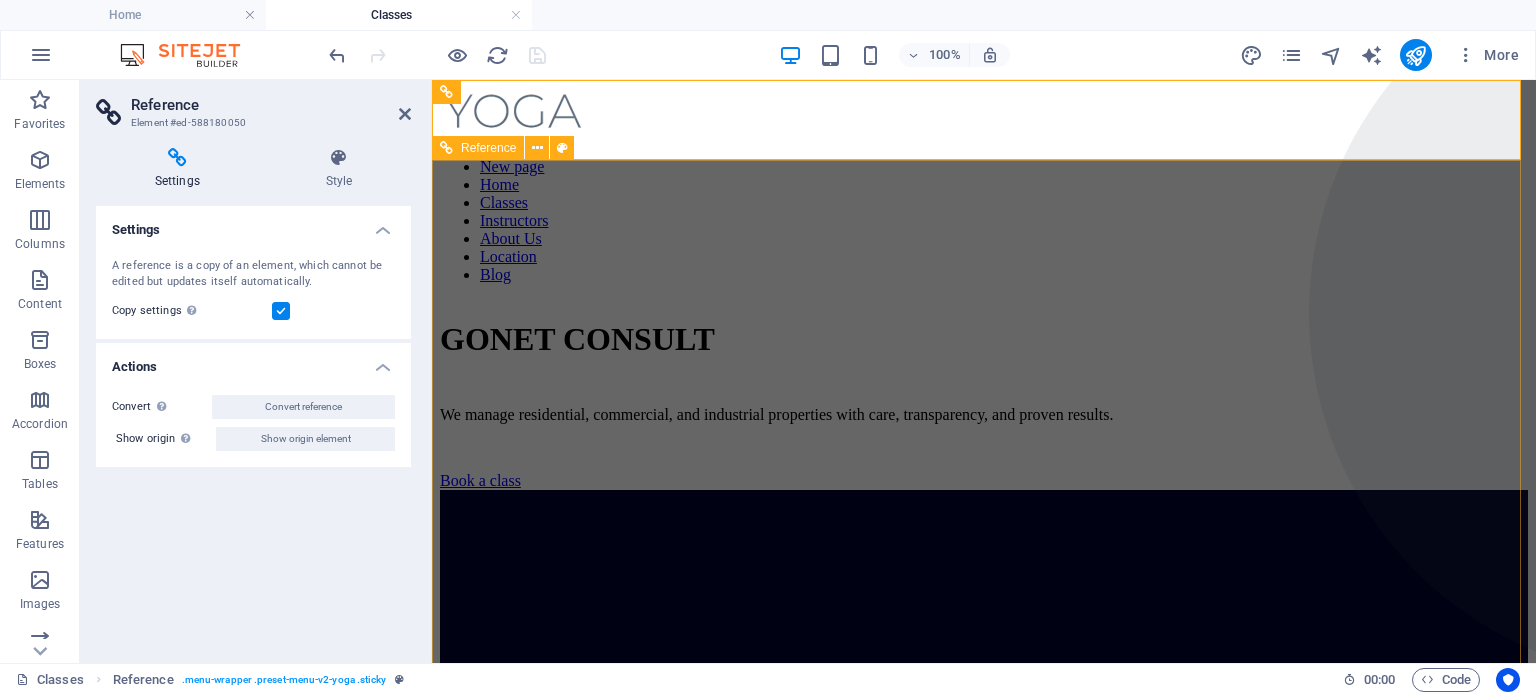 click on "[DOMAIN] We manage residential, commercial, and industrial properties with care, transparency, and proven results. Book a class" at bounding box center [984, 941] 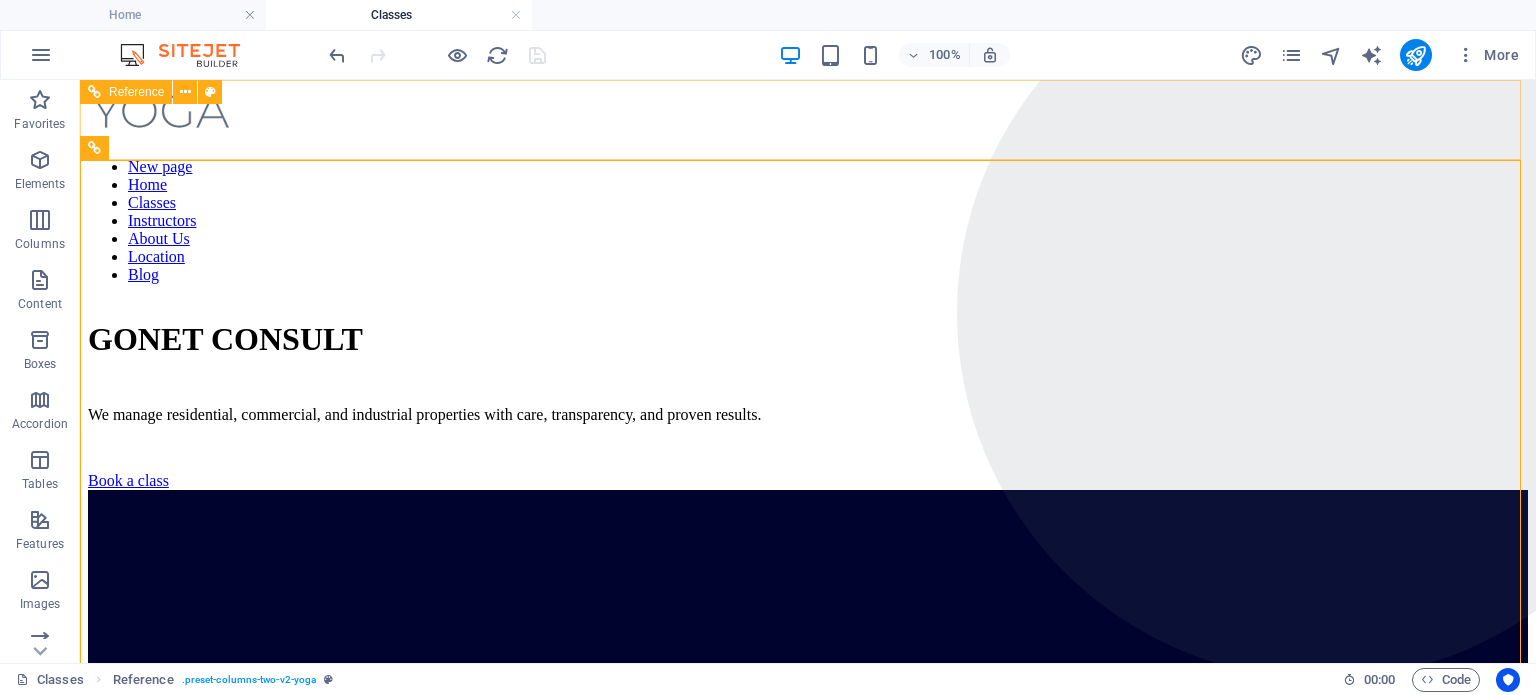 click on "New page Home Classes Instructors About Us Location     Blog" at bounding box center [808, 221] 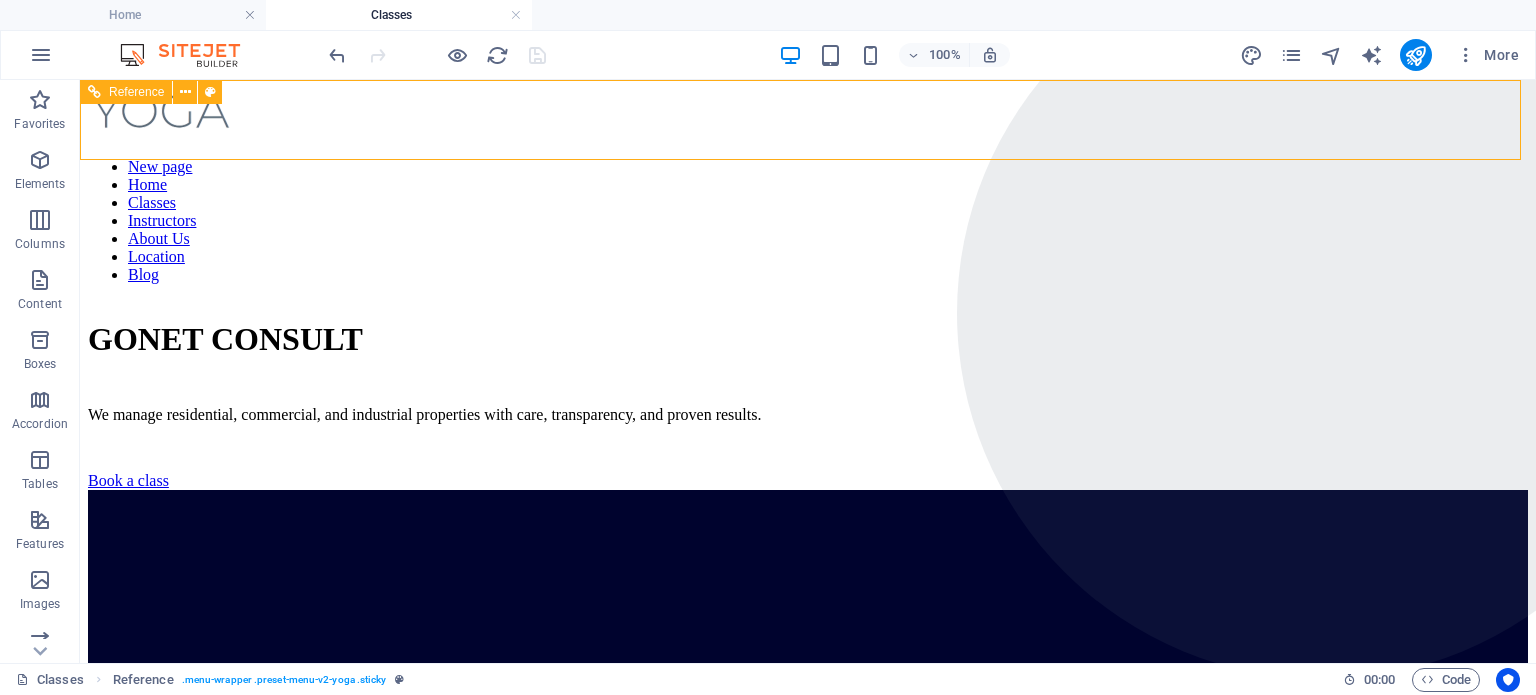 click on "New page Home Classes Instructors About Us Location     Blog" at bounding box center (808, 221) 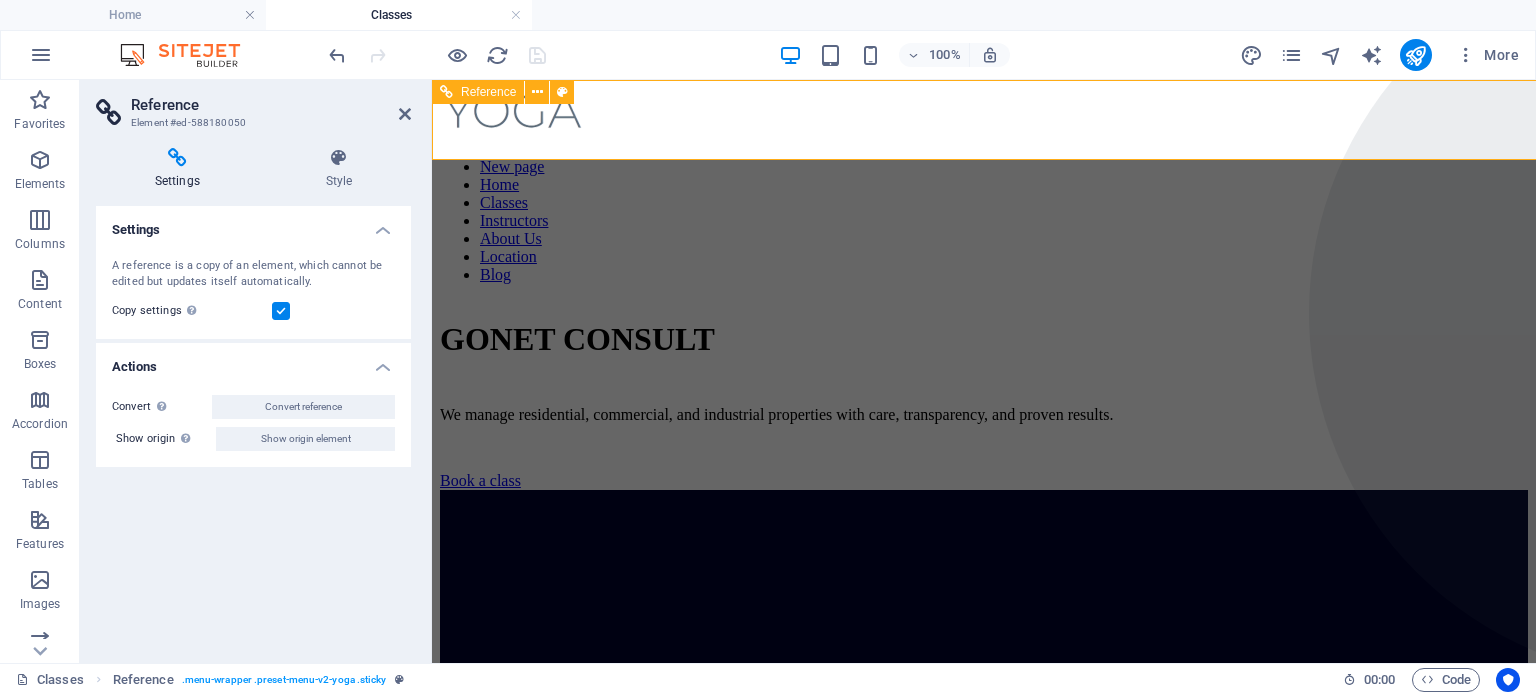 click on "New page Home Classes Instructors About Us Location     Blog" at bounding box center [984, 221] 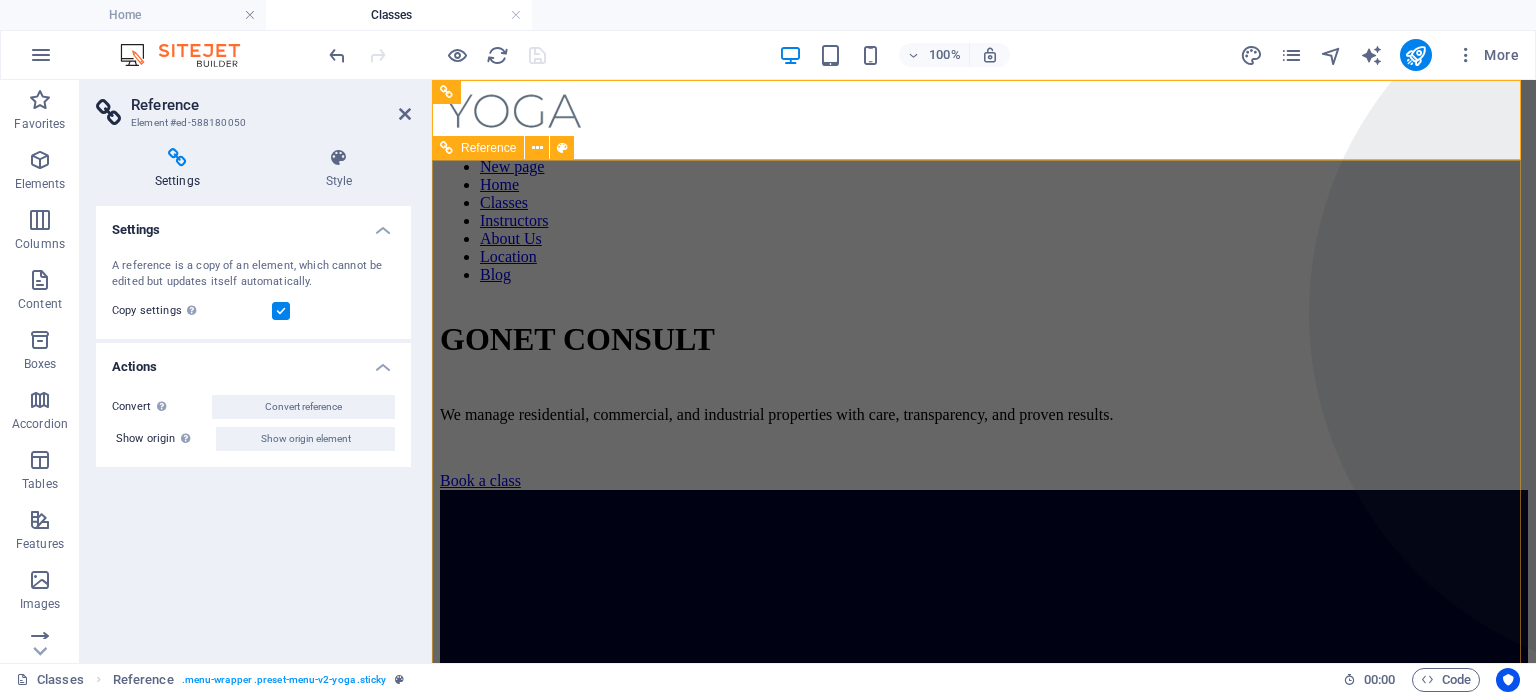 click on "[DOMAIN] We manage residential, commercial, and industrial properties with care, transparency, and proven results. Book a class" at bounding box center [984, 941] 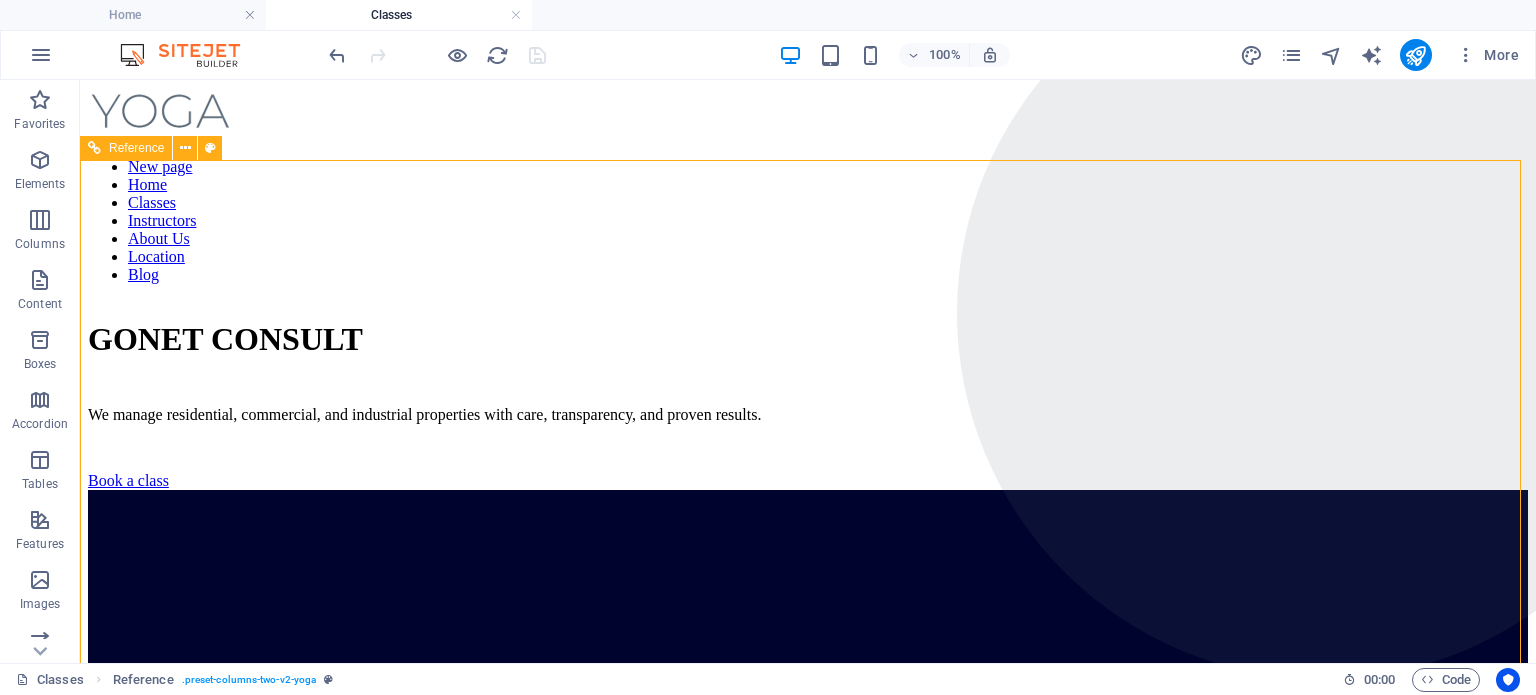 click on "[DOMAIN] We manage residential, commercial, and industrial properties with care, transparency, and proven results. Book a class" at bounding box center [808, 395] 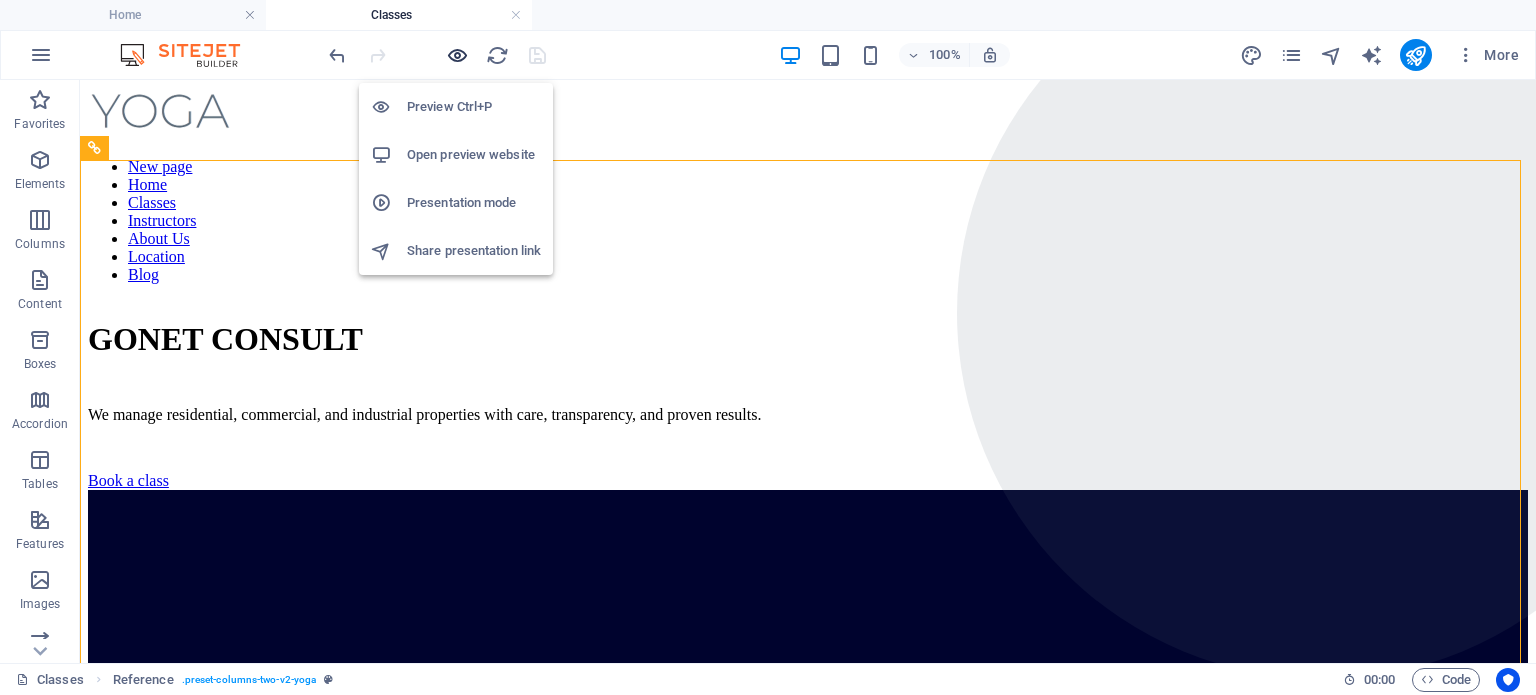 click at bounding box center (457, 55) 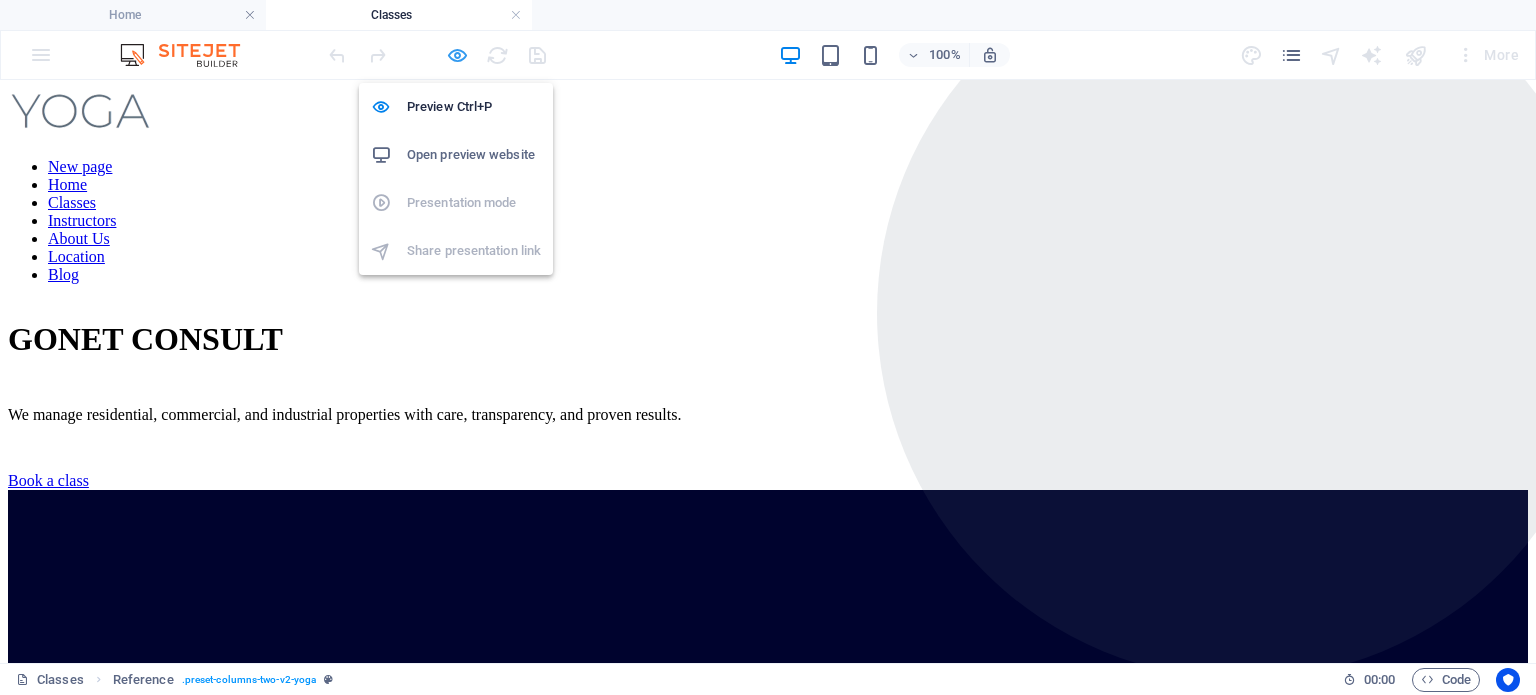 click at bounding box center [457, 55] 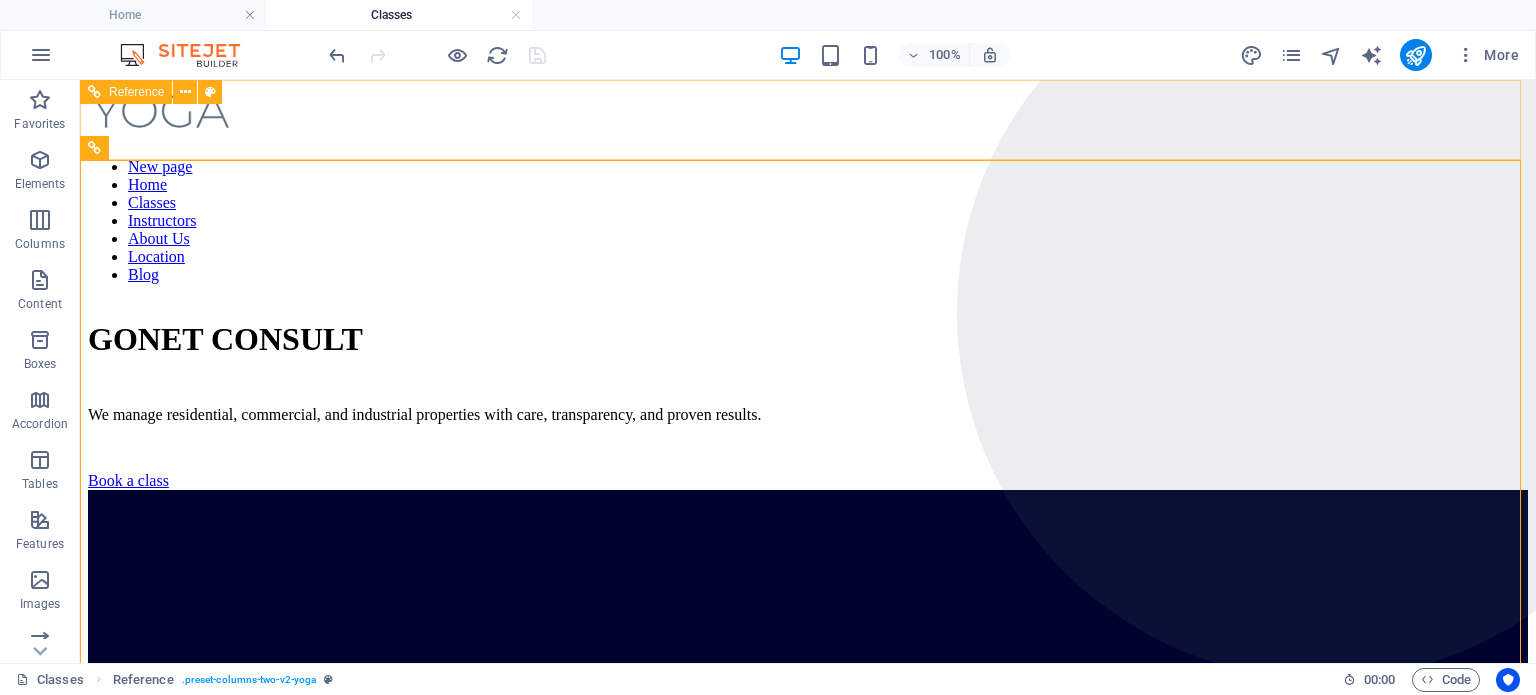click on "New page Home Classes Instructors About Us Location     Blog" at bounding box center (808, 221) 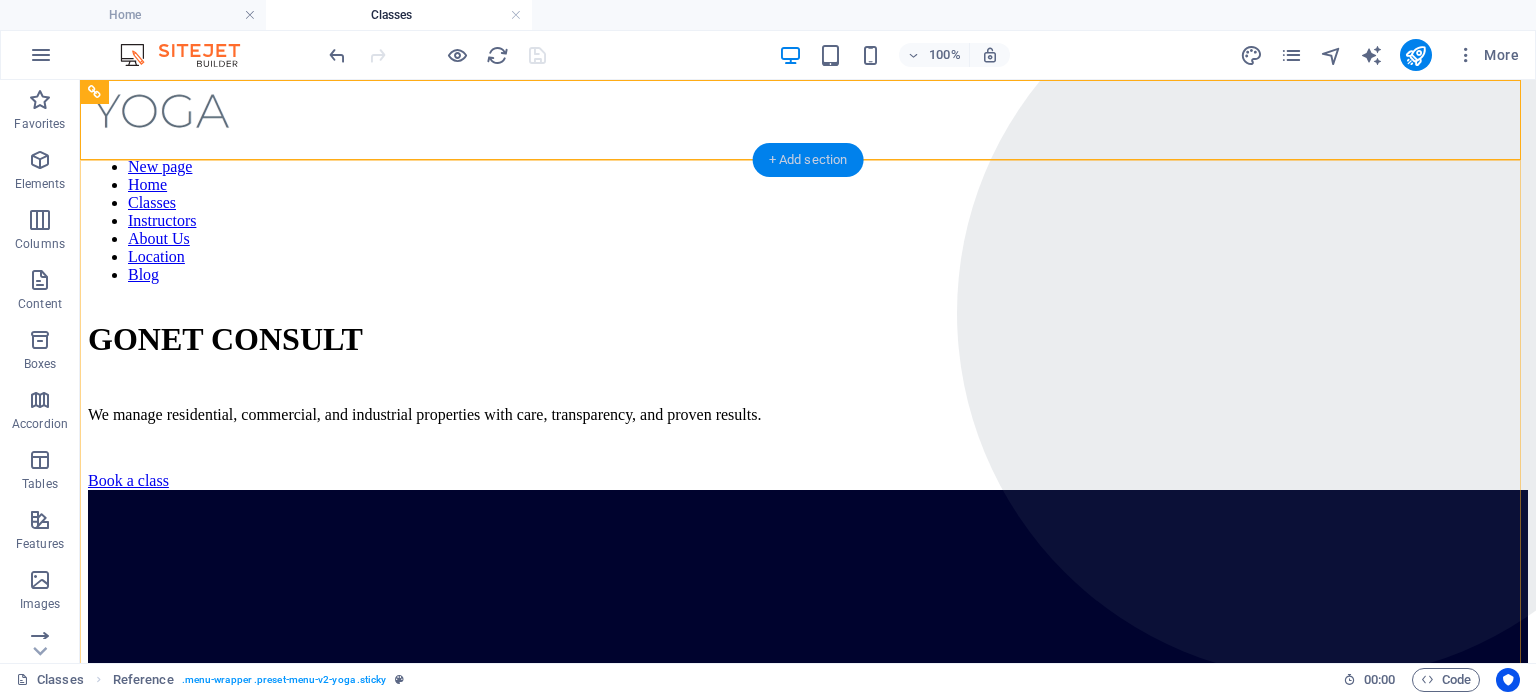 click on "+ Add section" at bounding box center (808, 160) 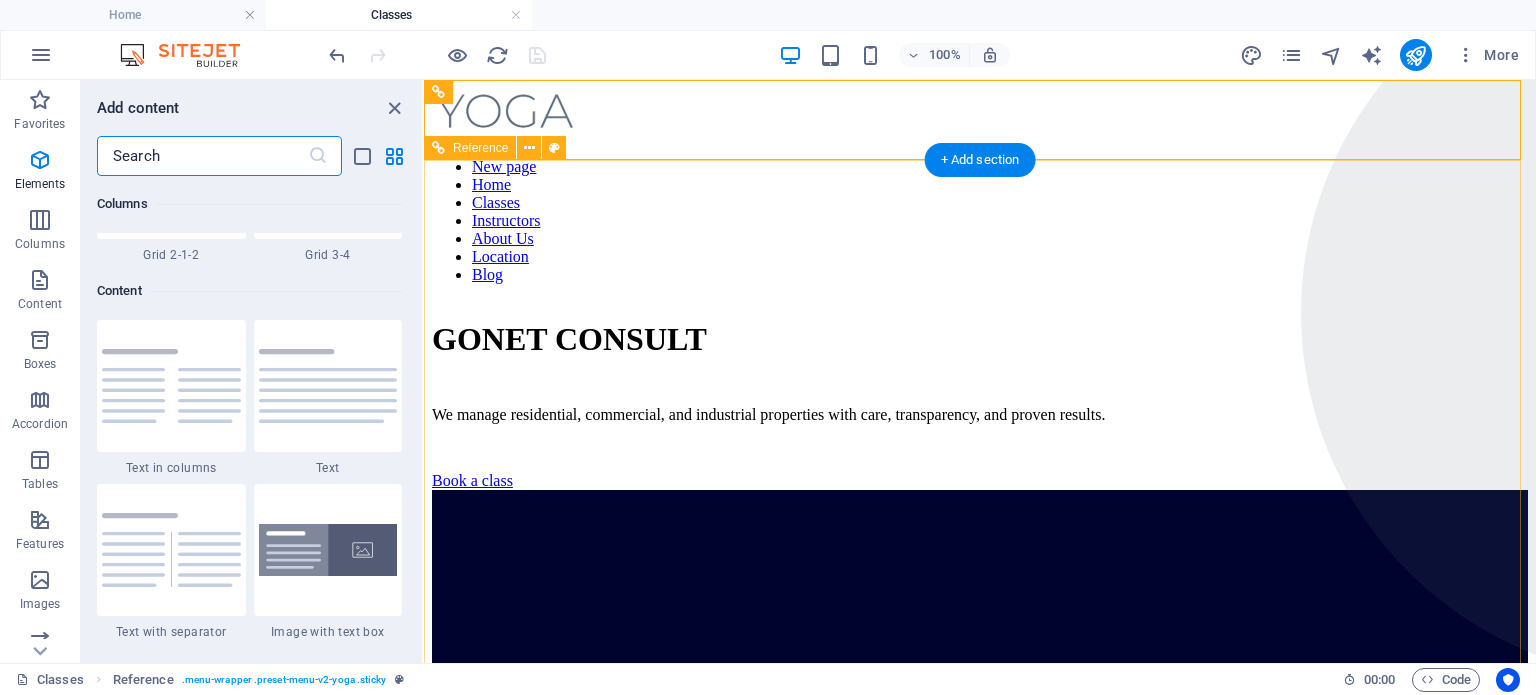 scroll, scrollTop: 3663, scrollLeft: 0, axis: vertical 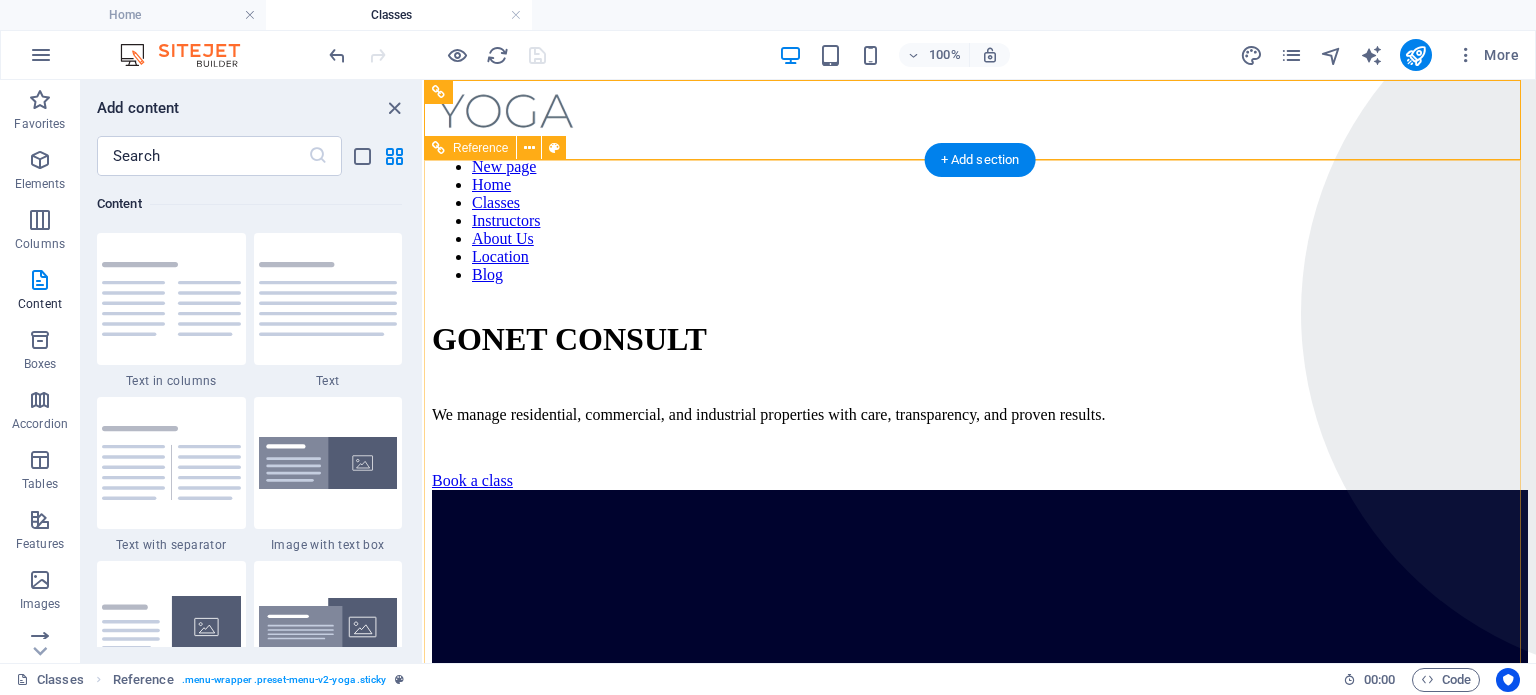 click on "[DOMAIN] We manage residential, commercial, and industrial properties with care, transparency, and proven results. Book a class" at bounding box center (980, 945) 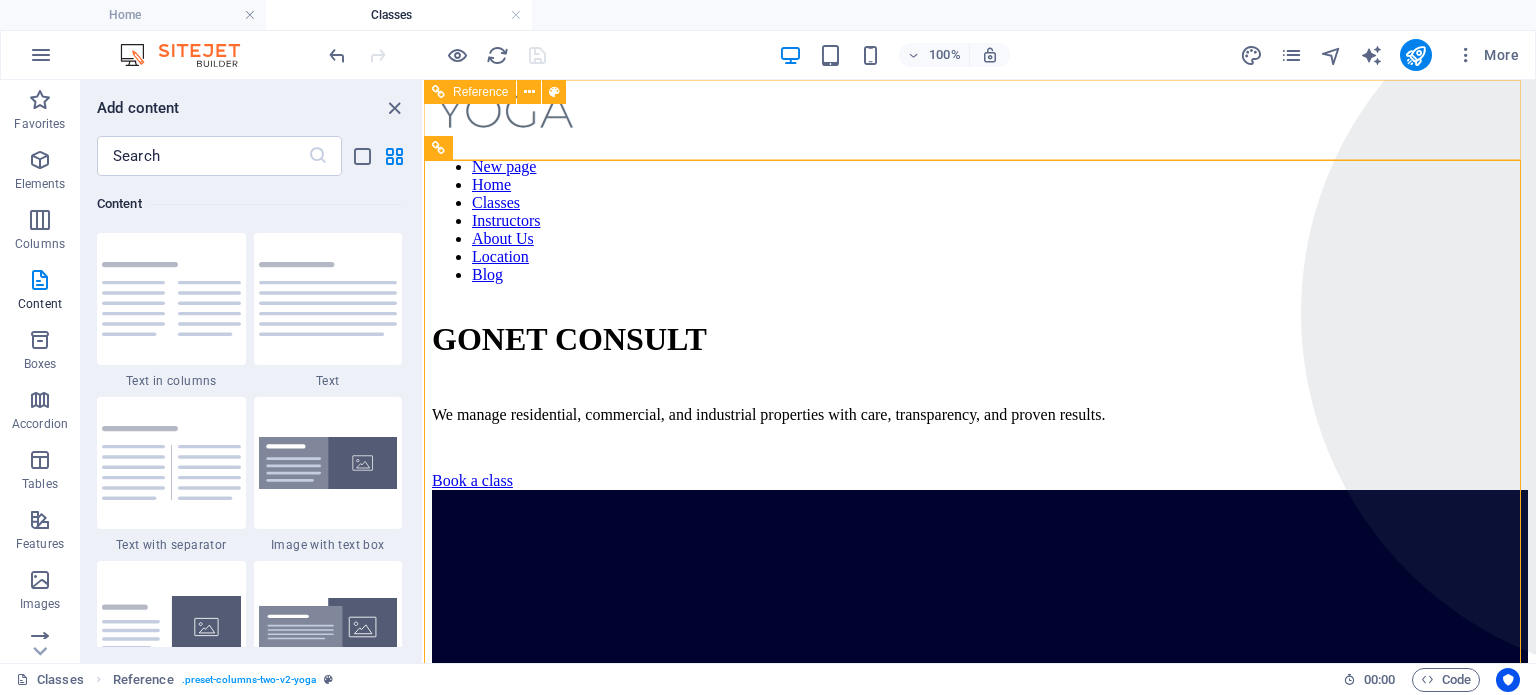 click on "New page Home Classes Instructors About Us Location     Blog" at bounding box center (980, 221) 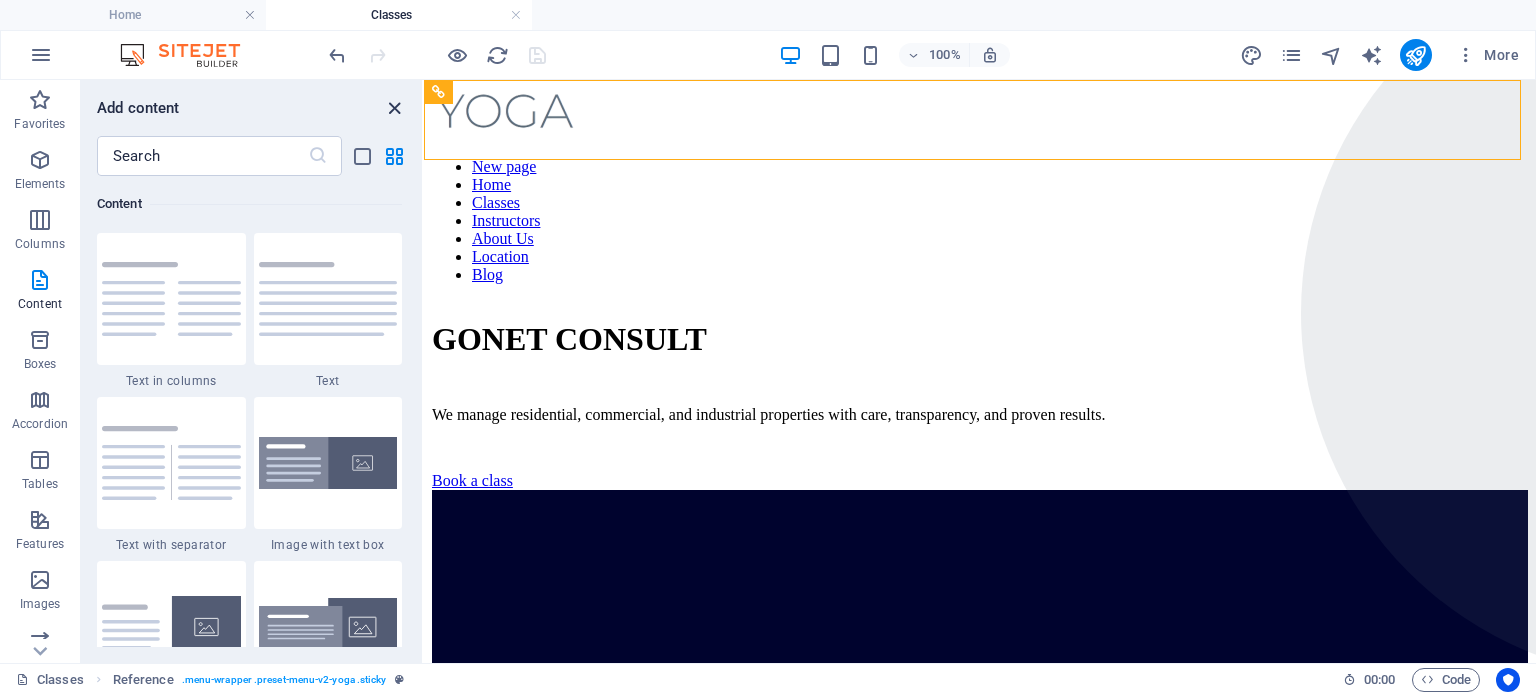 click at bounding box center [394, 108] 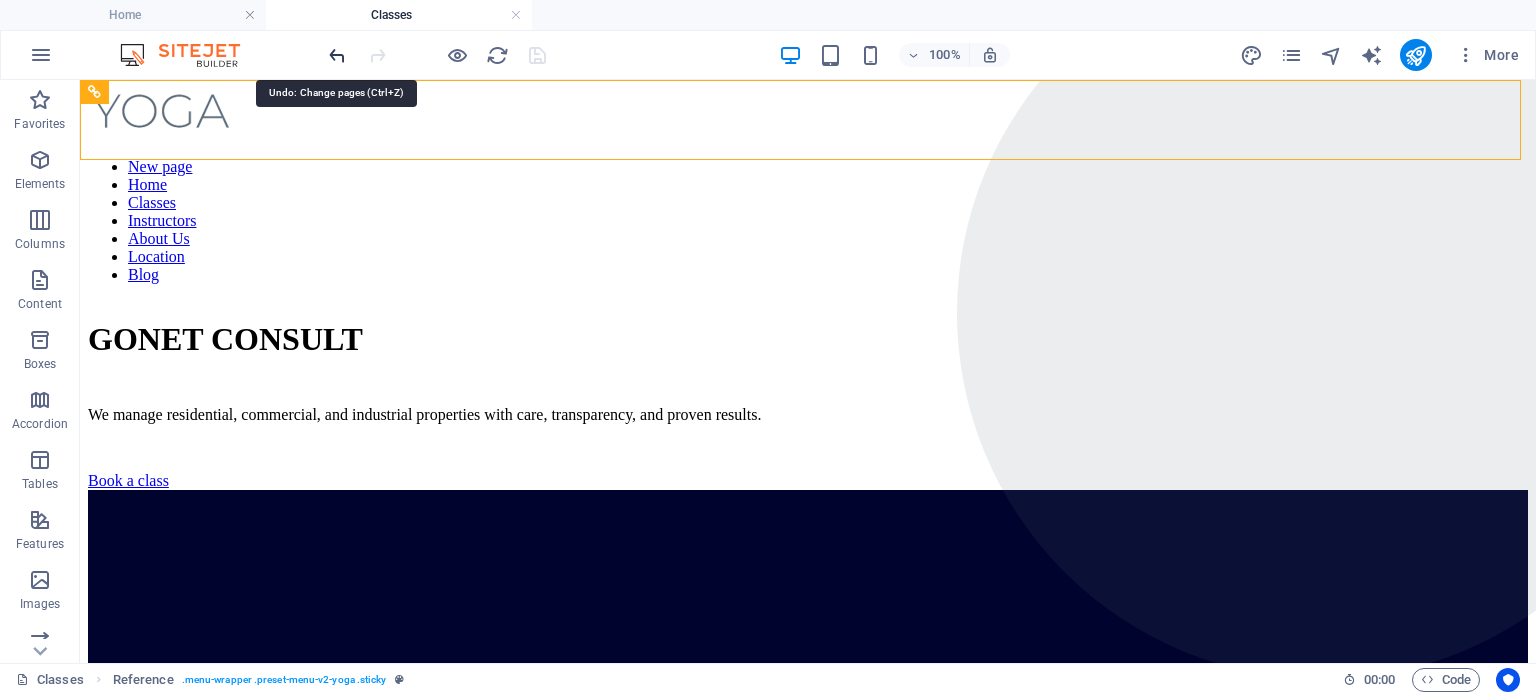 click at bounding box center (337, 55) 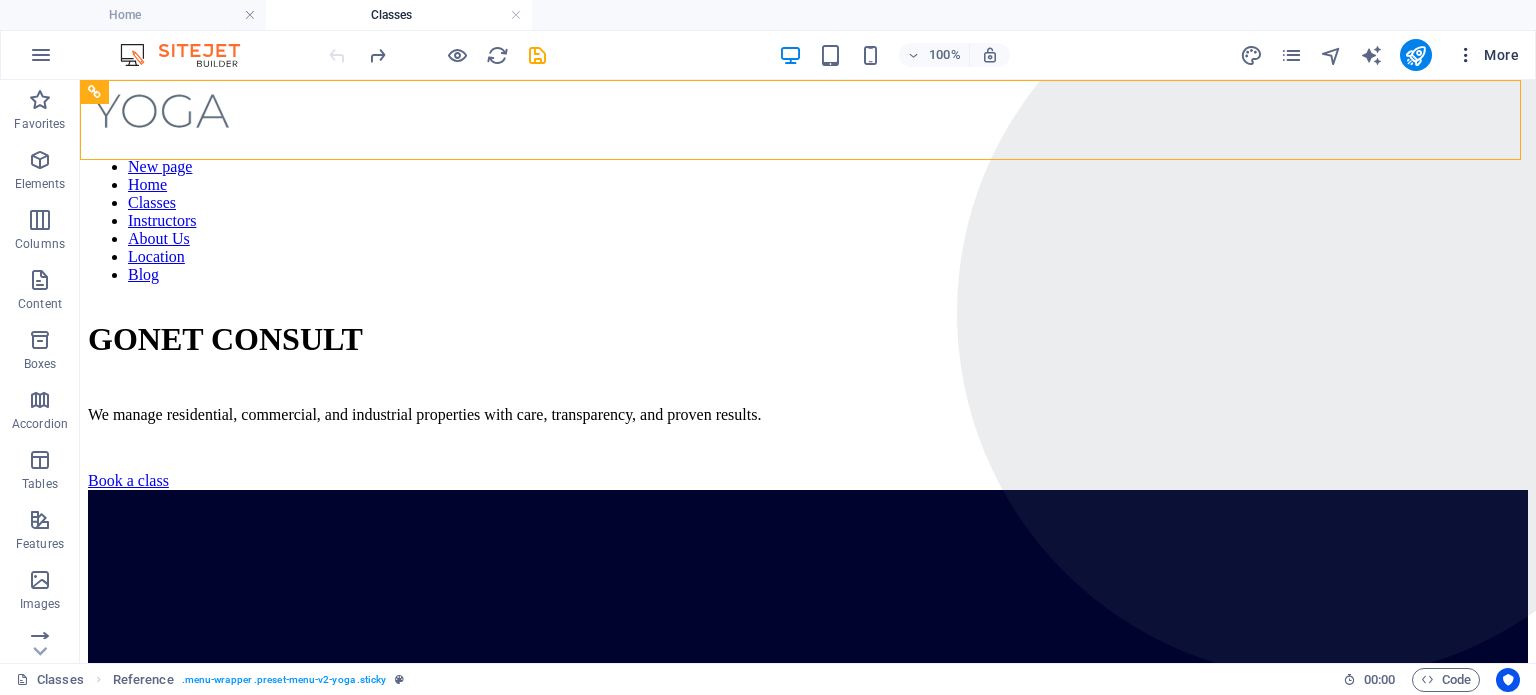 click at bounding box center [1466, 55] 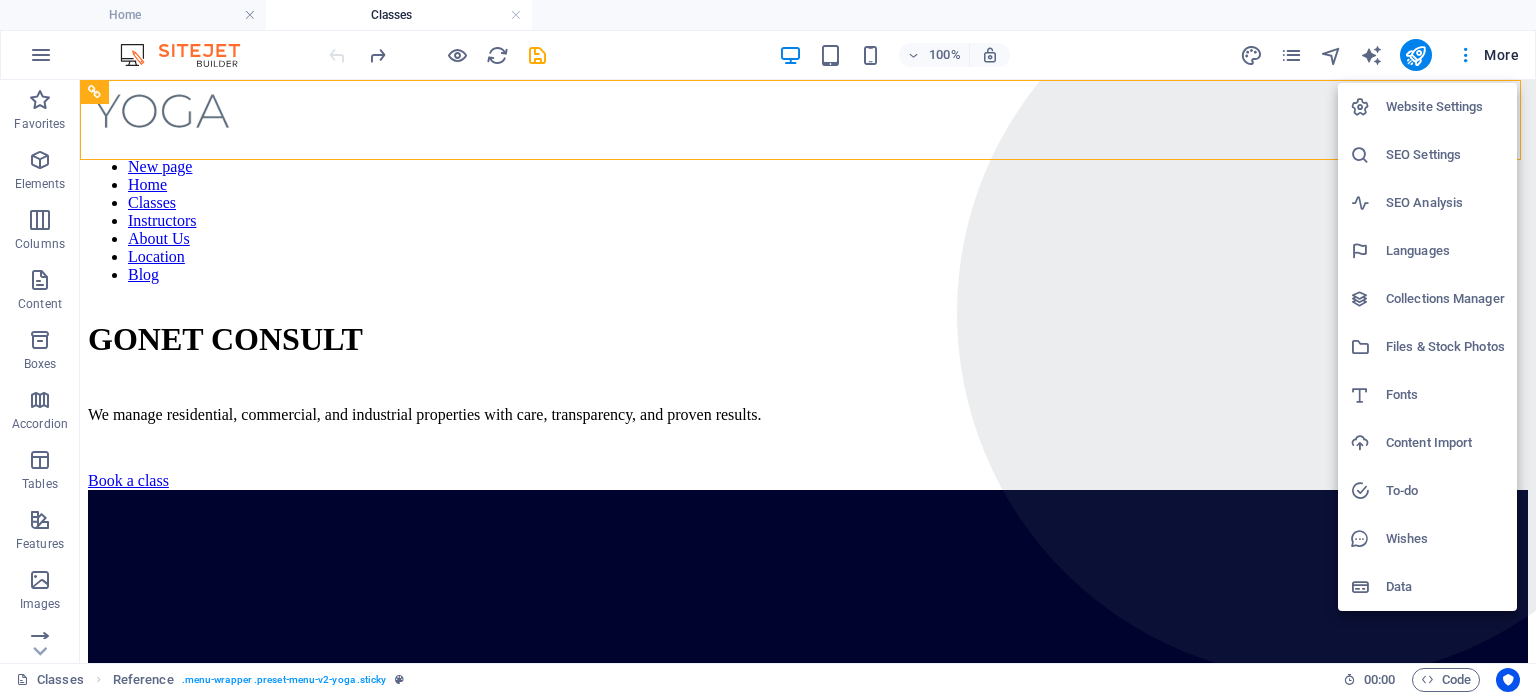 click on "Website Settings" at bounding box center [1445, 107] 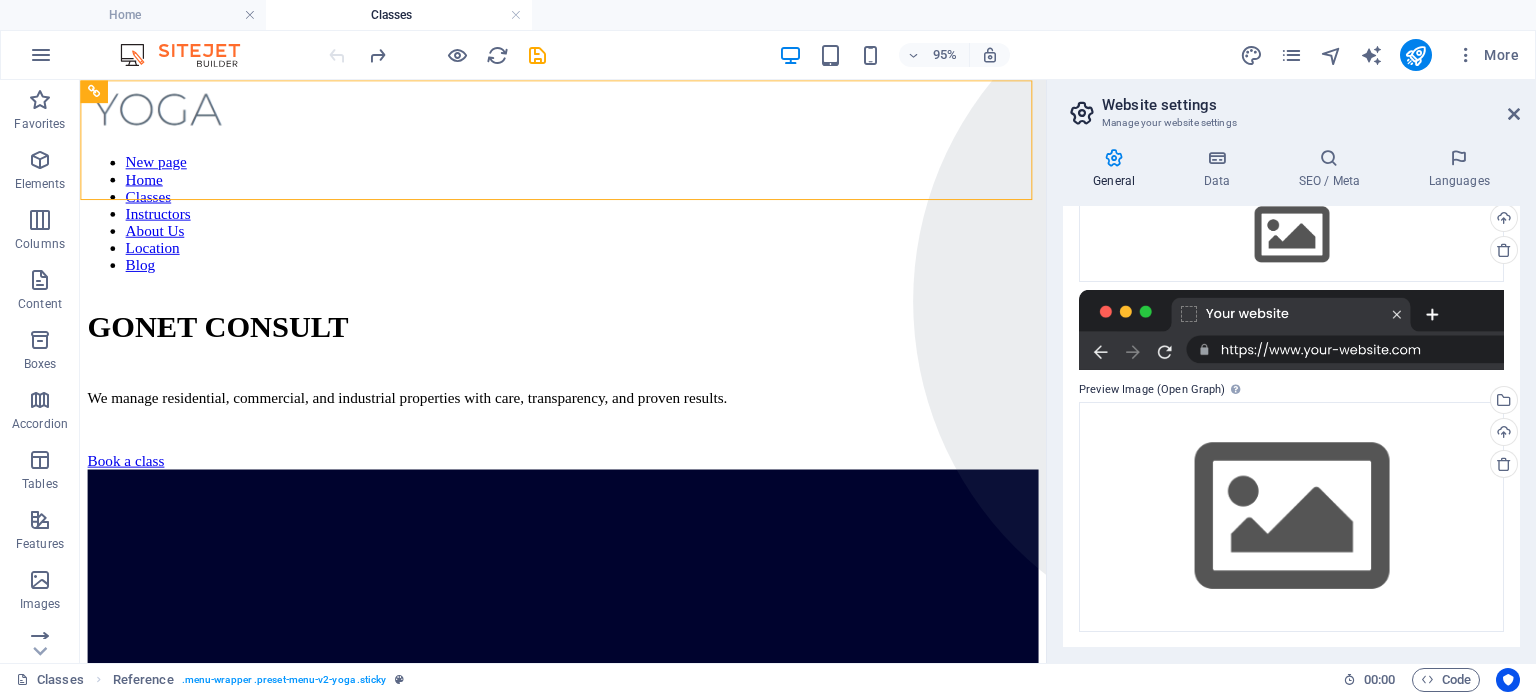 scroll, scrollTop: 0, scrollLeft: 0, axis: both 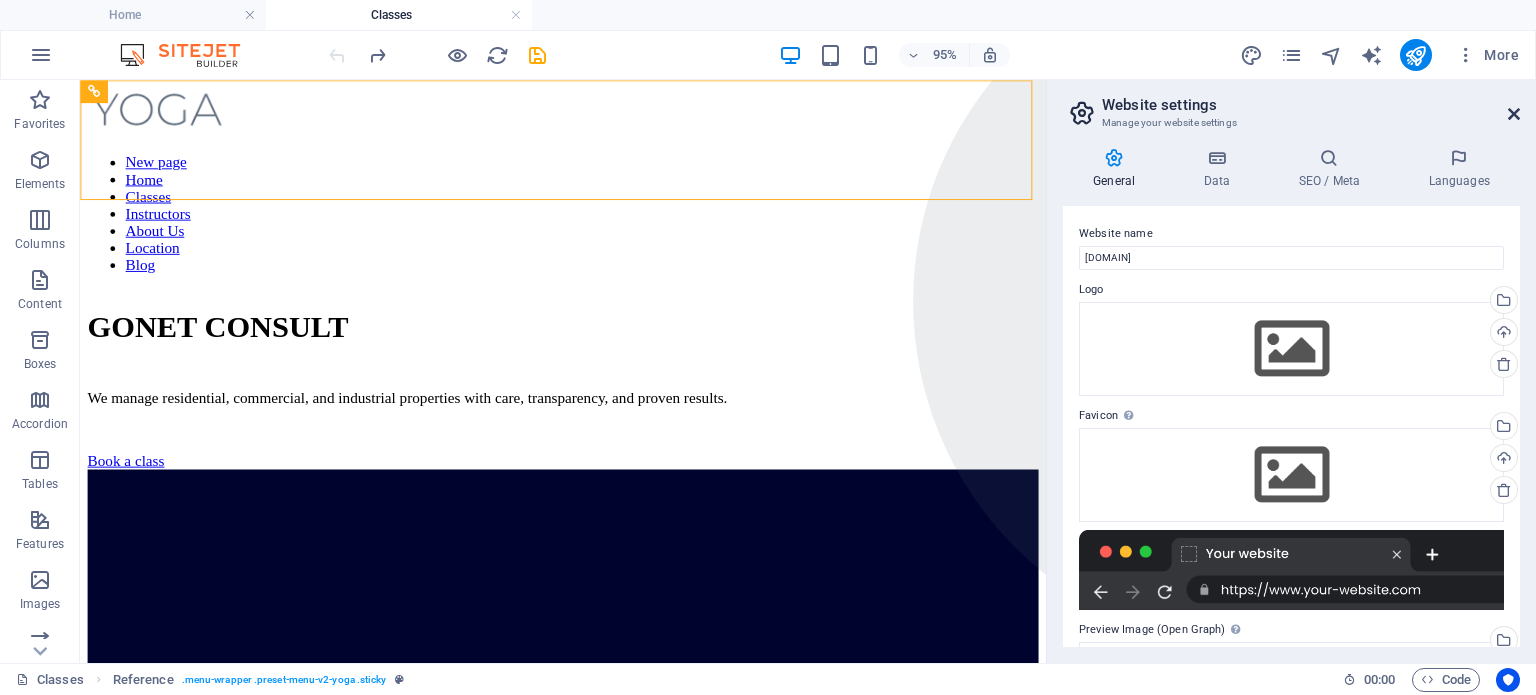click at bounding box center (1514, 114) 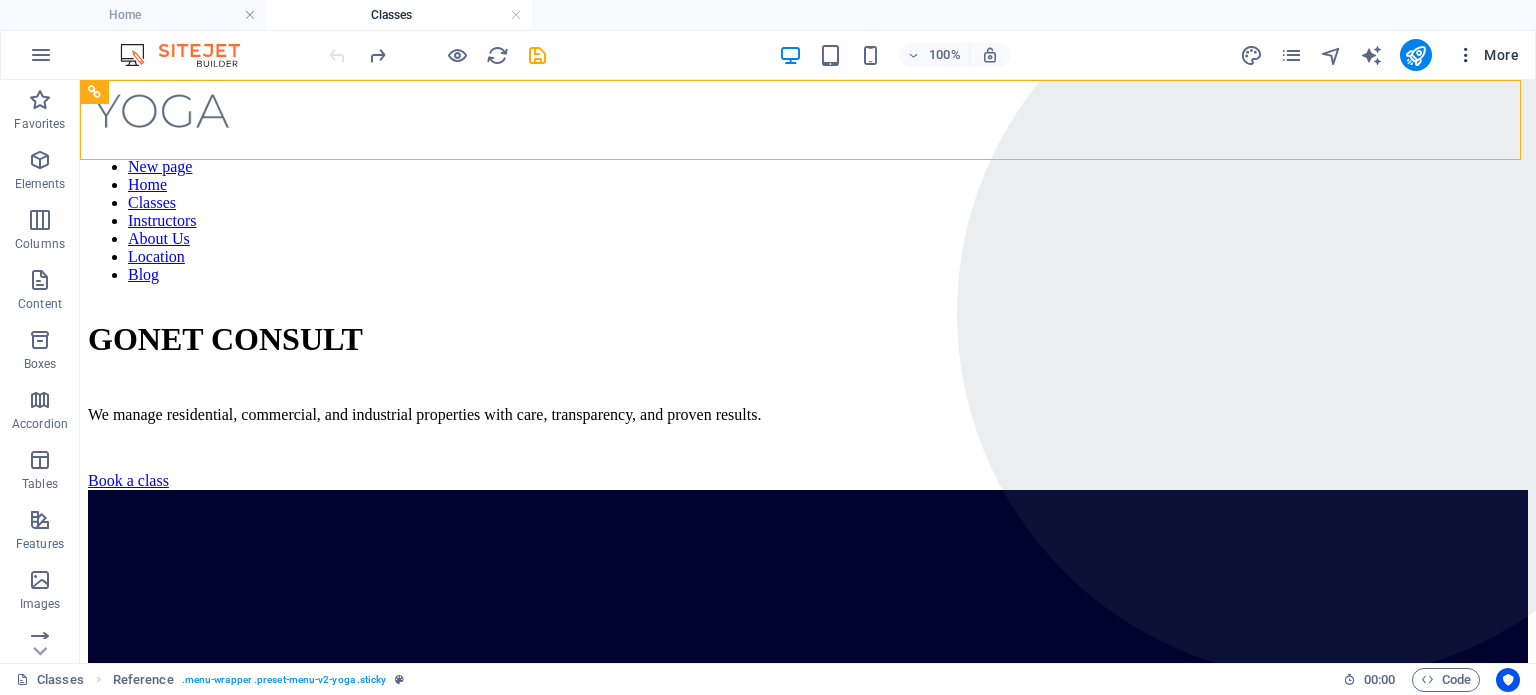 click on "More" at bounding box center [1487, 55] 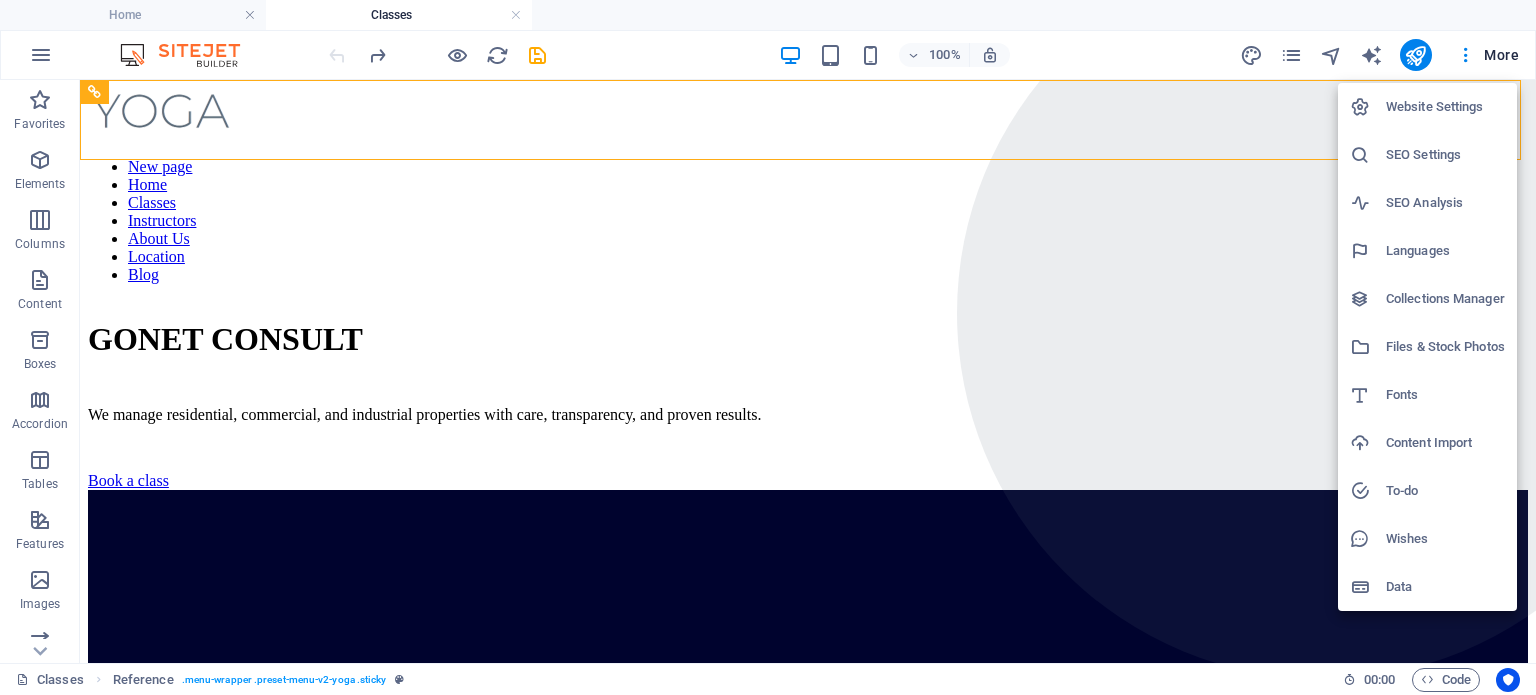 click at bounding box center (768, 347) 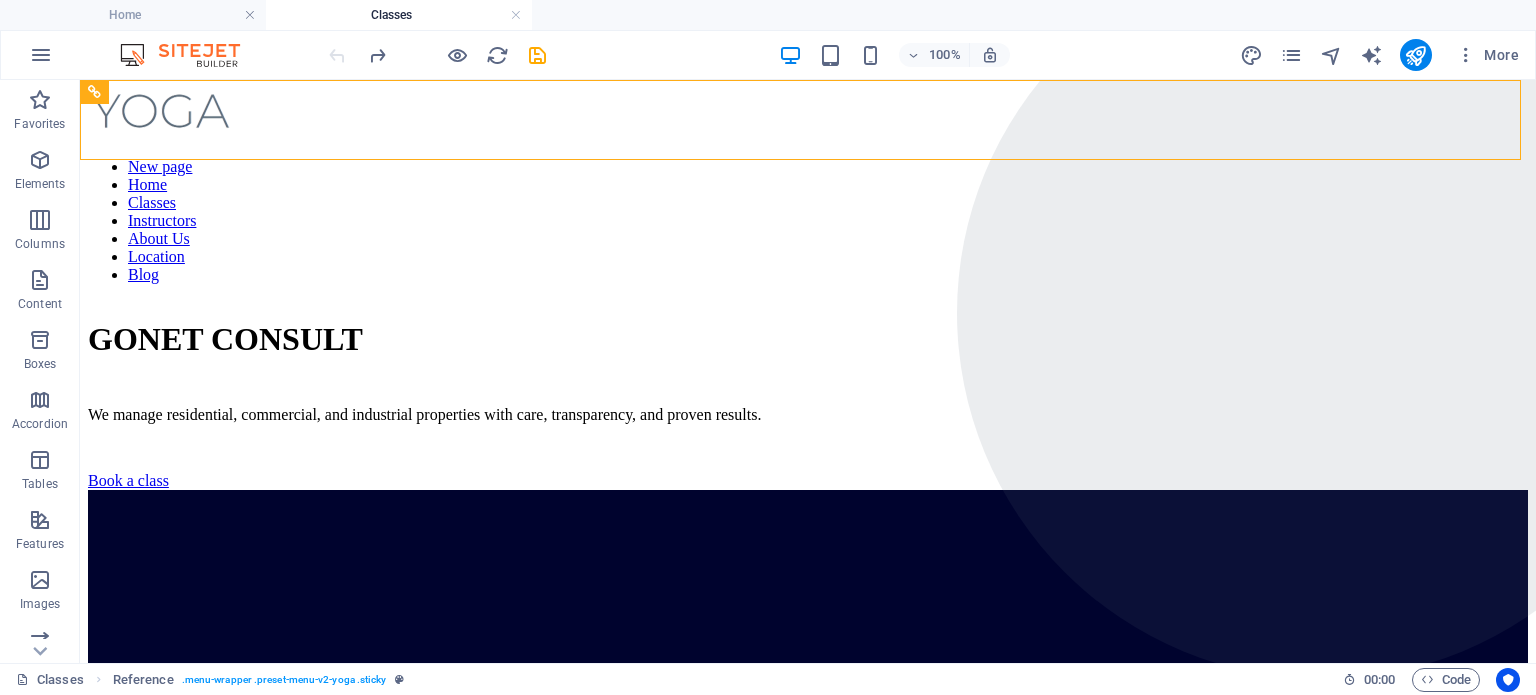 click at bounding box center [516, 15] 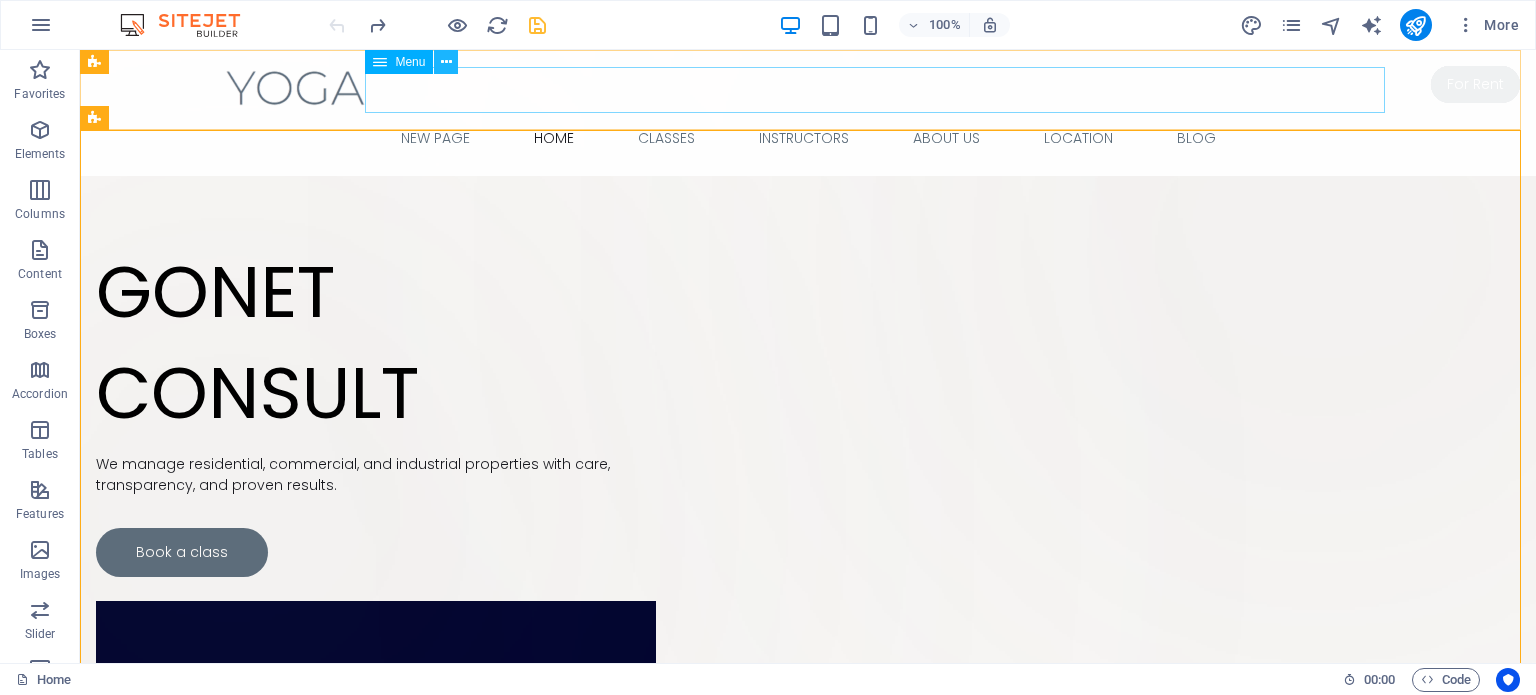 click at bounding box center [446, 62] 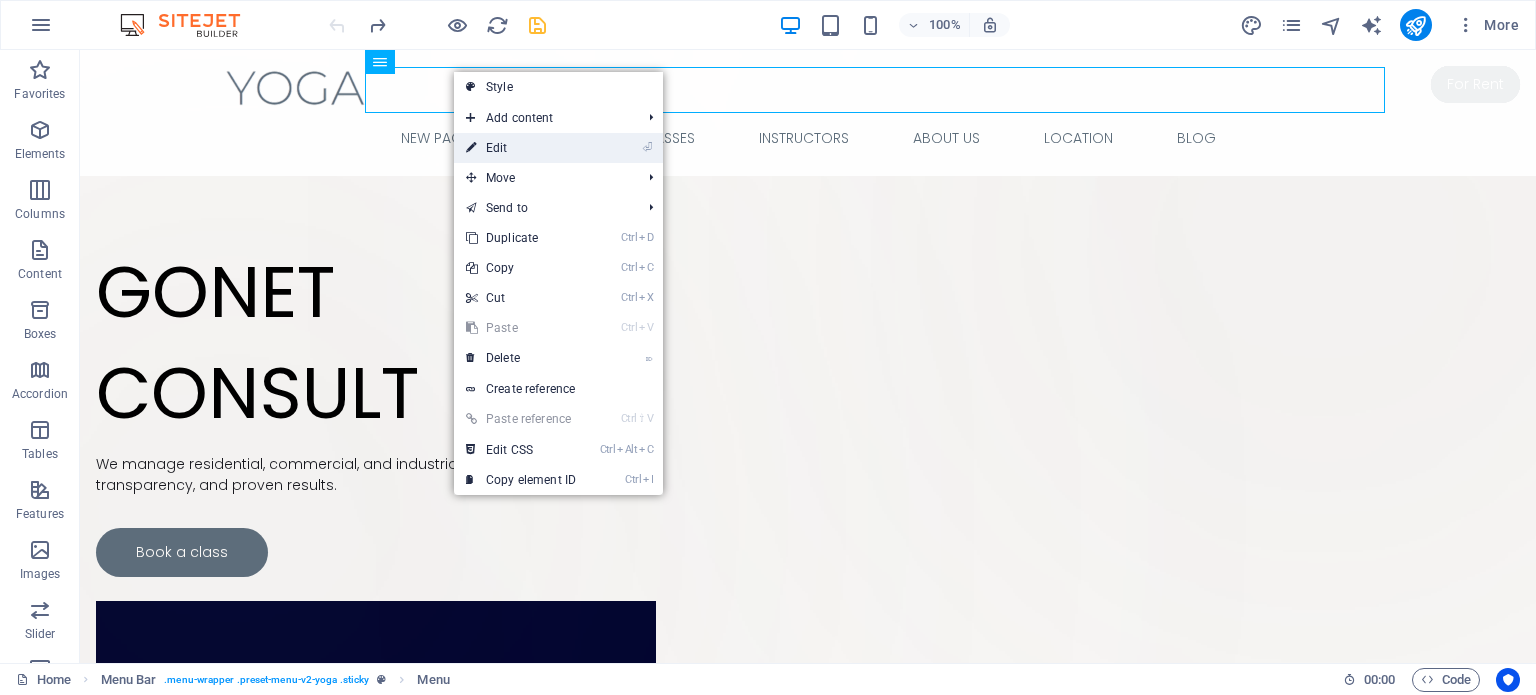 click on "⏎  Edit" at bounding box center [521, 148] 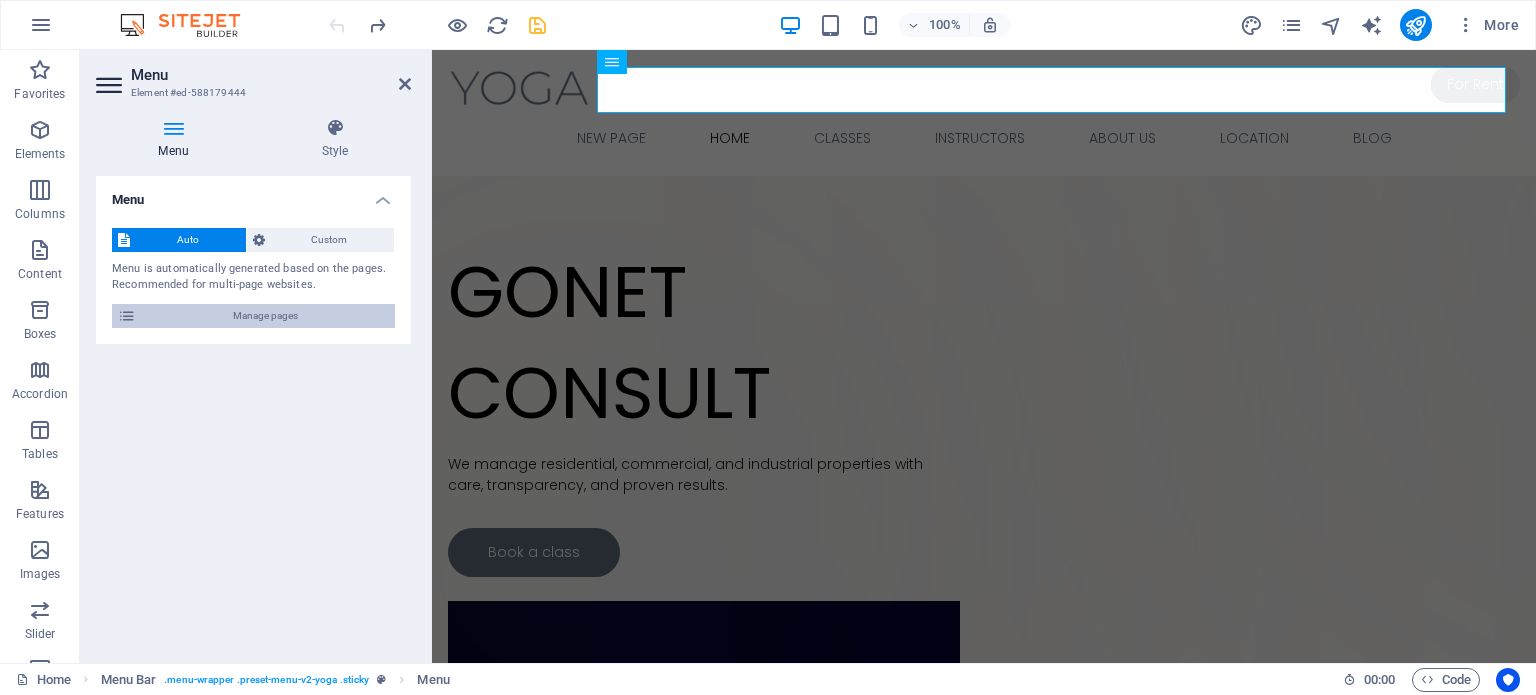 click on "Manage pages" at bounding box center (265, 316) 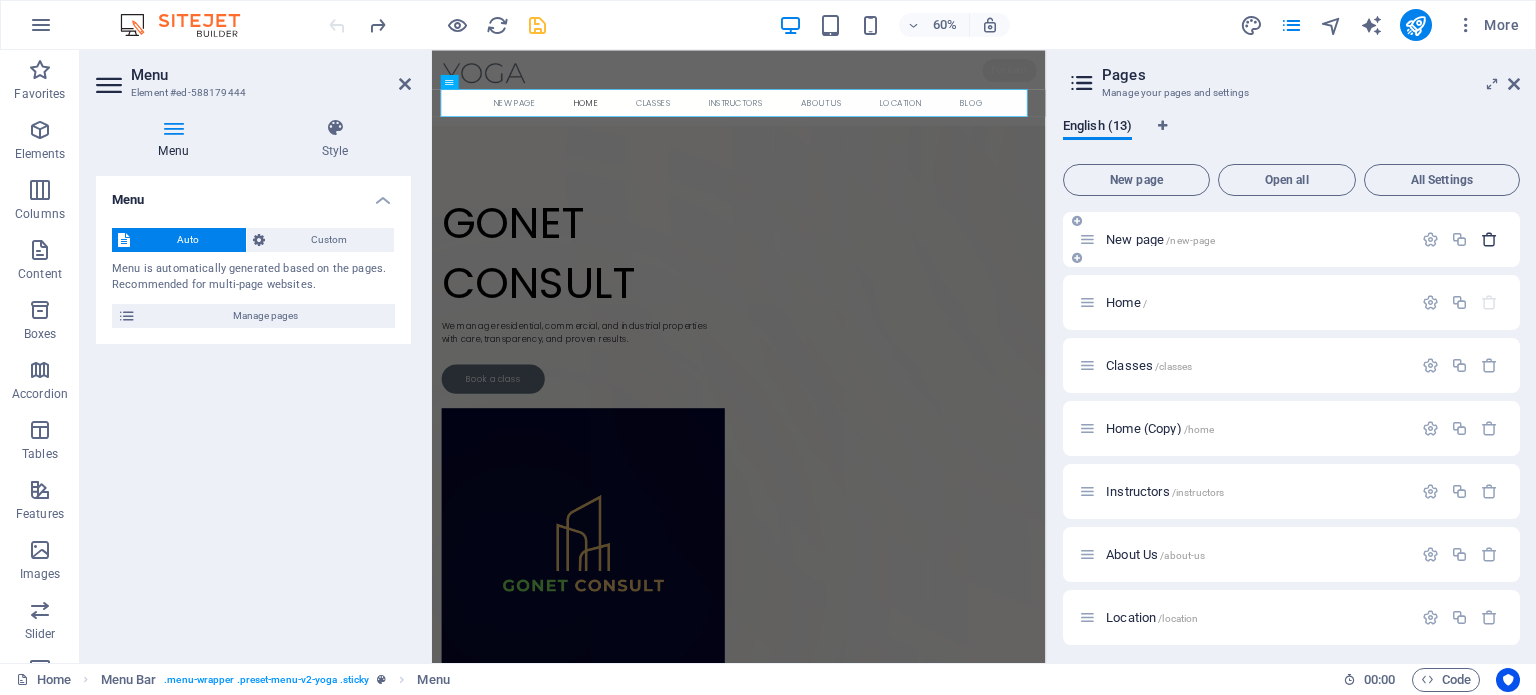click at bounding box center (1489, 239) 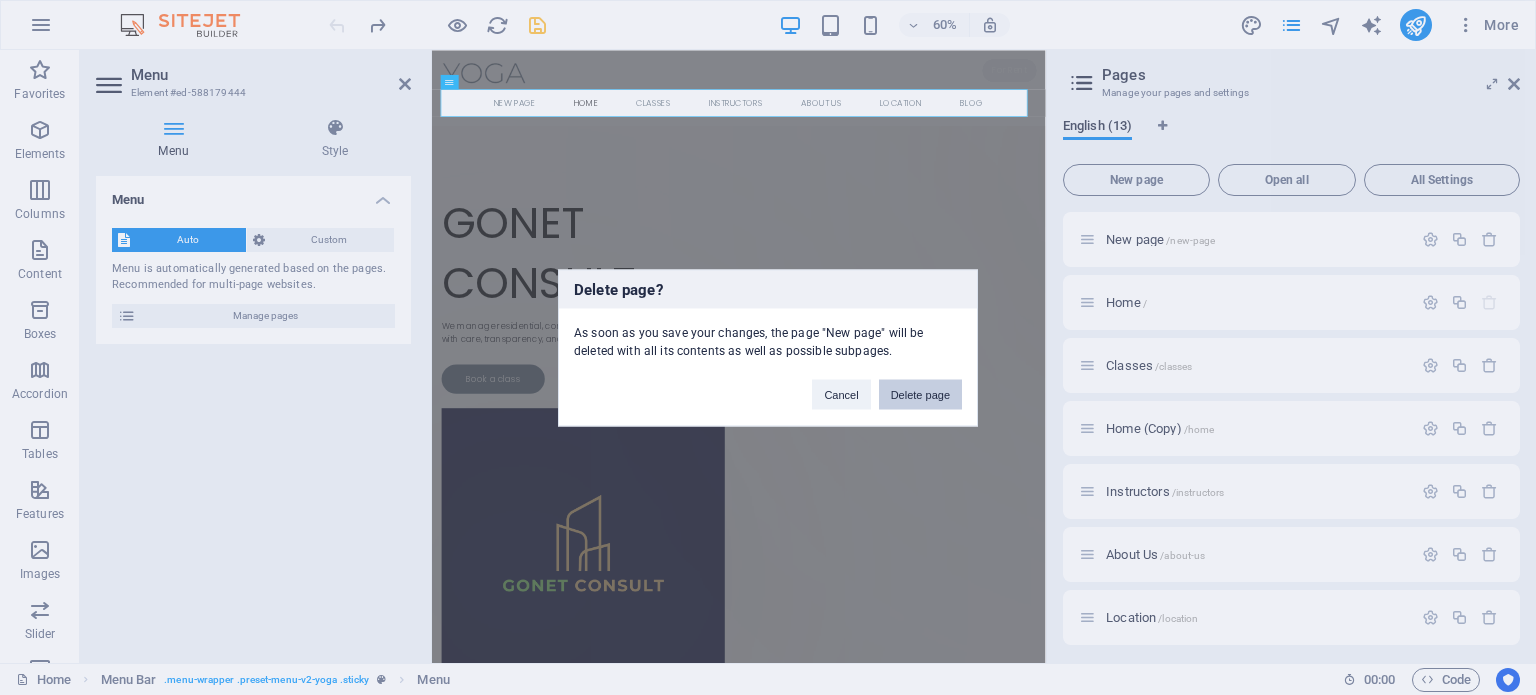 click on "Delete page" at bounding box center (920, 394) 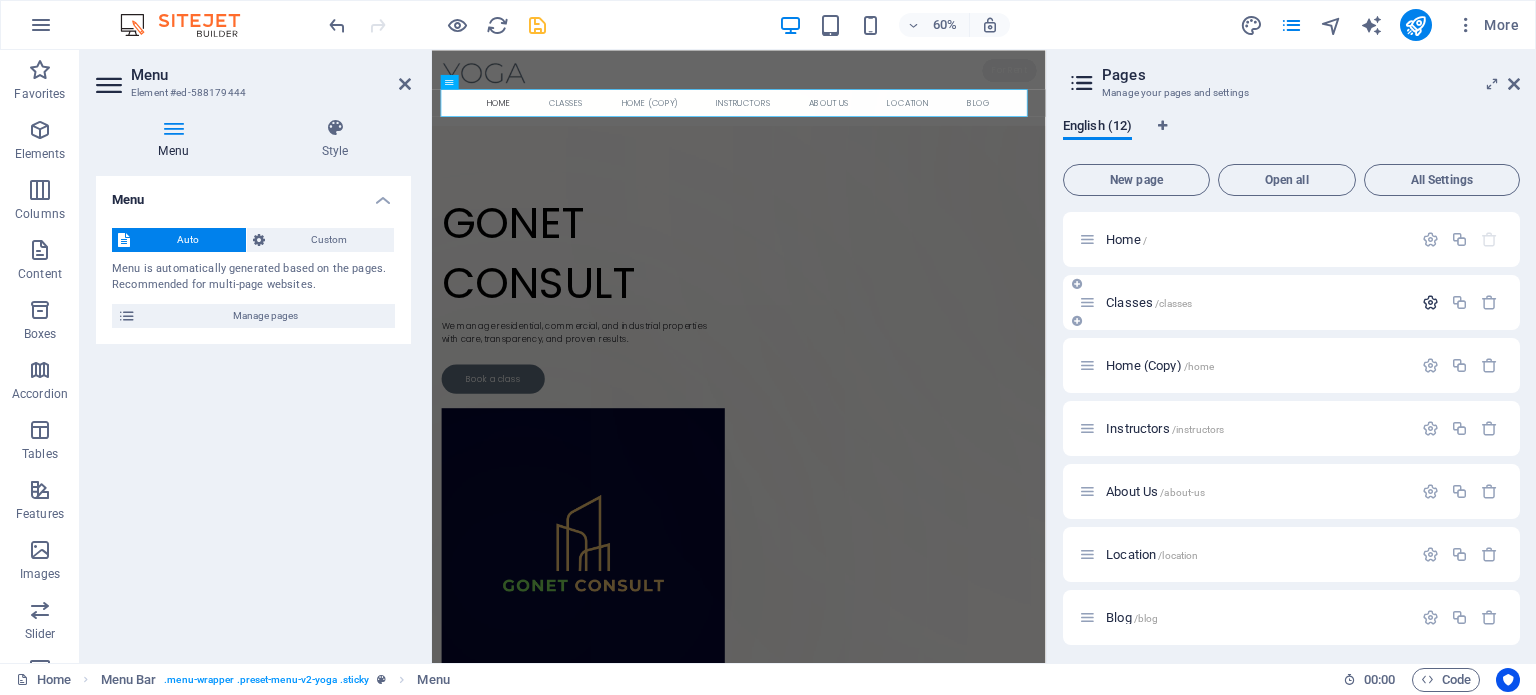 click at bounding box center (1430, 302) 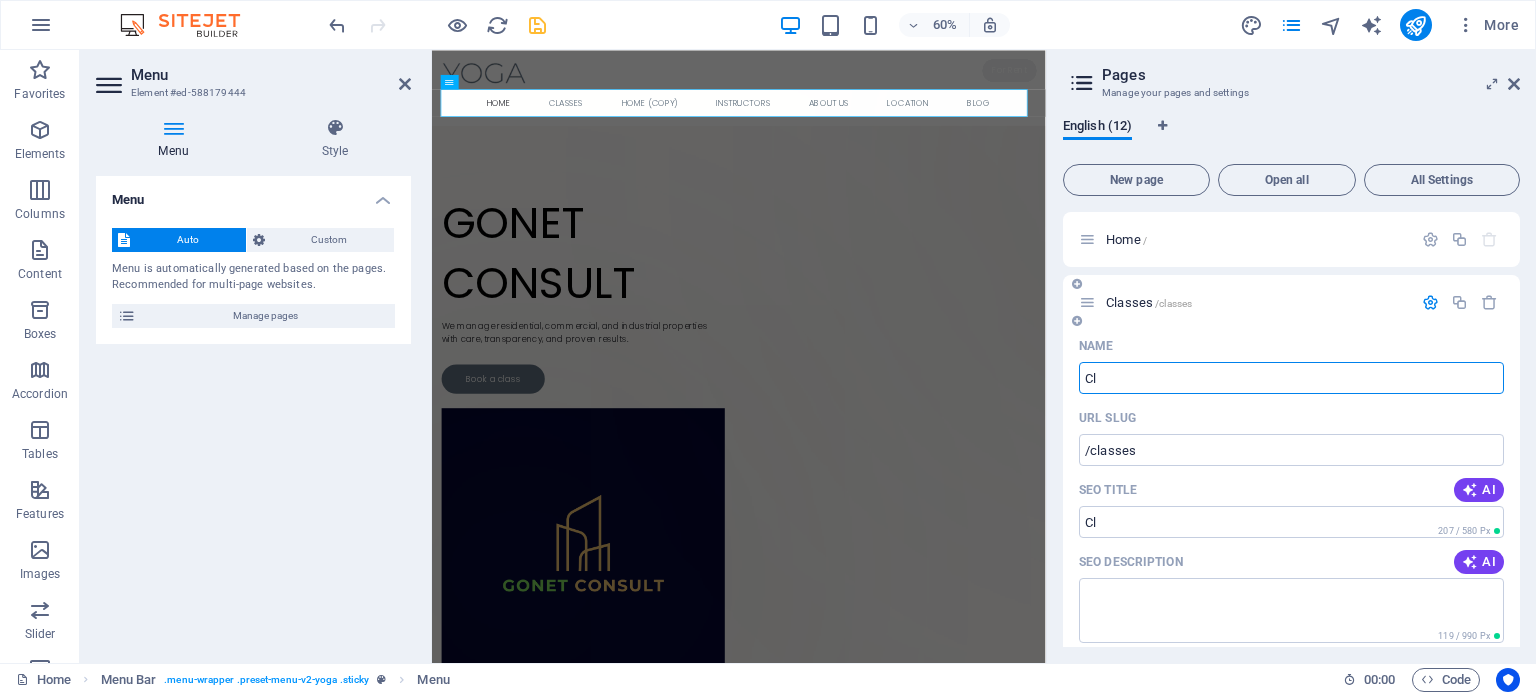 type on "C" 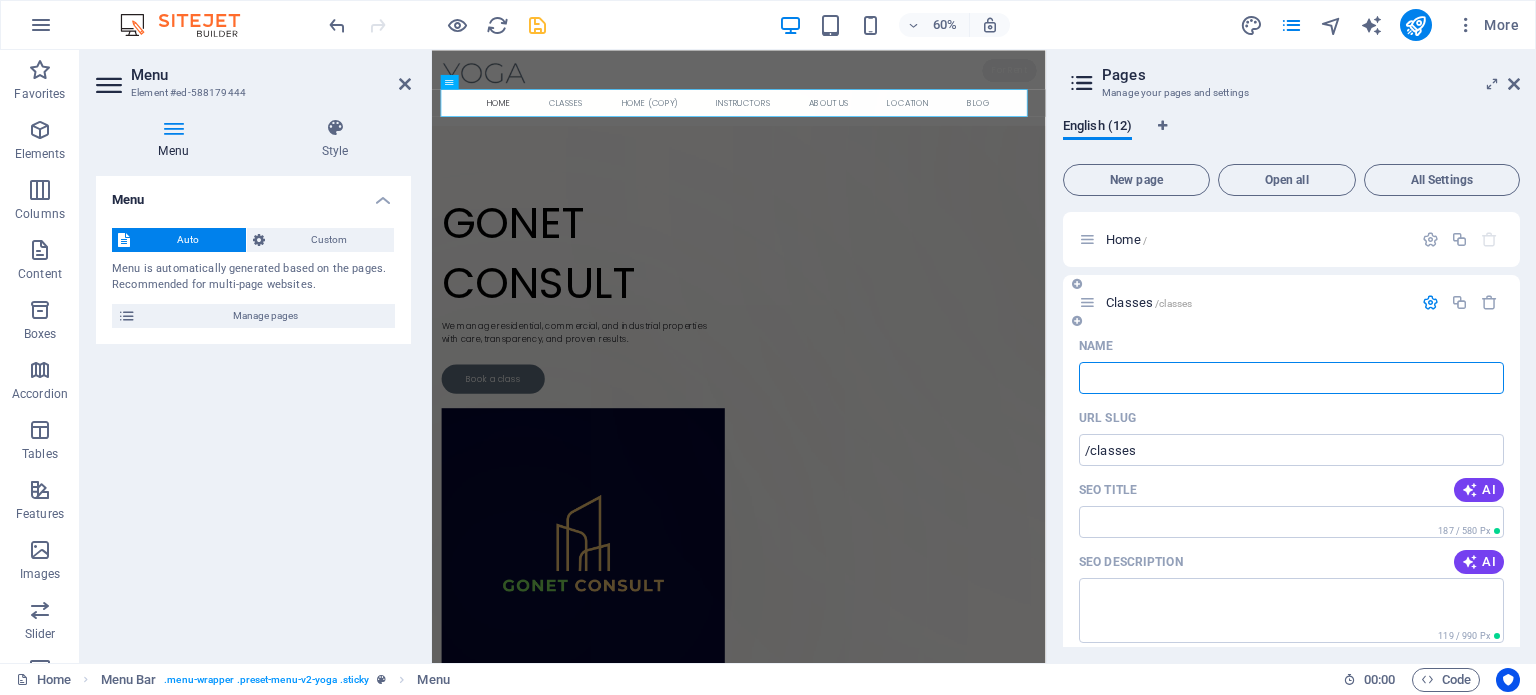 type 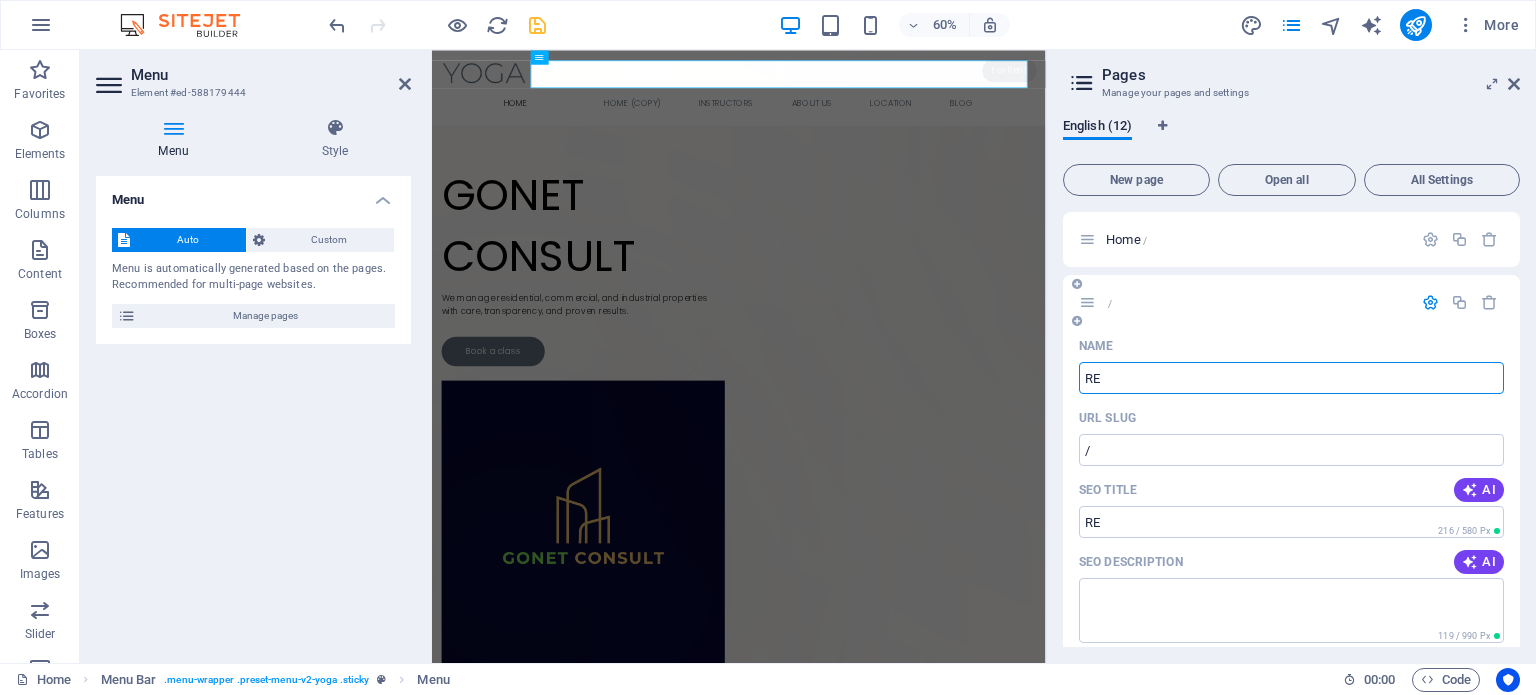 type on "RE" 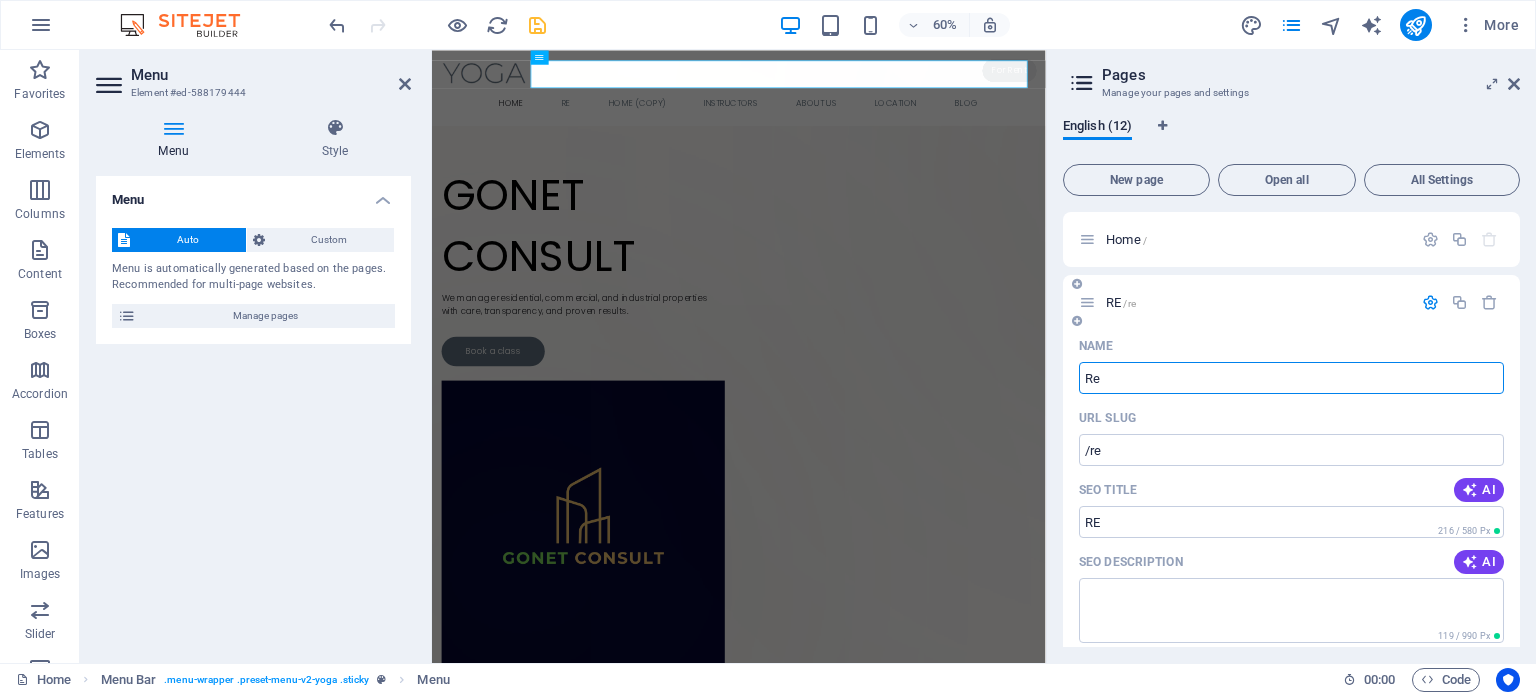 type on "Re" 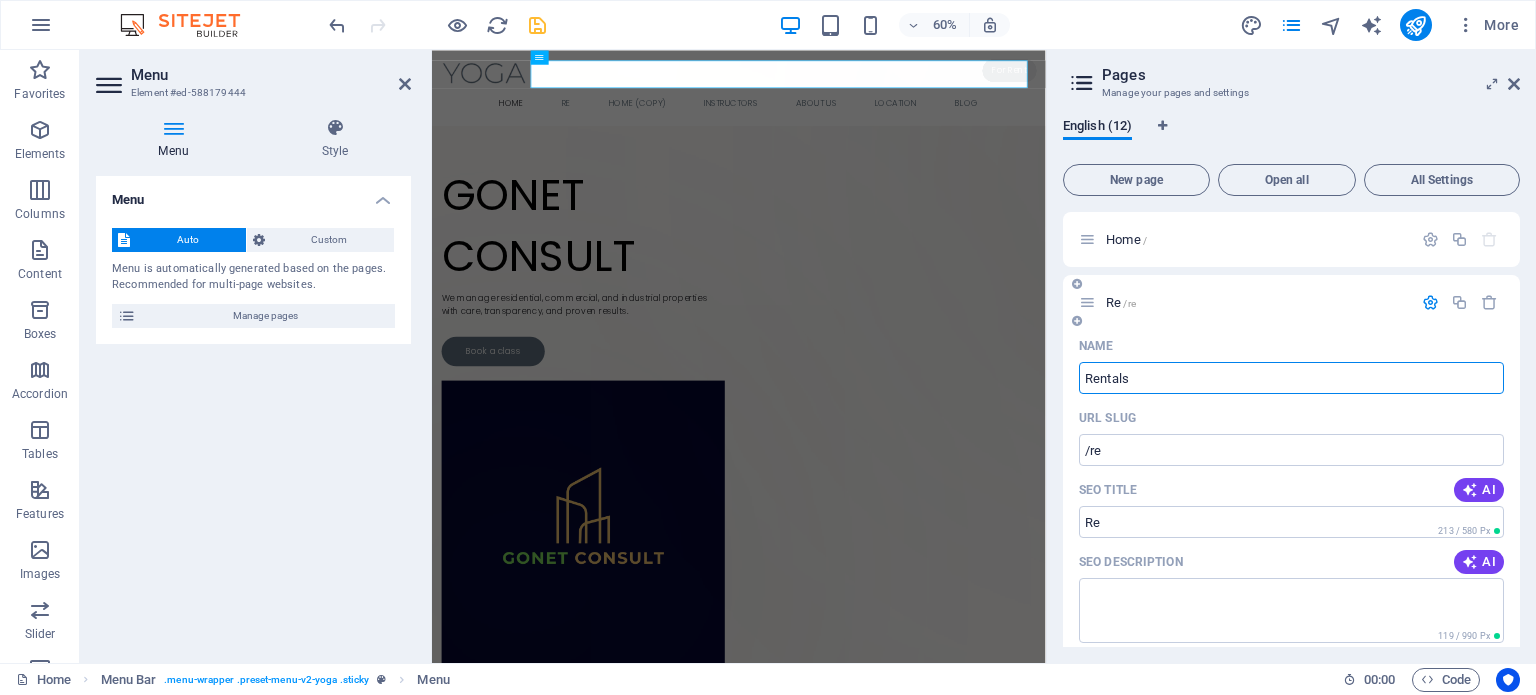 type on "Rentals" 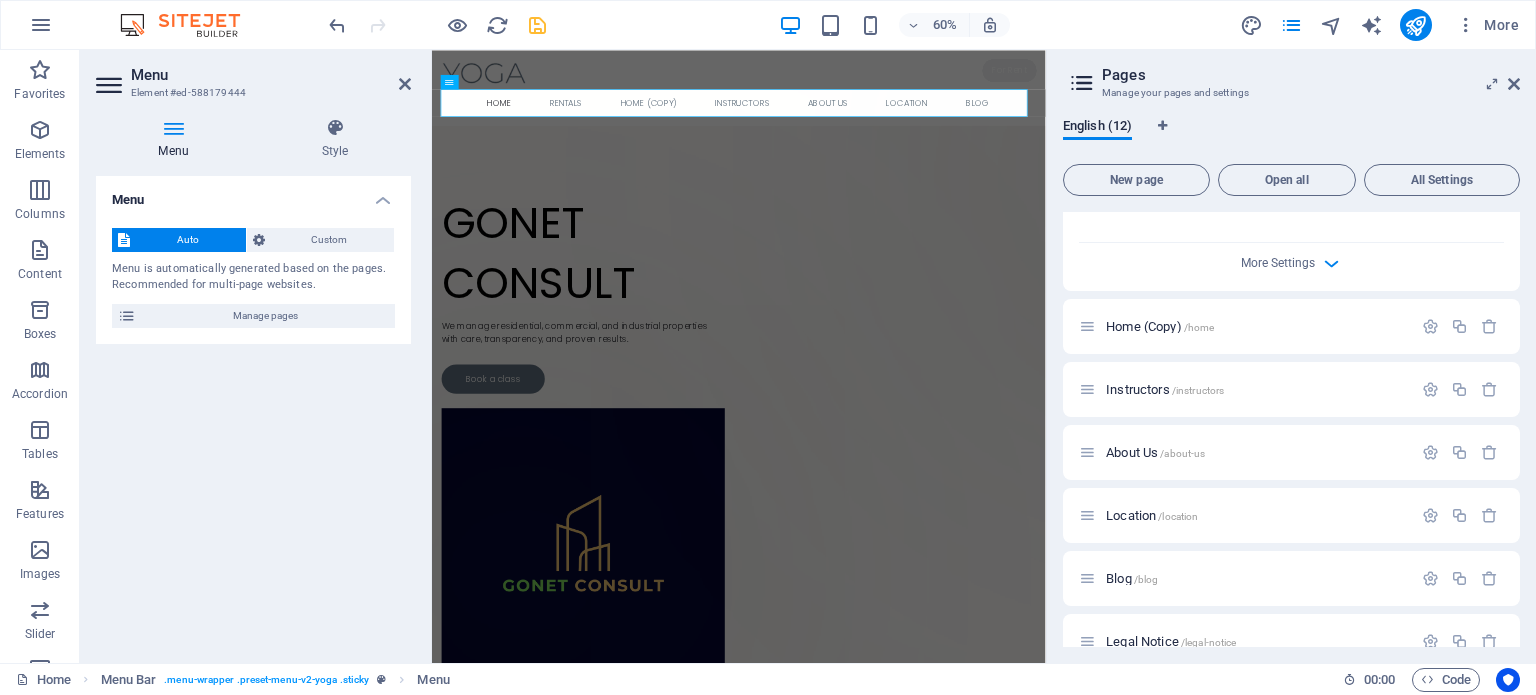 scroll, scrollTop: 792, scrollLeft: 0, axis: vertical 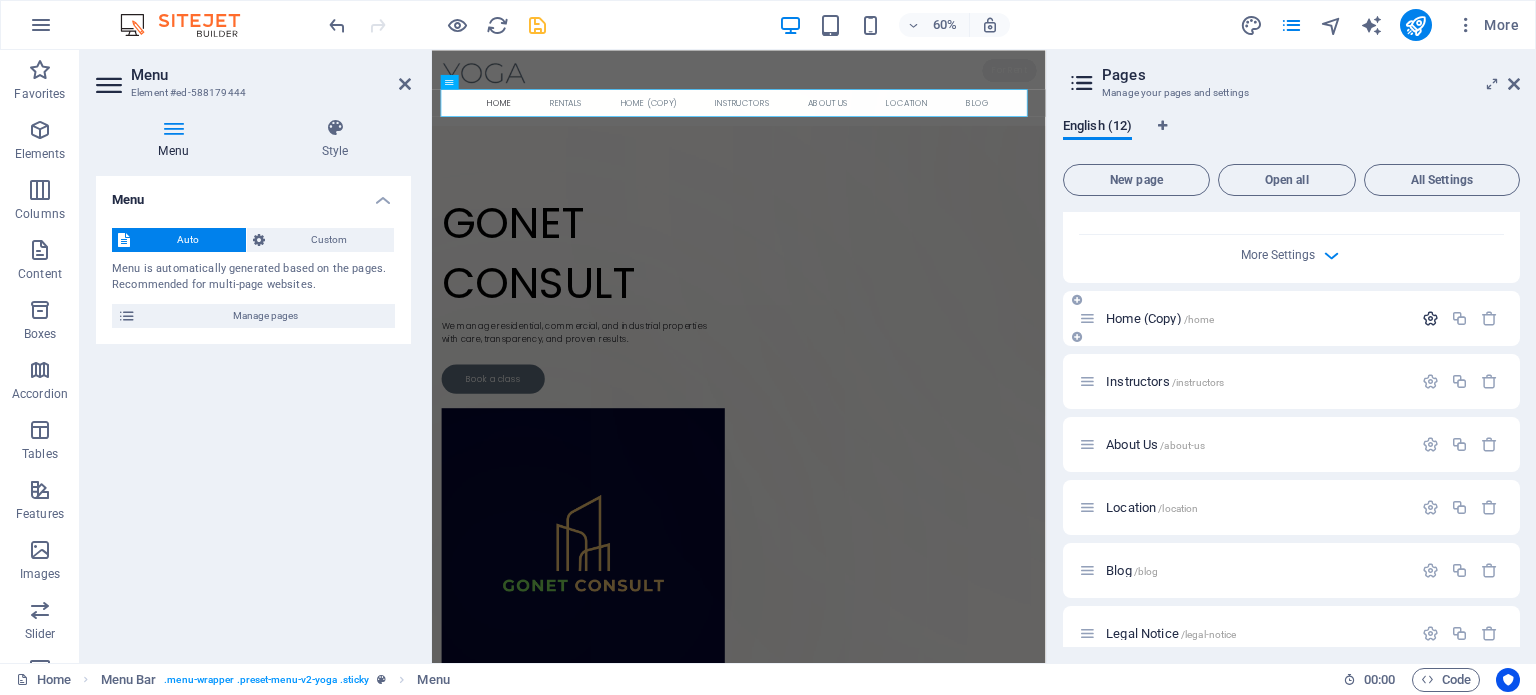 type on "Rentals" 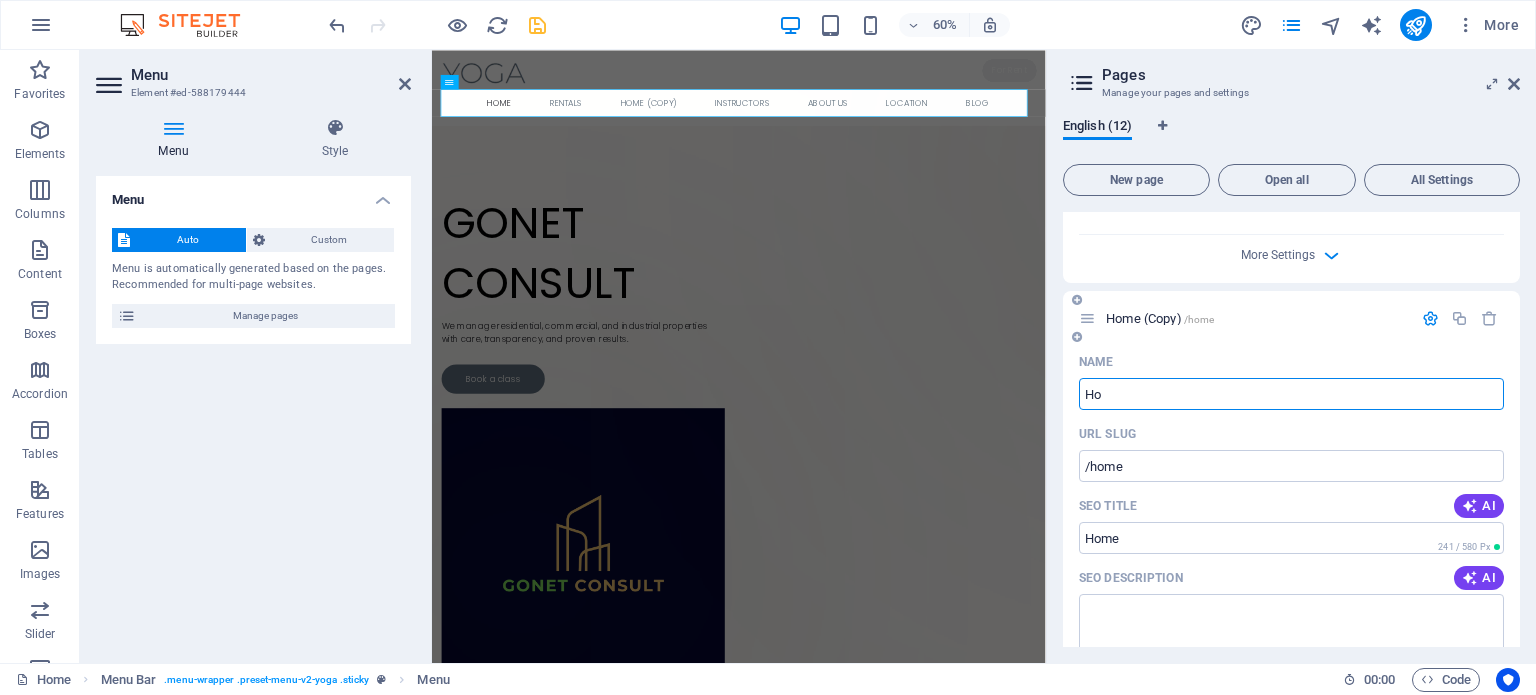 type on "H" 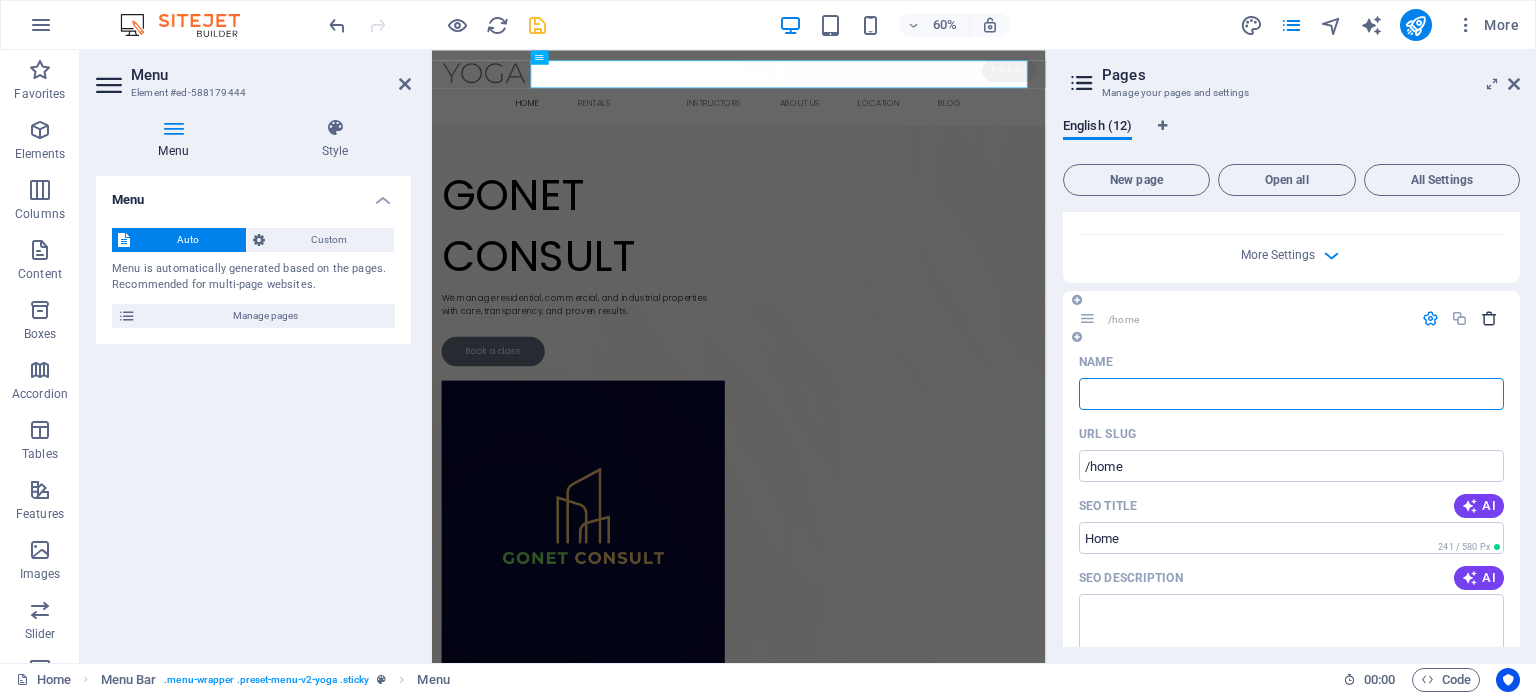 type 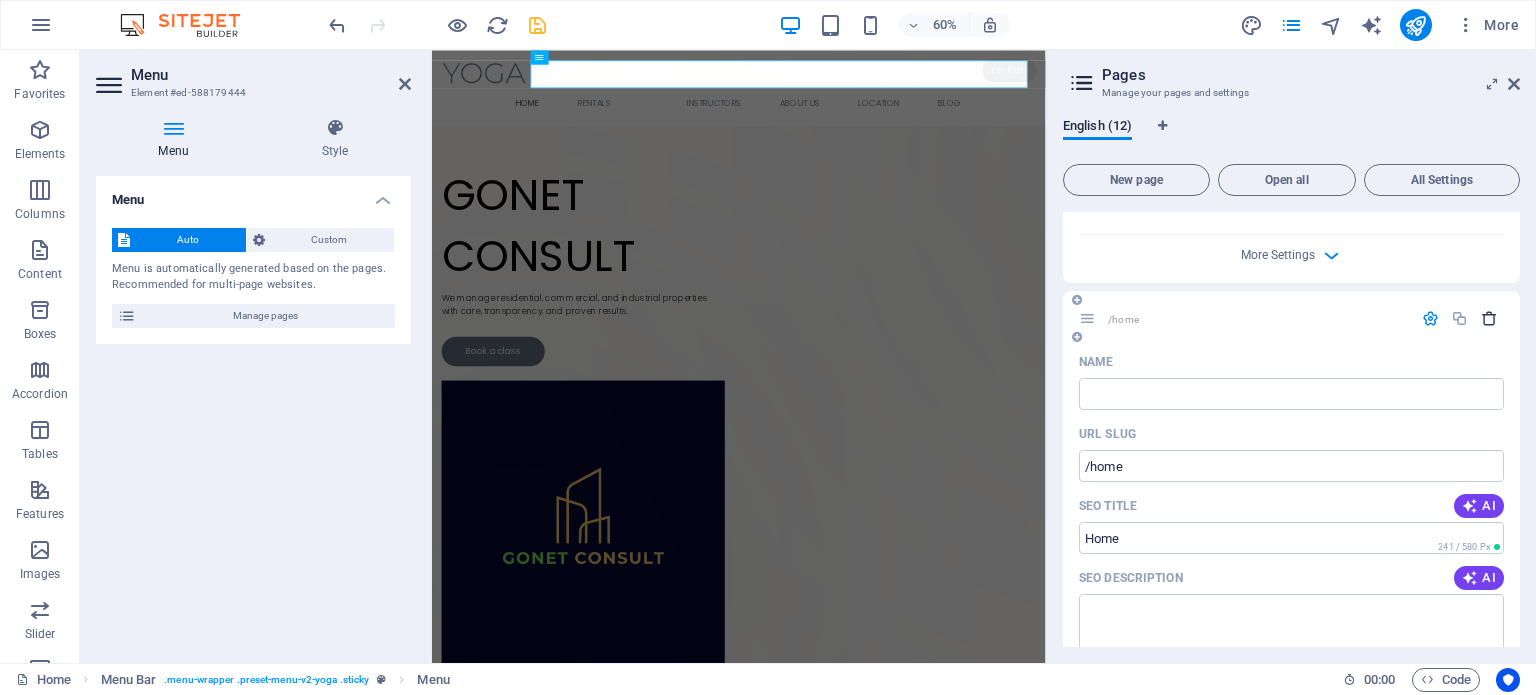 click at bounding box center [1489, 318] 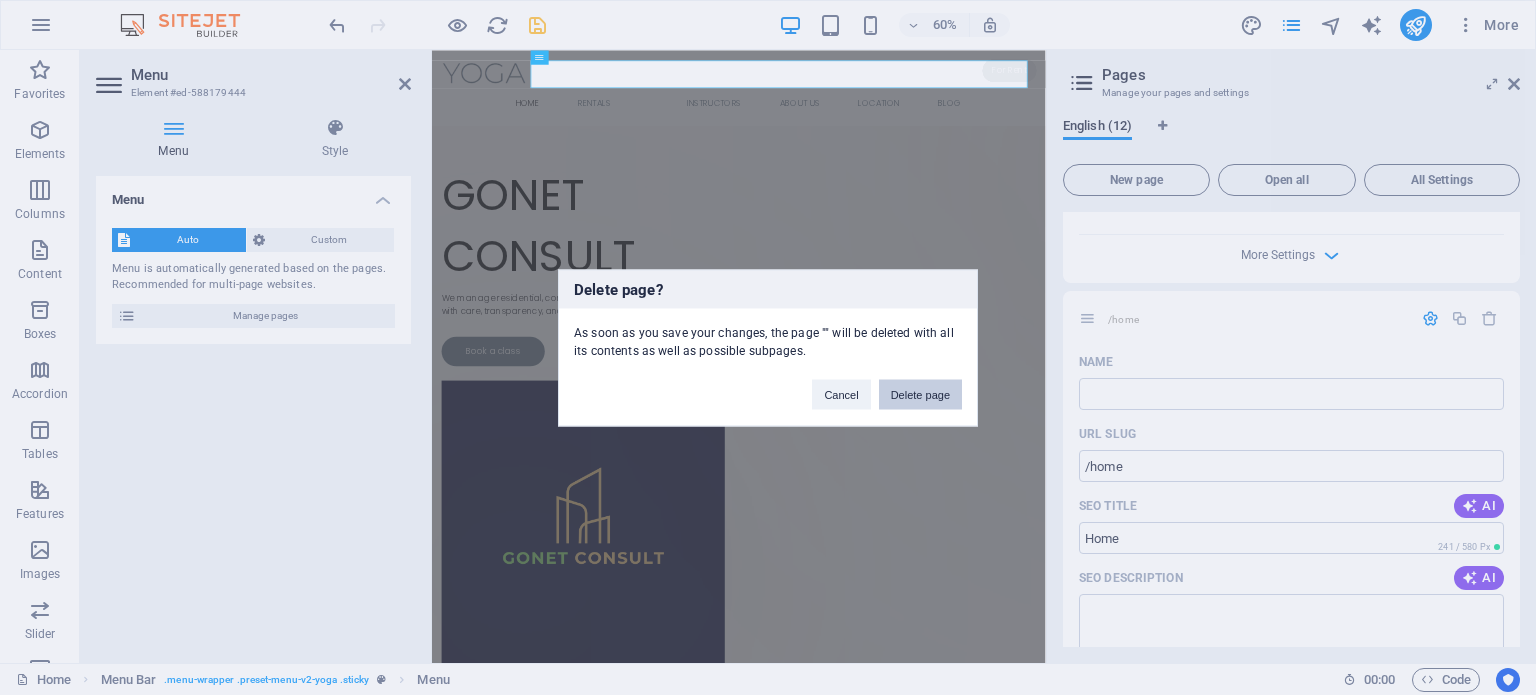 click on "Delete page" at bounding box center [920, 394] 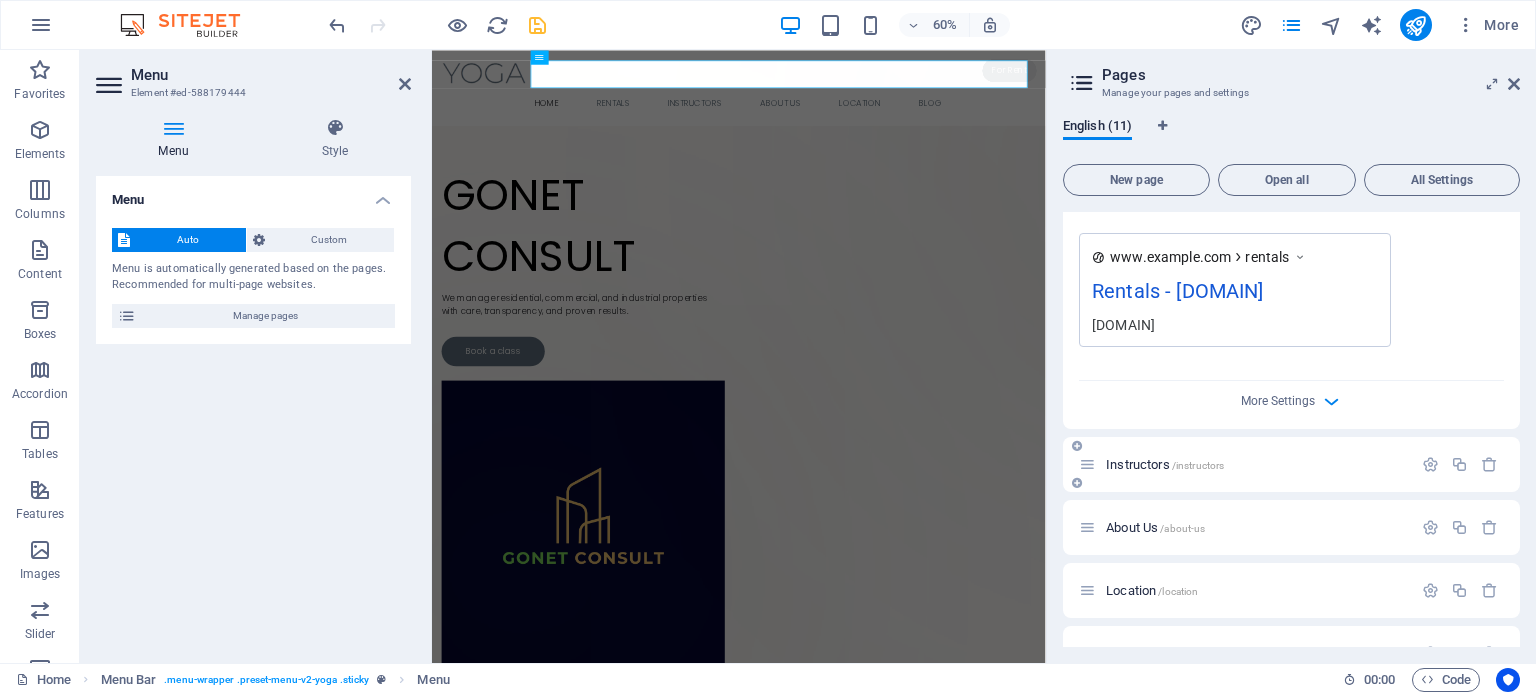 scroll, scrollTop: 718, scrollLeft: 0, axis: vertical 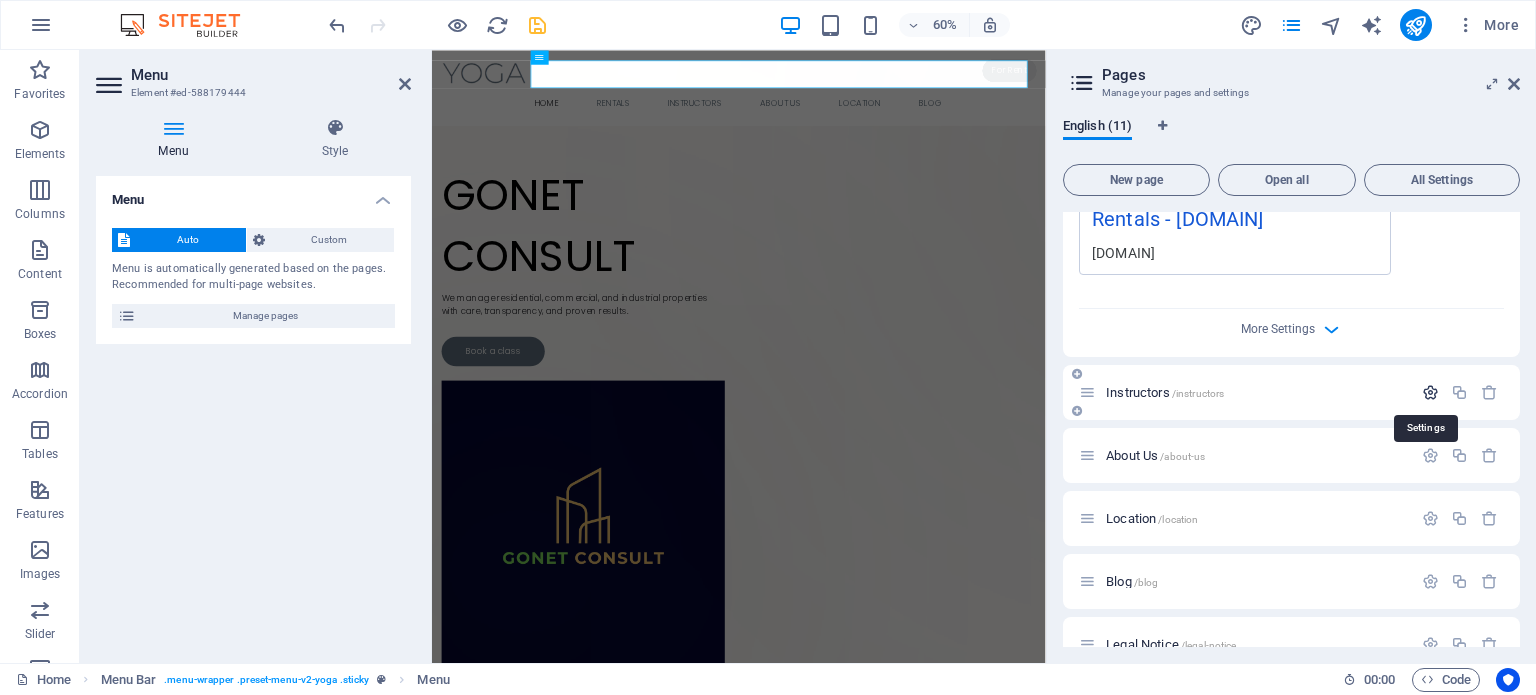 click at bounding box center [1430, 392] 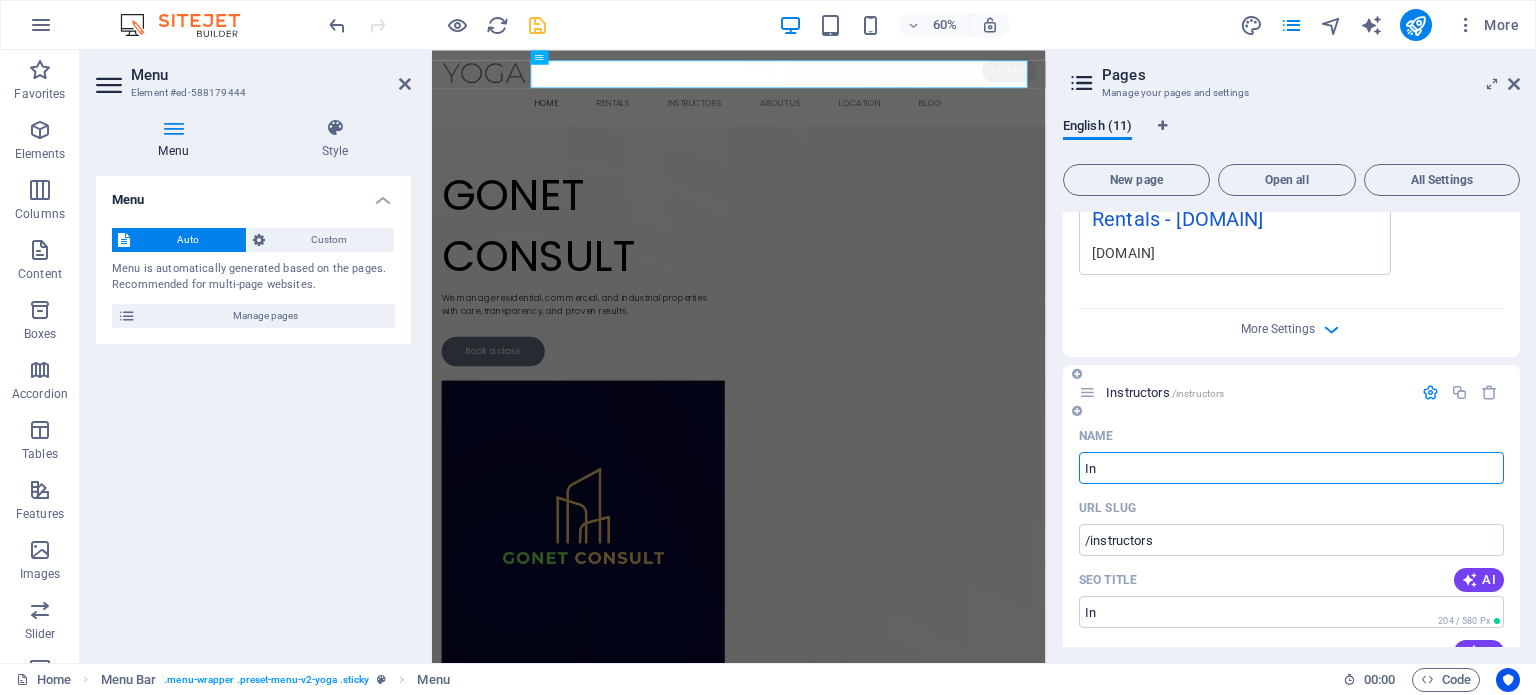 type on "I" 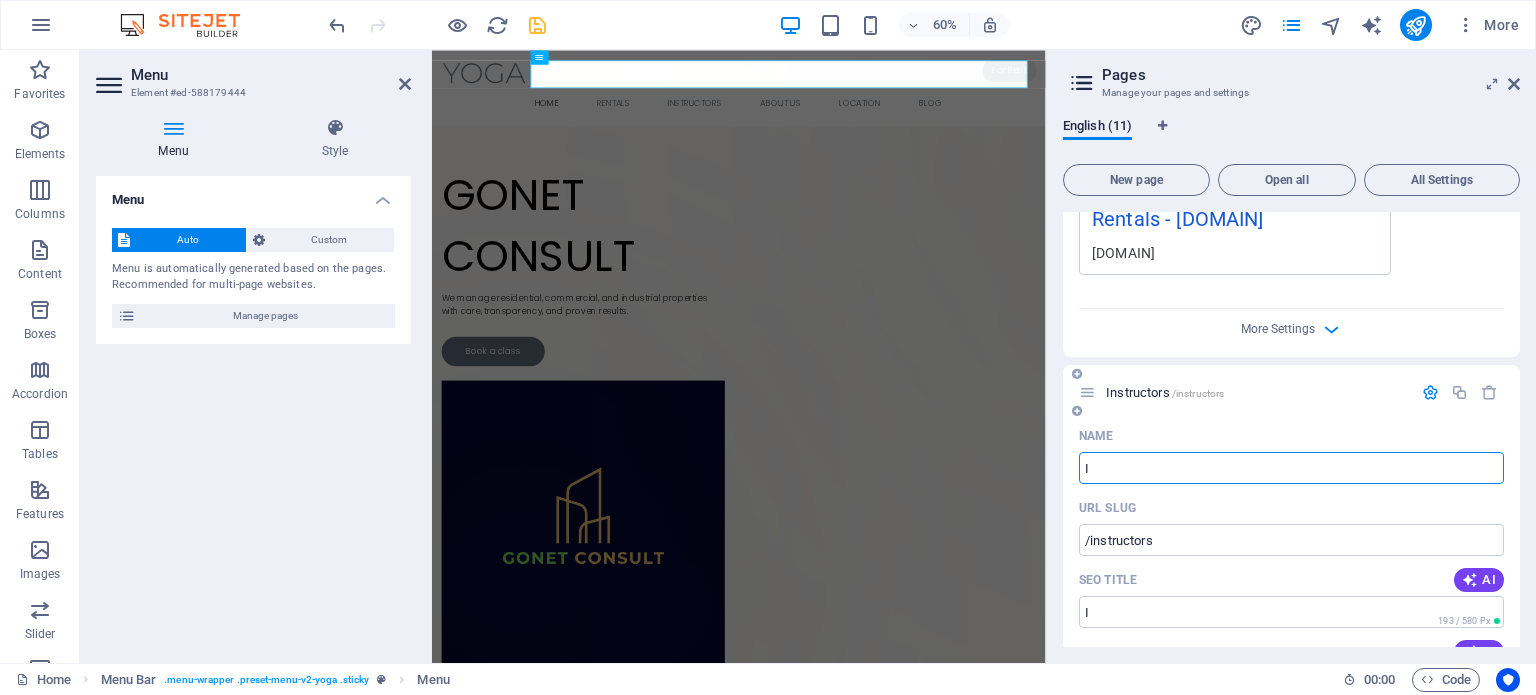 type 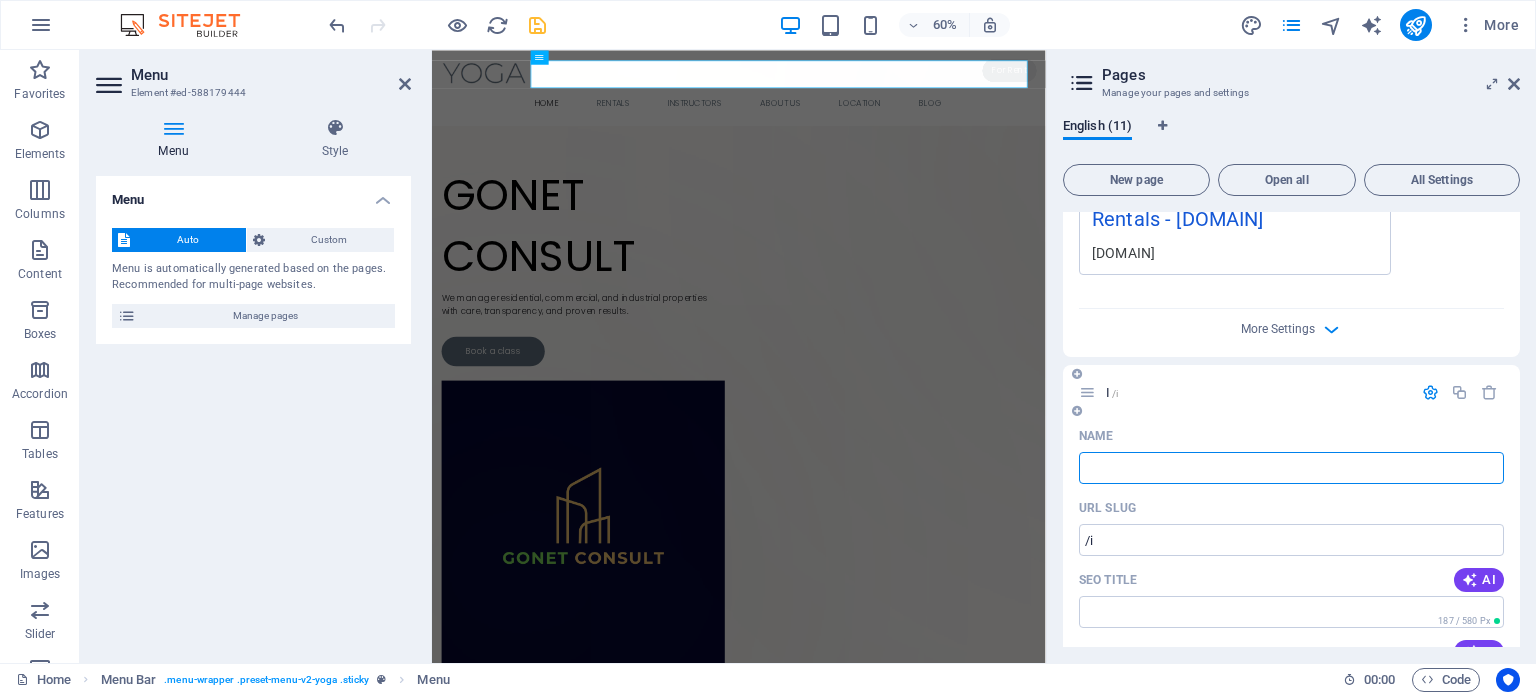 type on "/i" 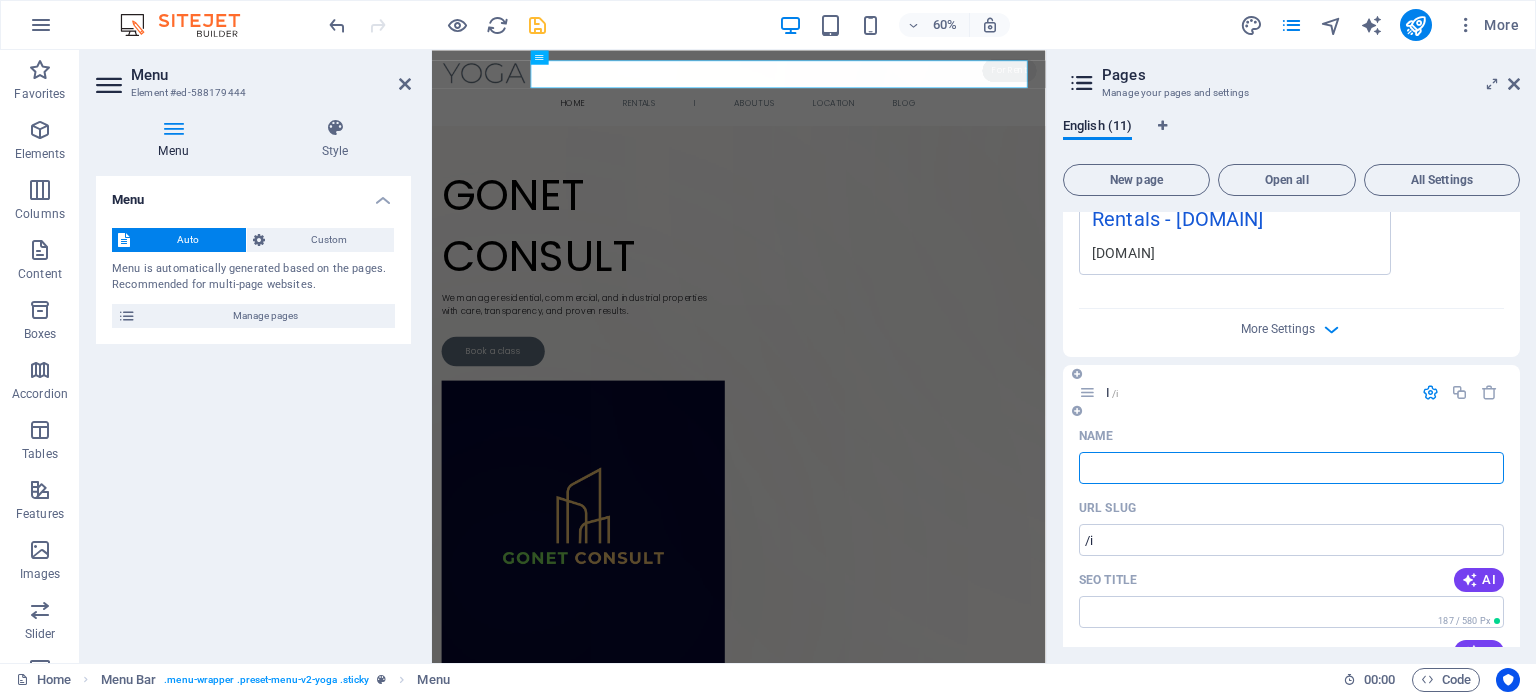 type on "A" 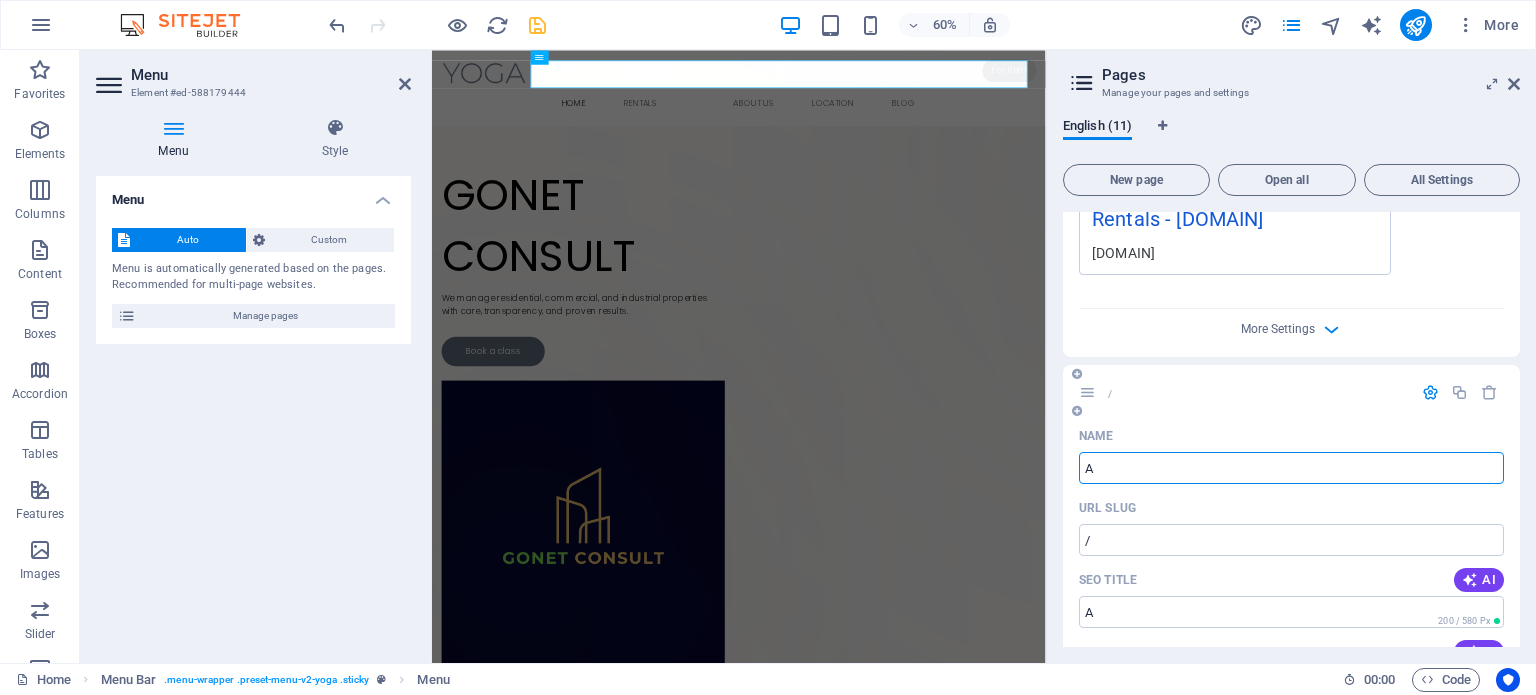 type on "Ai" 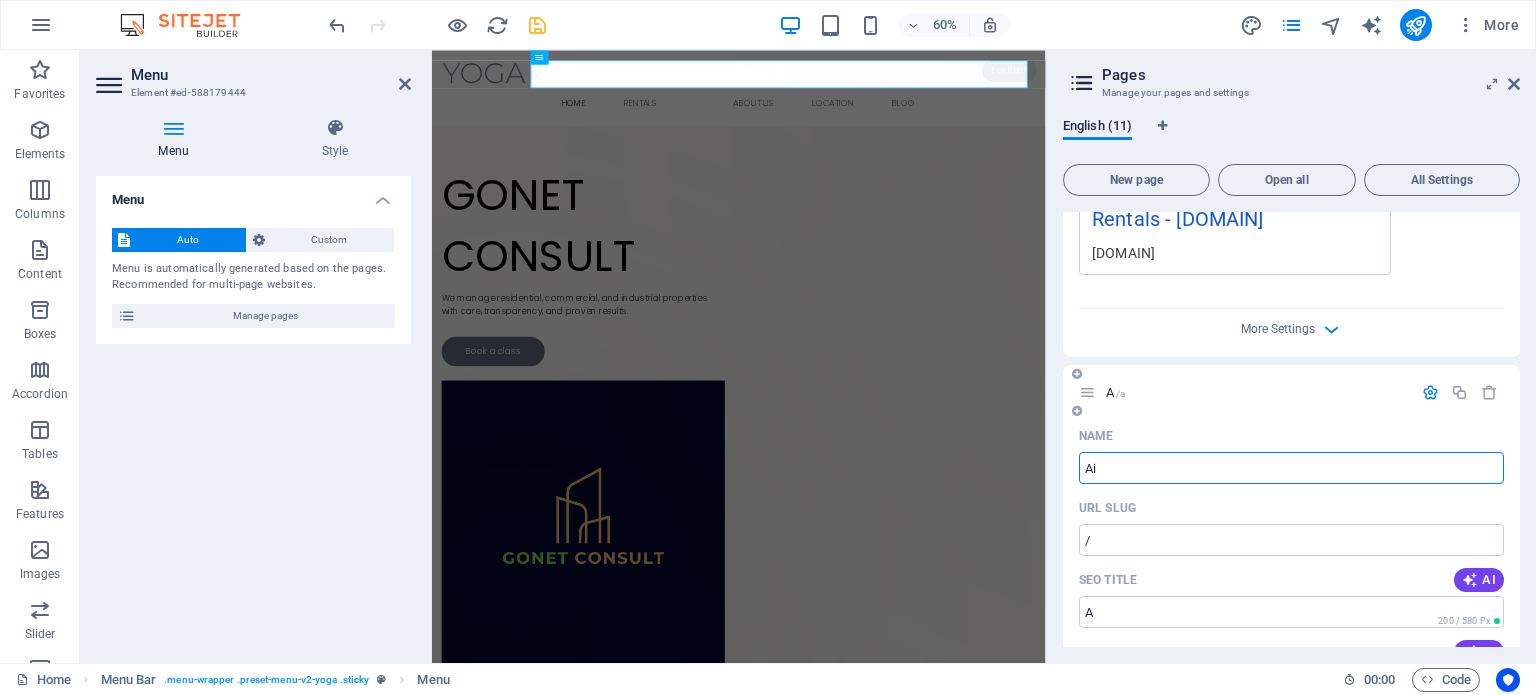 type on "/a" 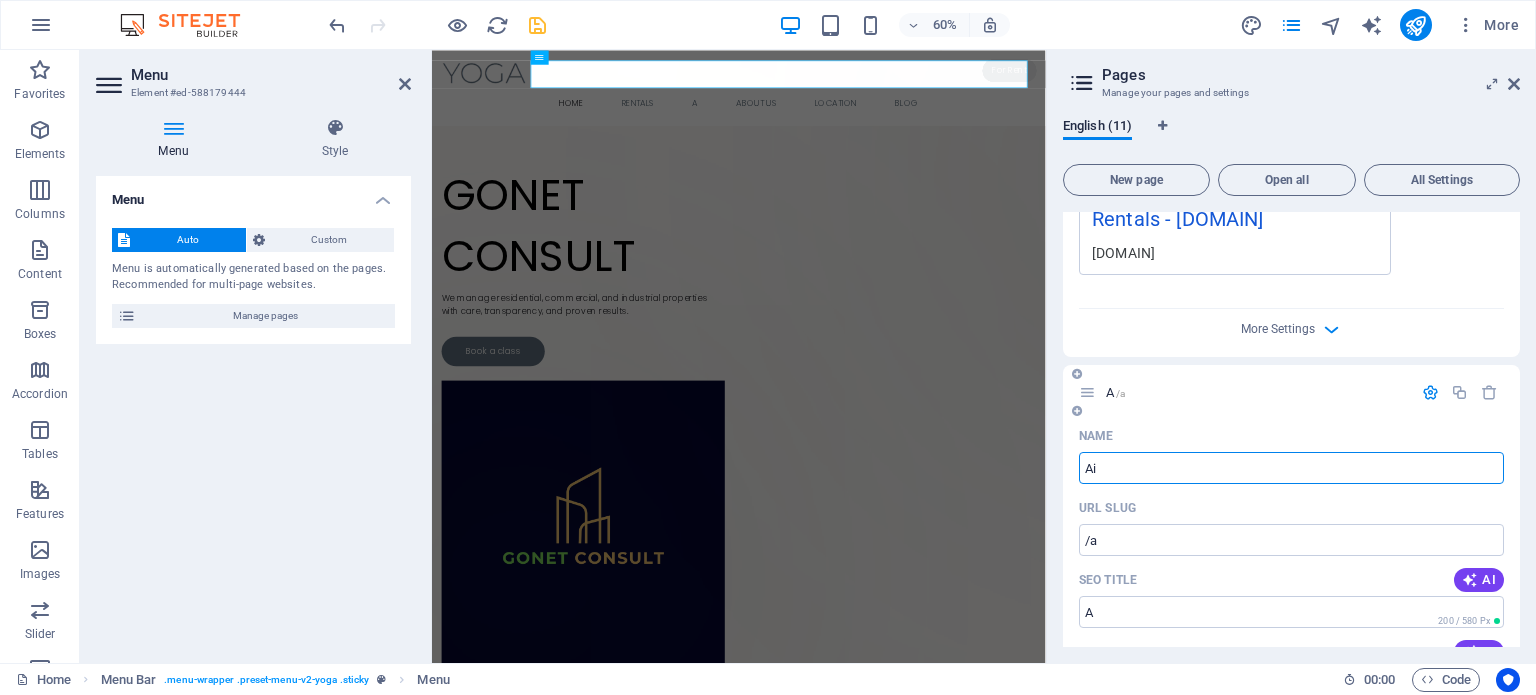 type on "Ai" 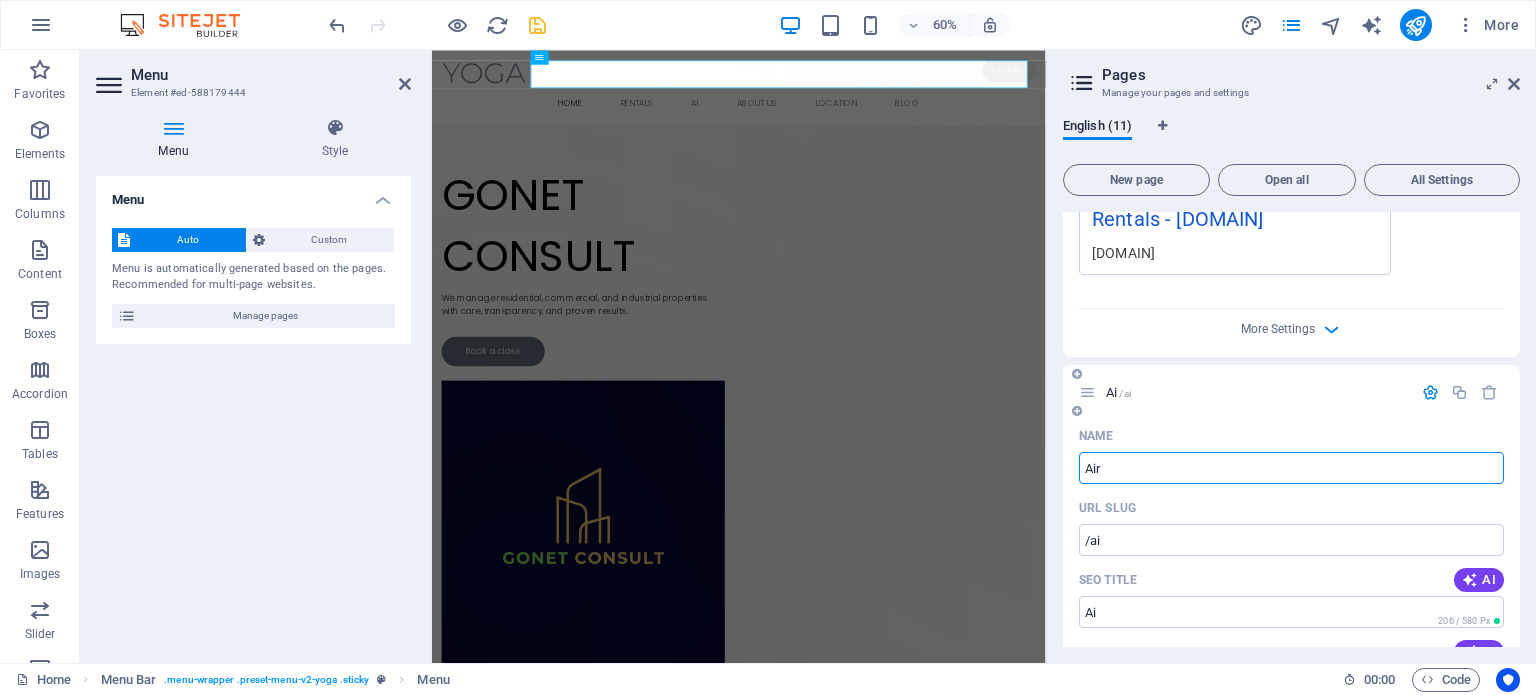 type on "Air" 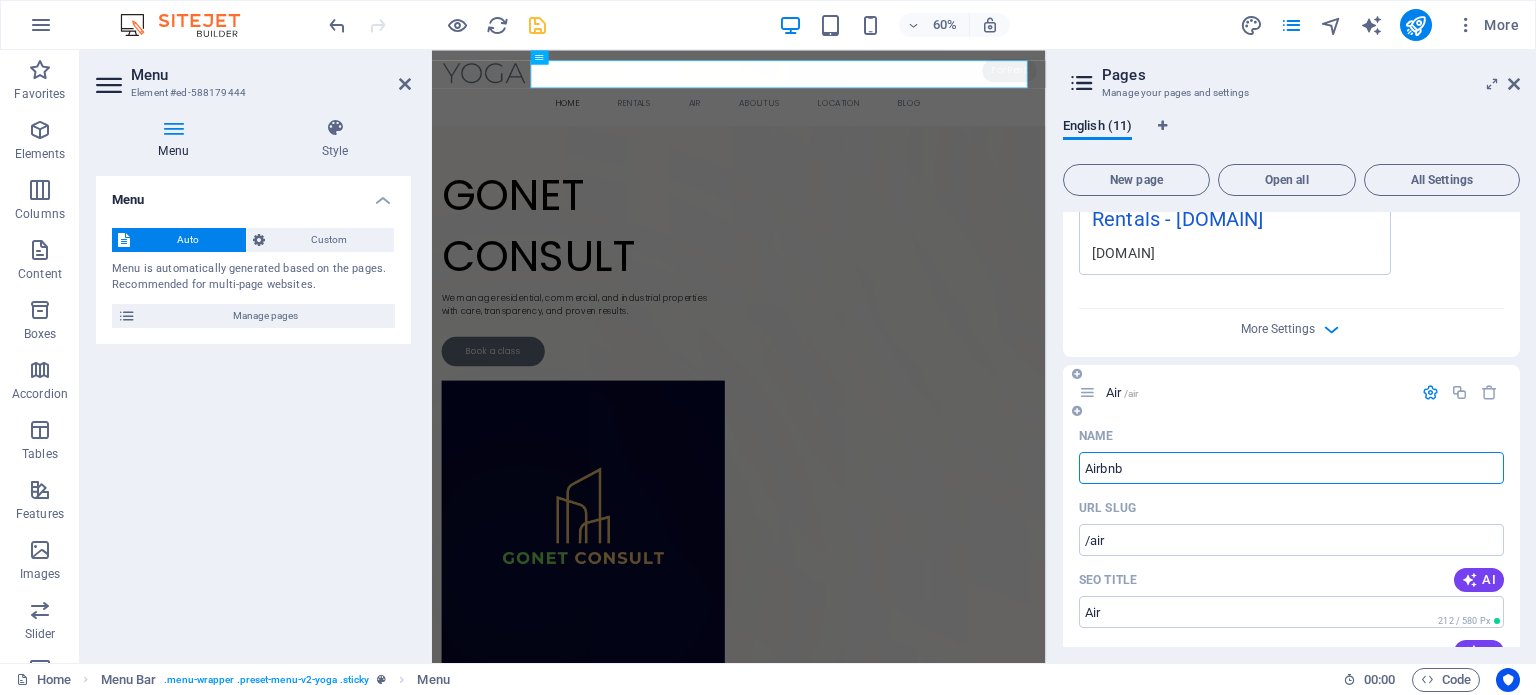 type on "Airbnb" 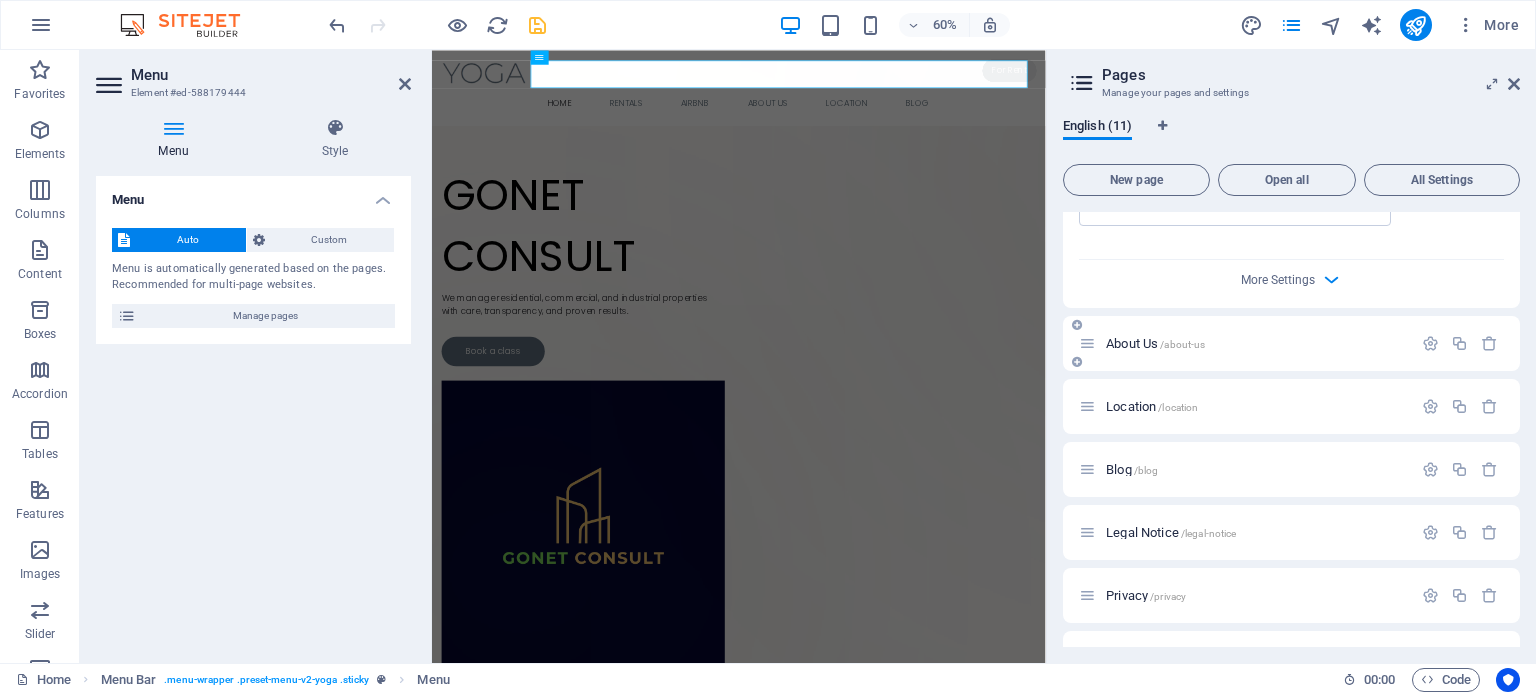 scroll, scrollTop: 1576, scrollLeft: 0, axis: vertical 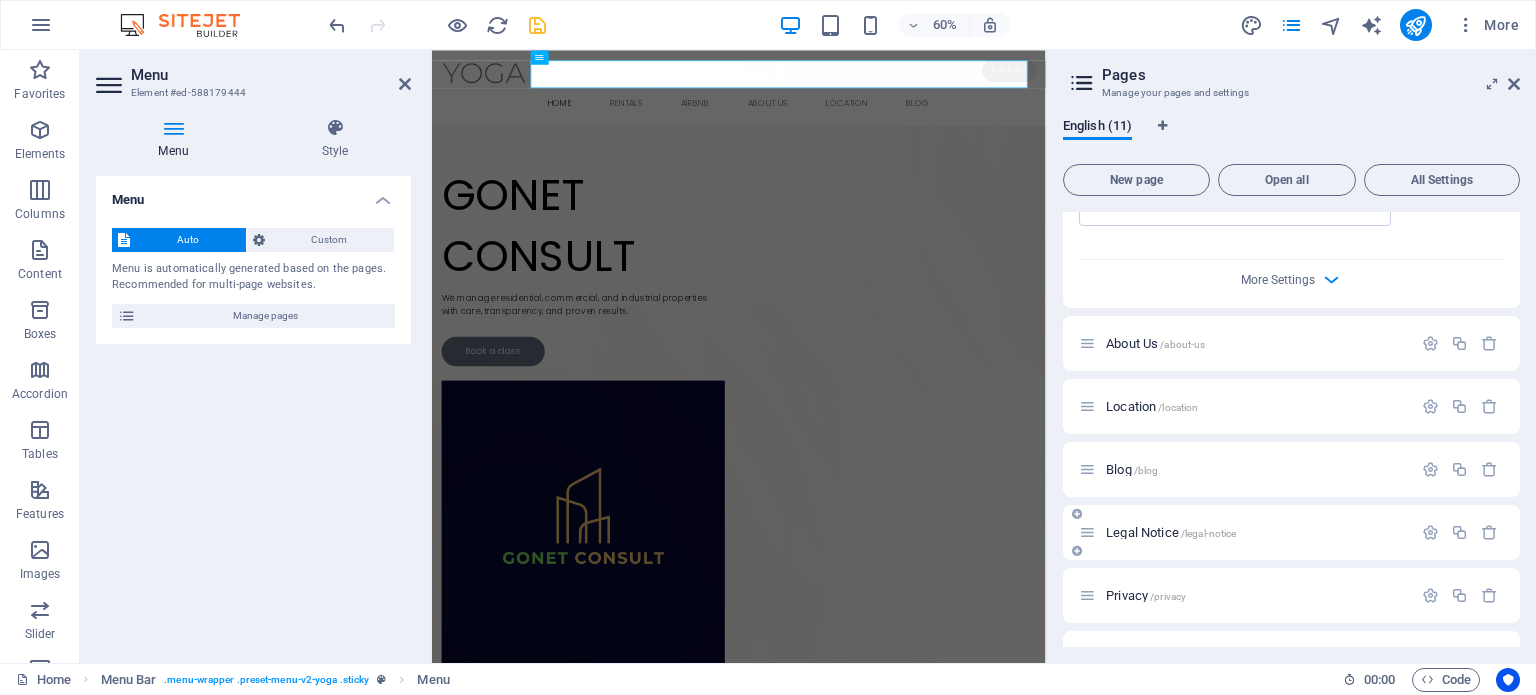 type on "Airbnb" 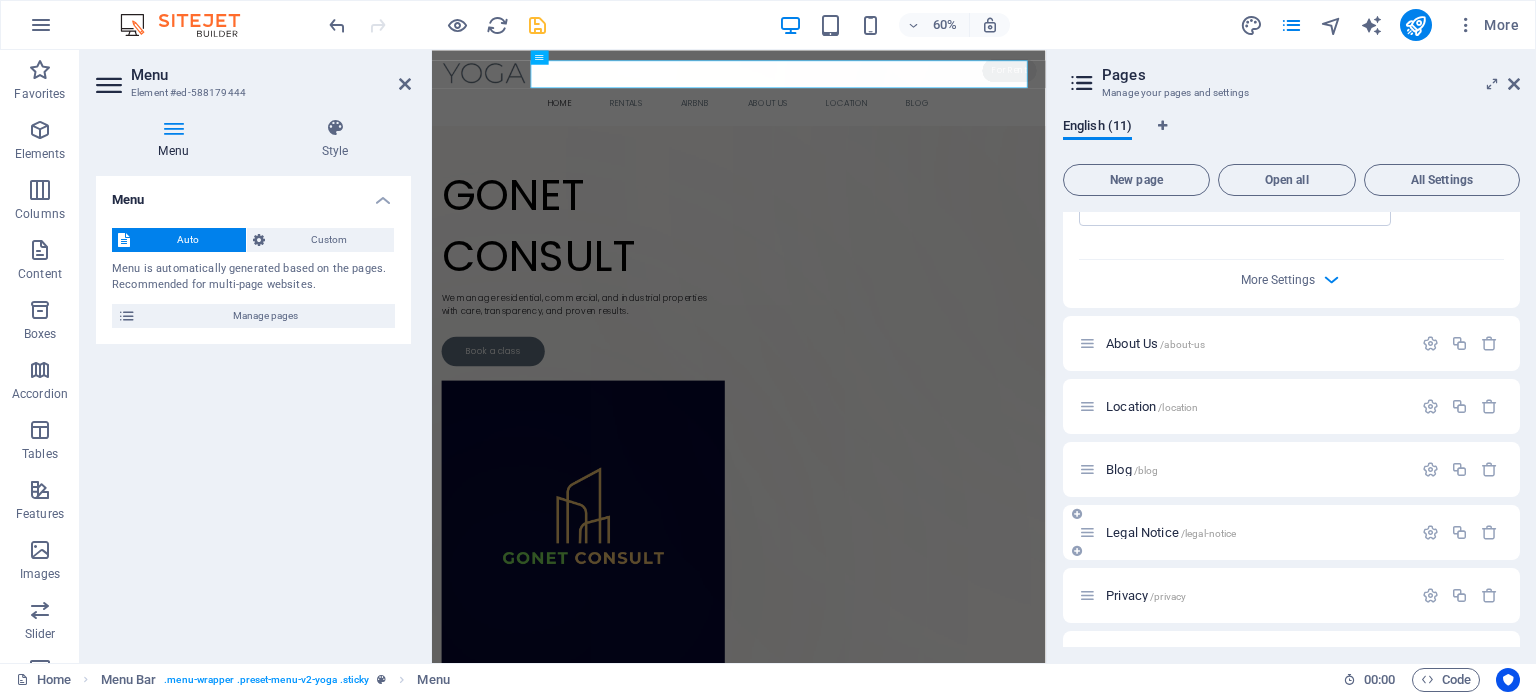 click on "Legal Notice /legal-notice" at bounding box center [1256, 532] 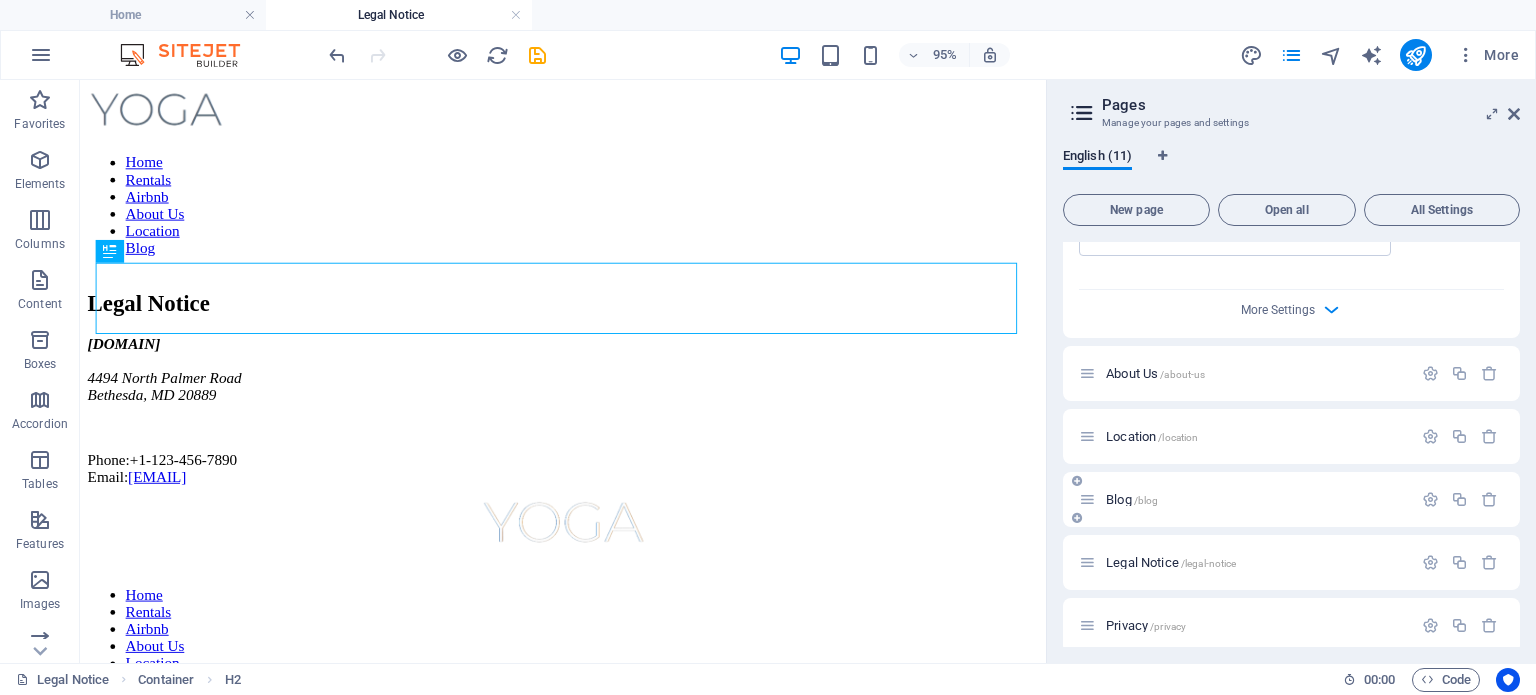 scroll, scrollTop: 0, scrollLeft: 0, axis: both 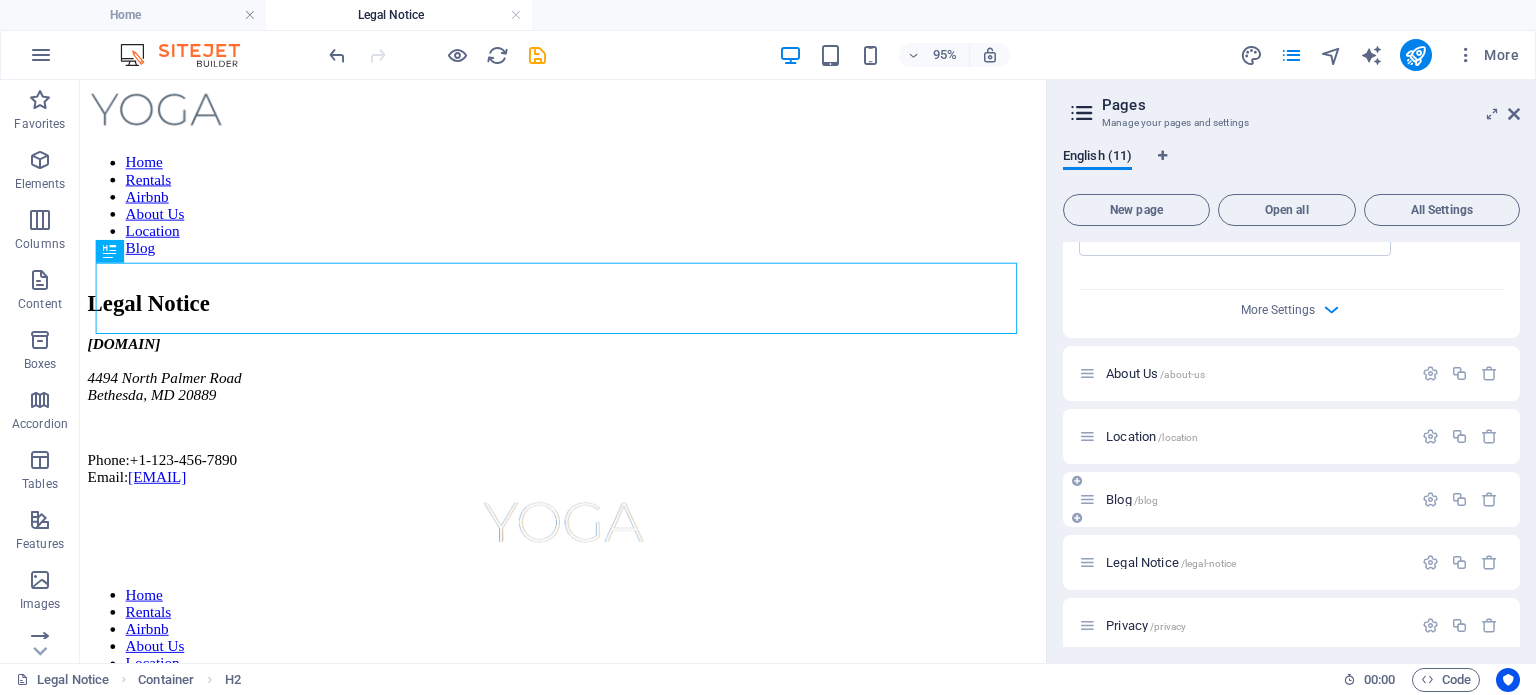 drag, startPoint x: 1186, startPoint y: 501, endPoint x: 1198, endPoint y: 490, distance: 16.27882 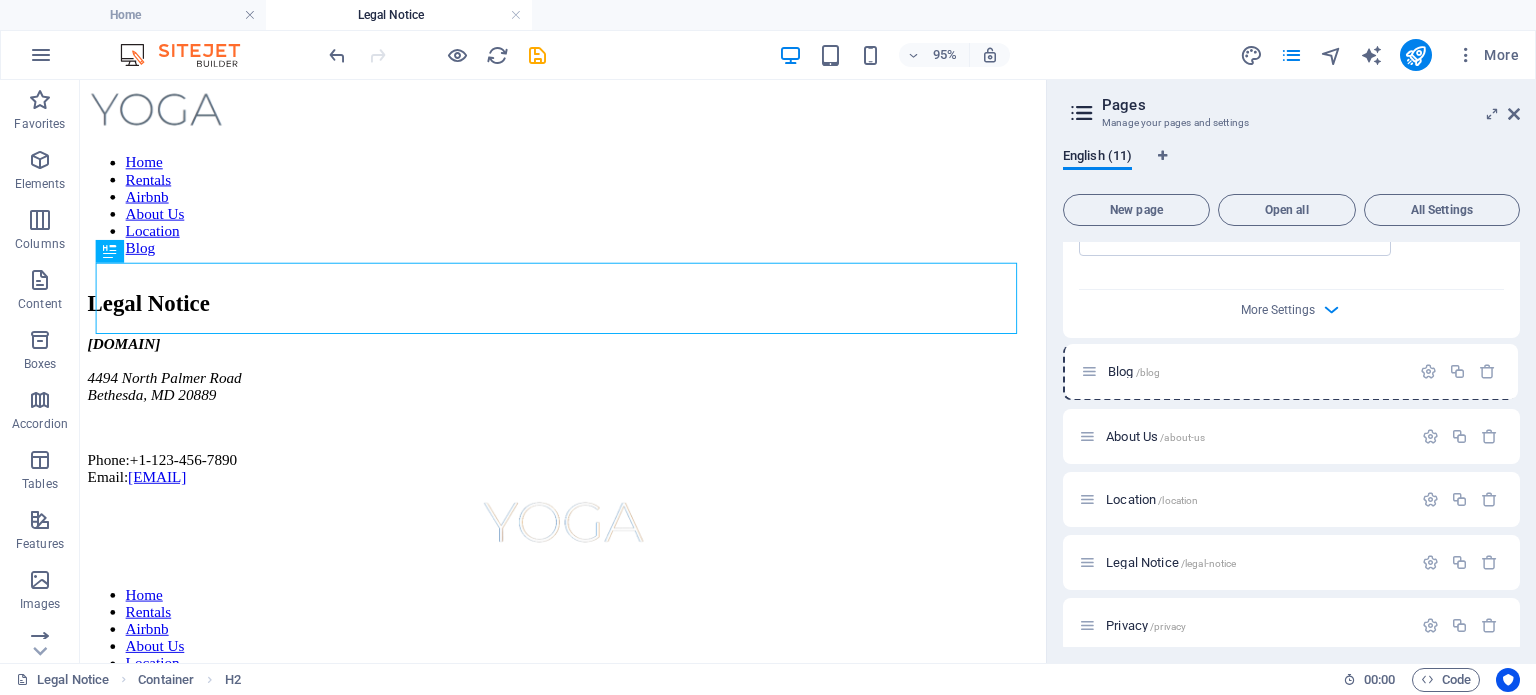 drag, startPoint x: 1087, startPoint y: 499, endPoint x: 1088, endPoint y: 366, distance: 133.00375 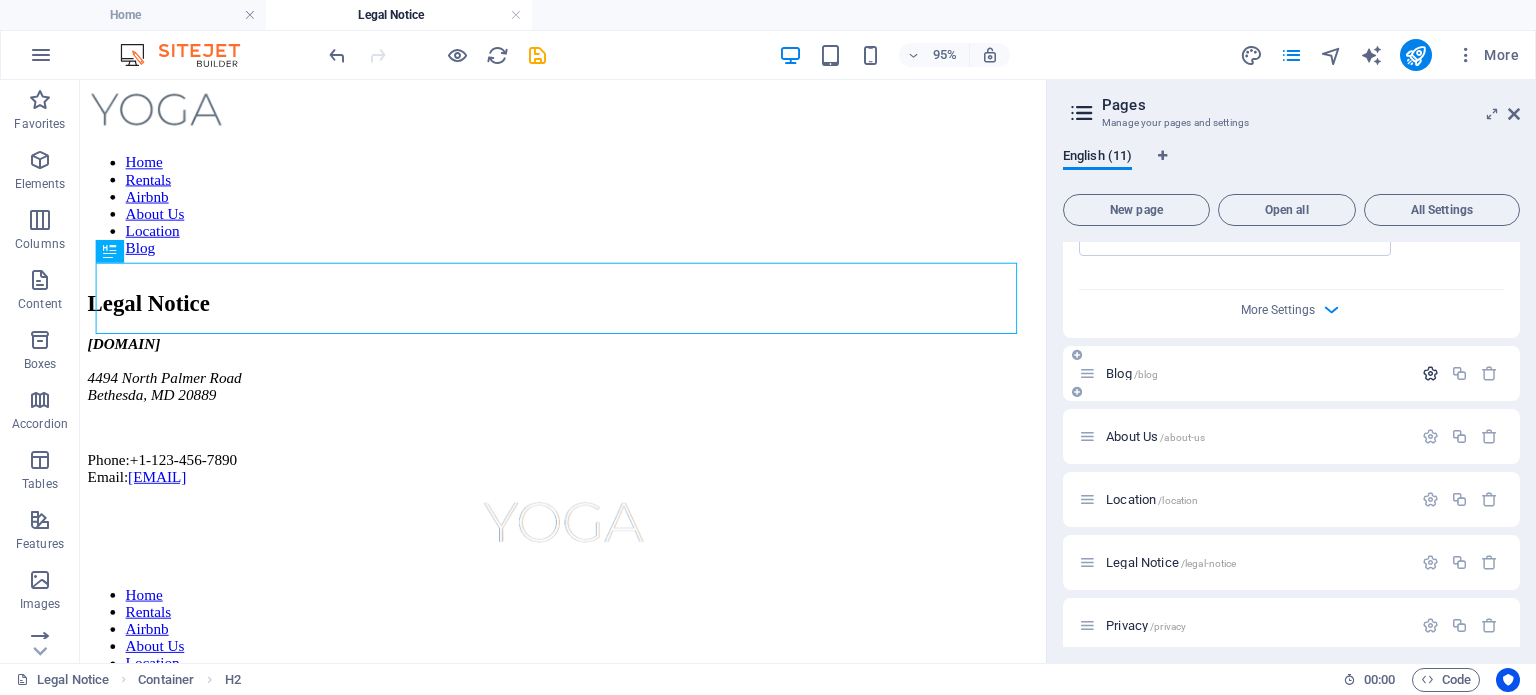 click at bounding box center (1430, 373) 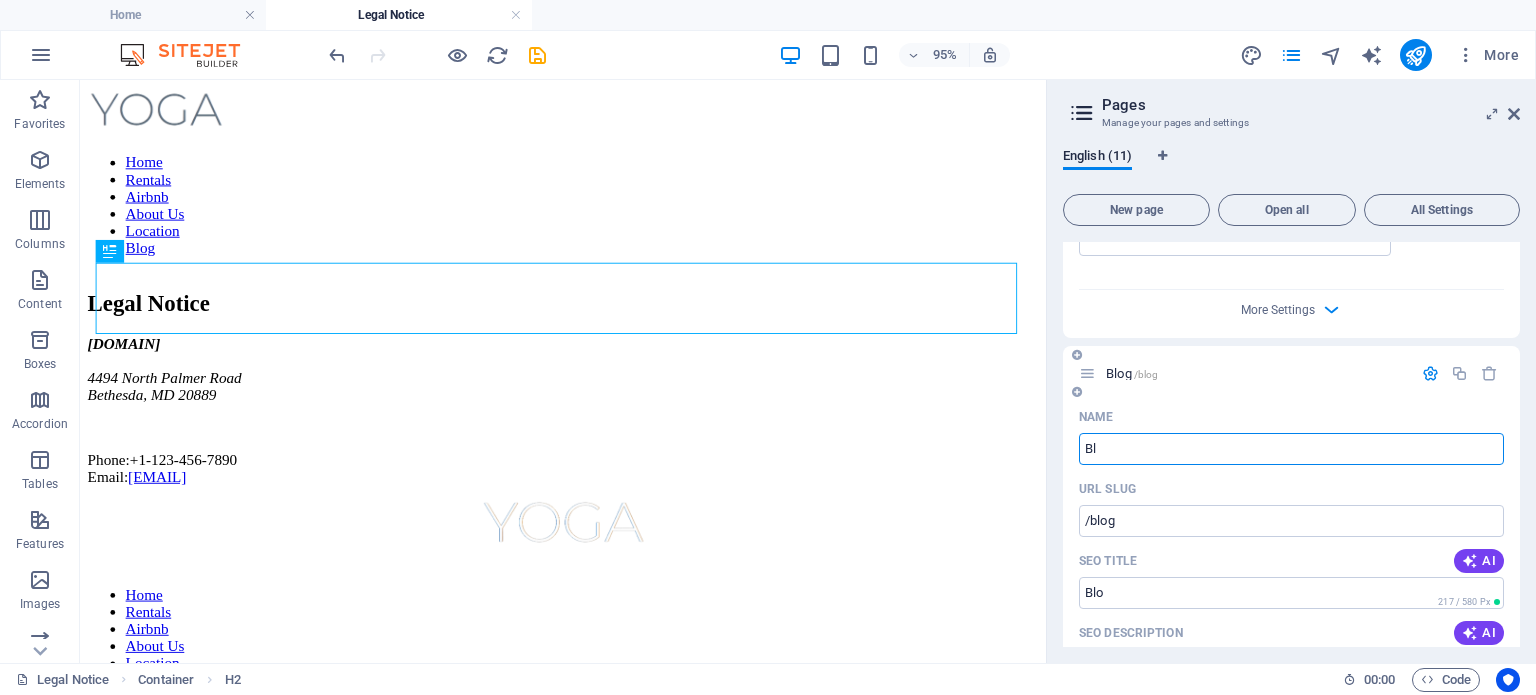 type on "B" 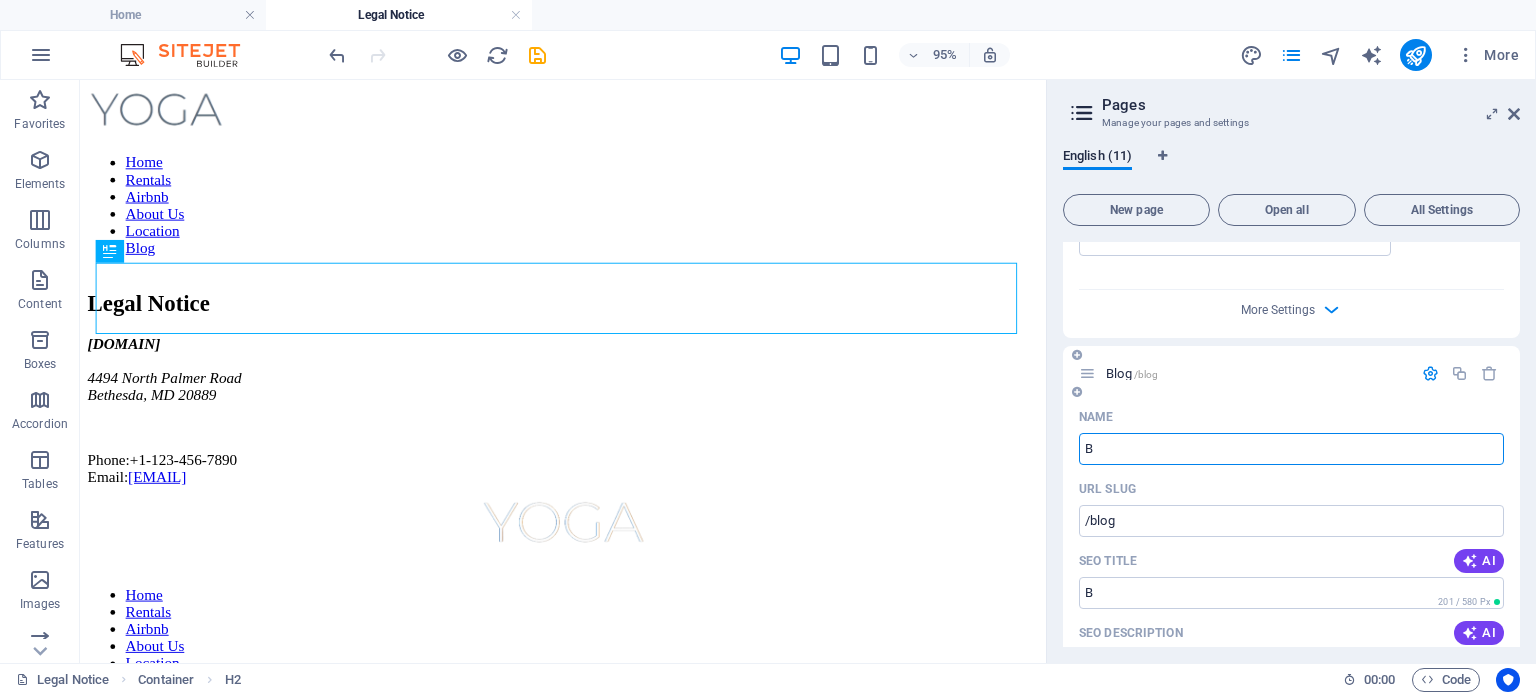 type 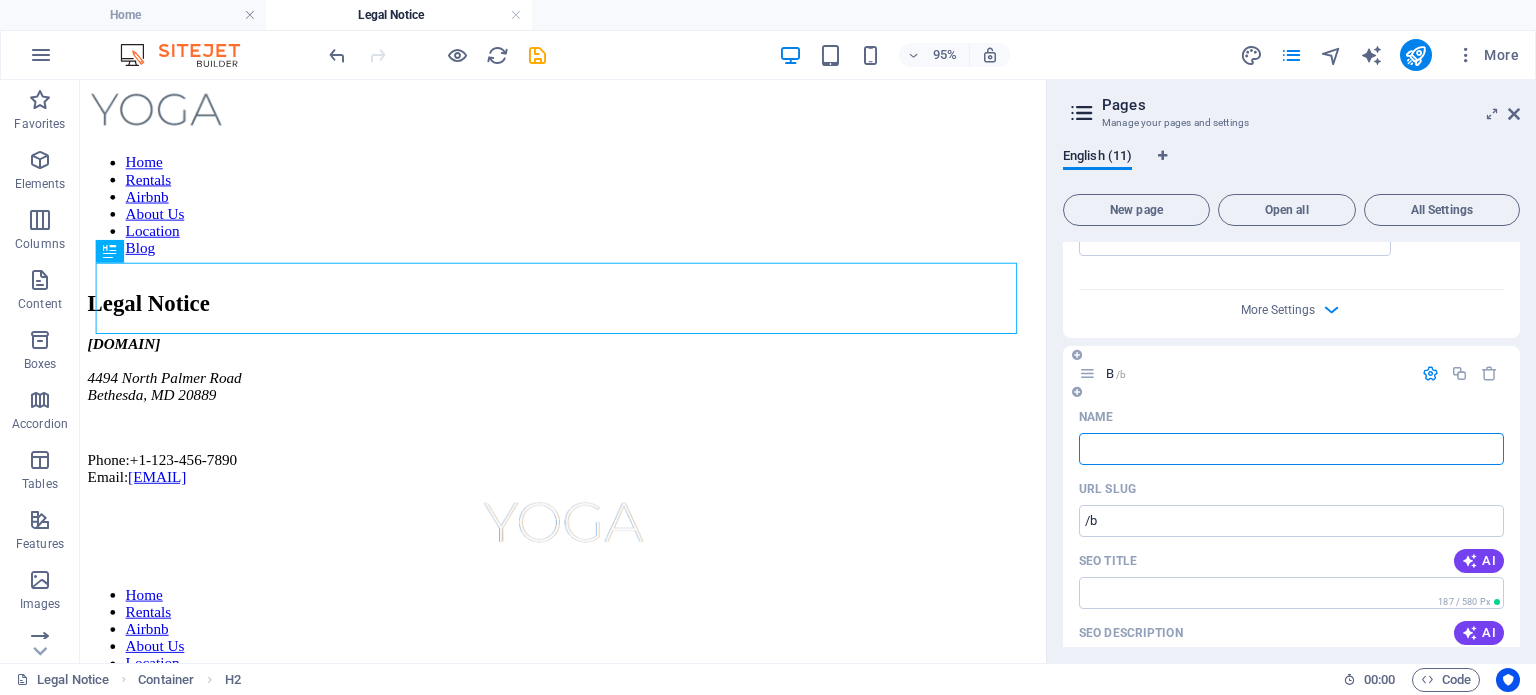 type on "/b" 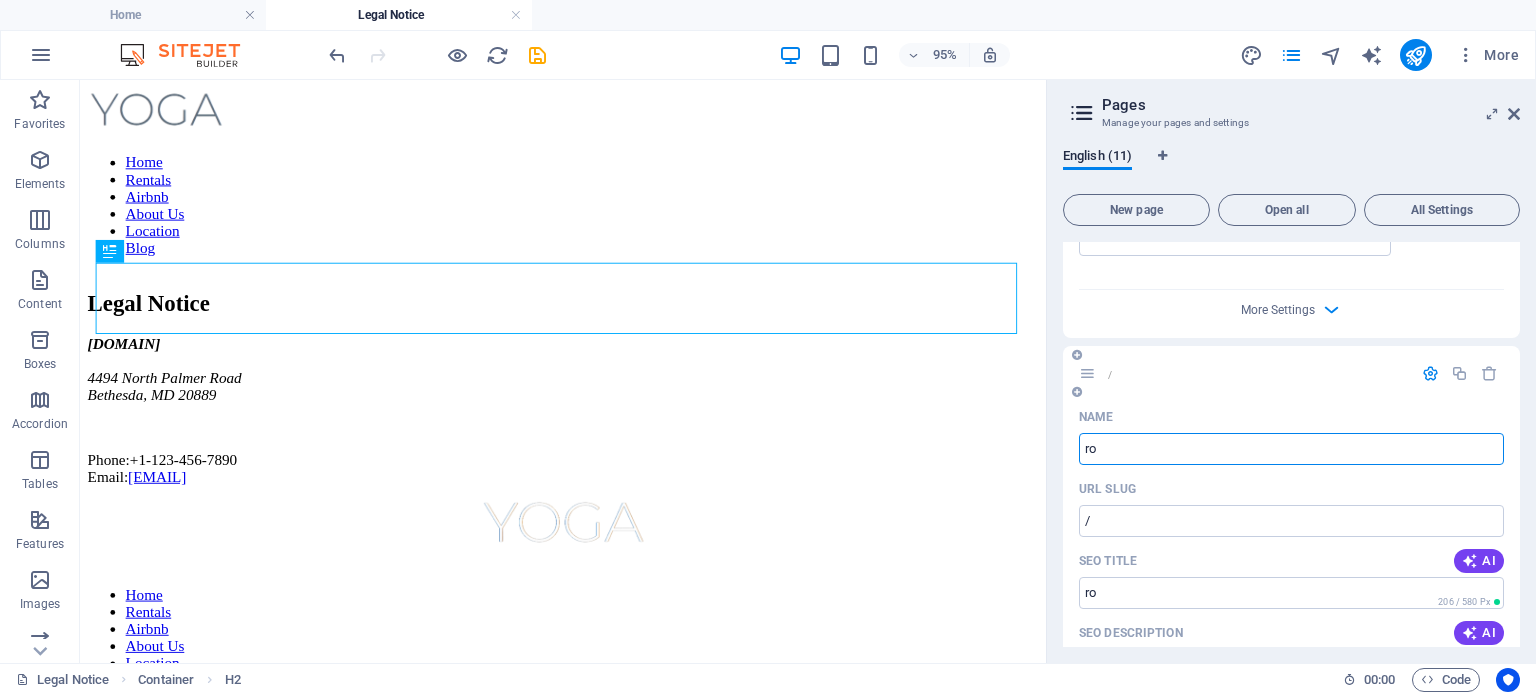 type on "ro" 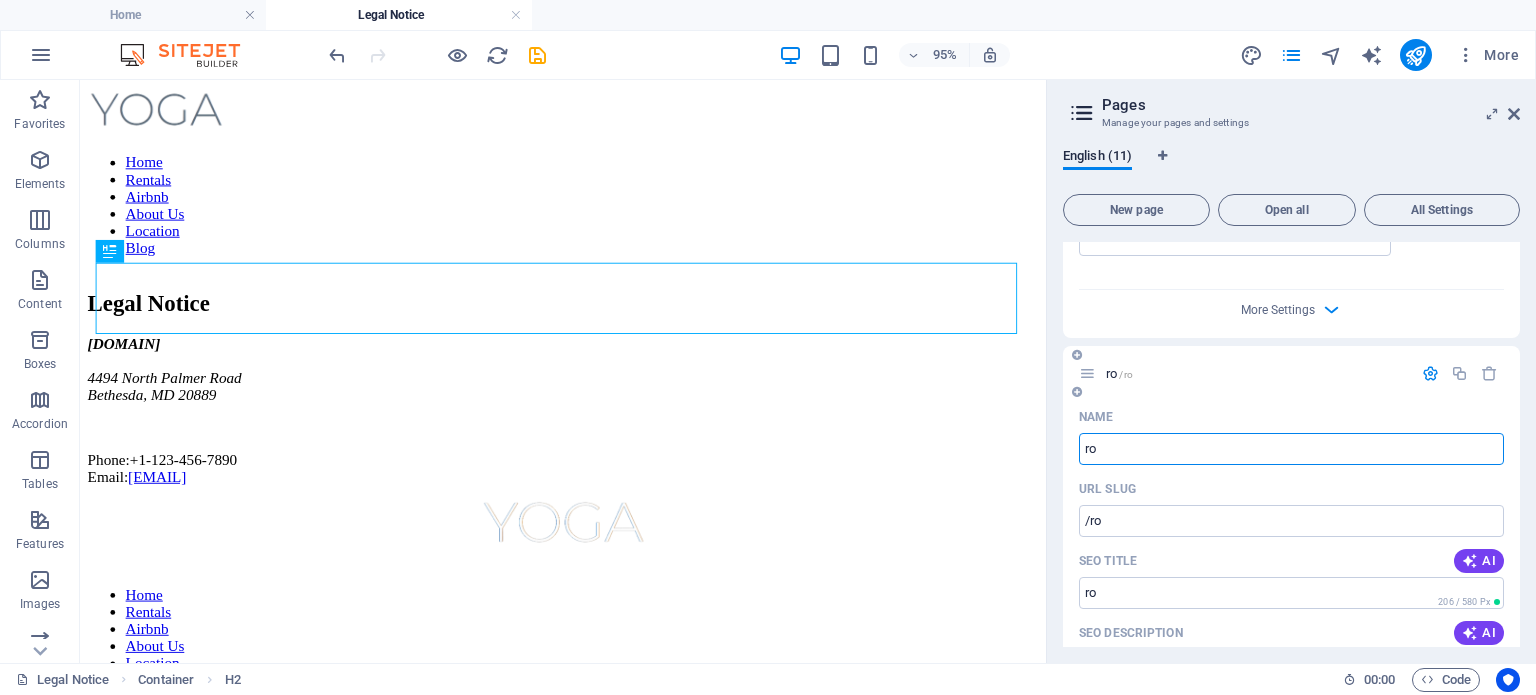 type on "r" 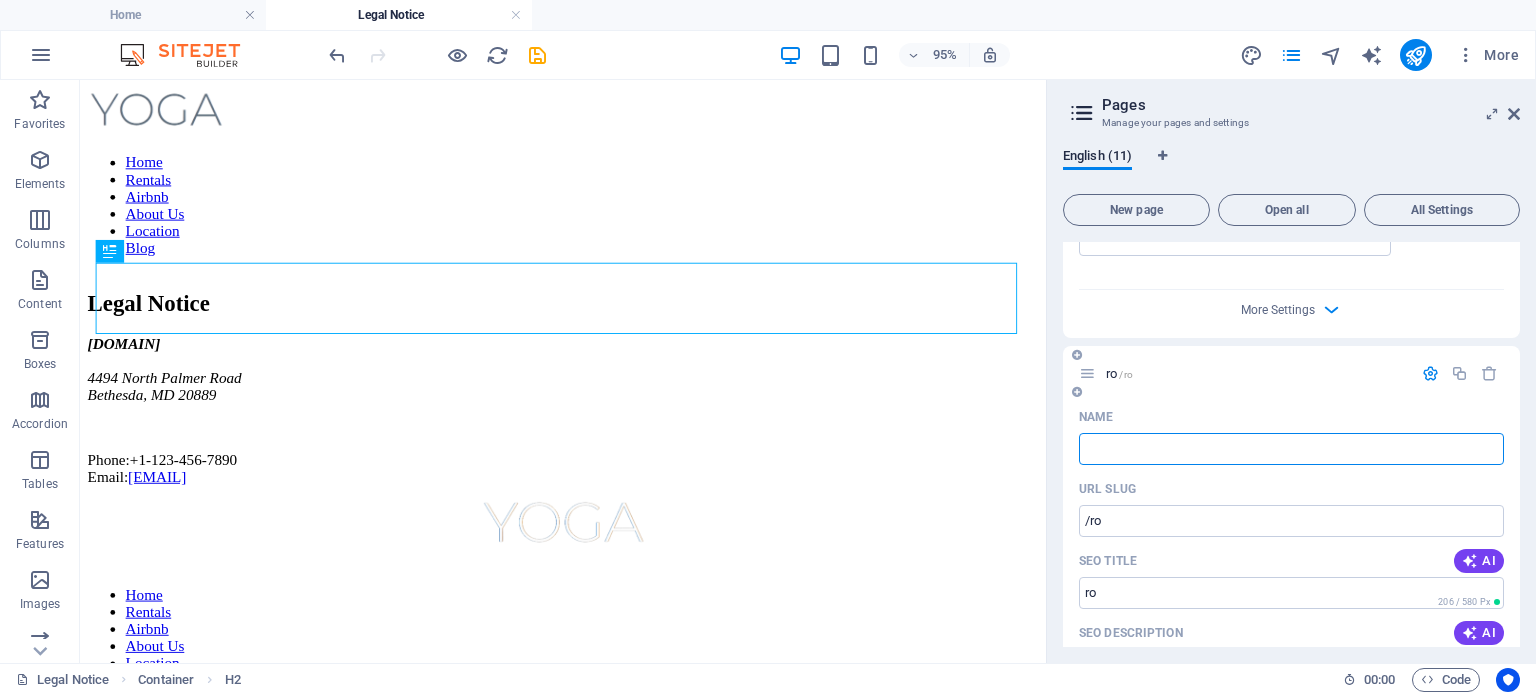 type 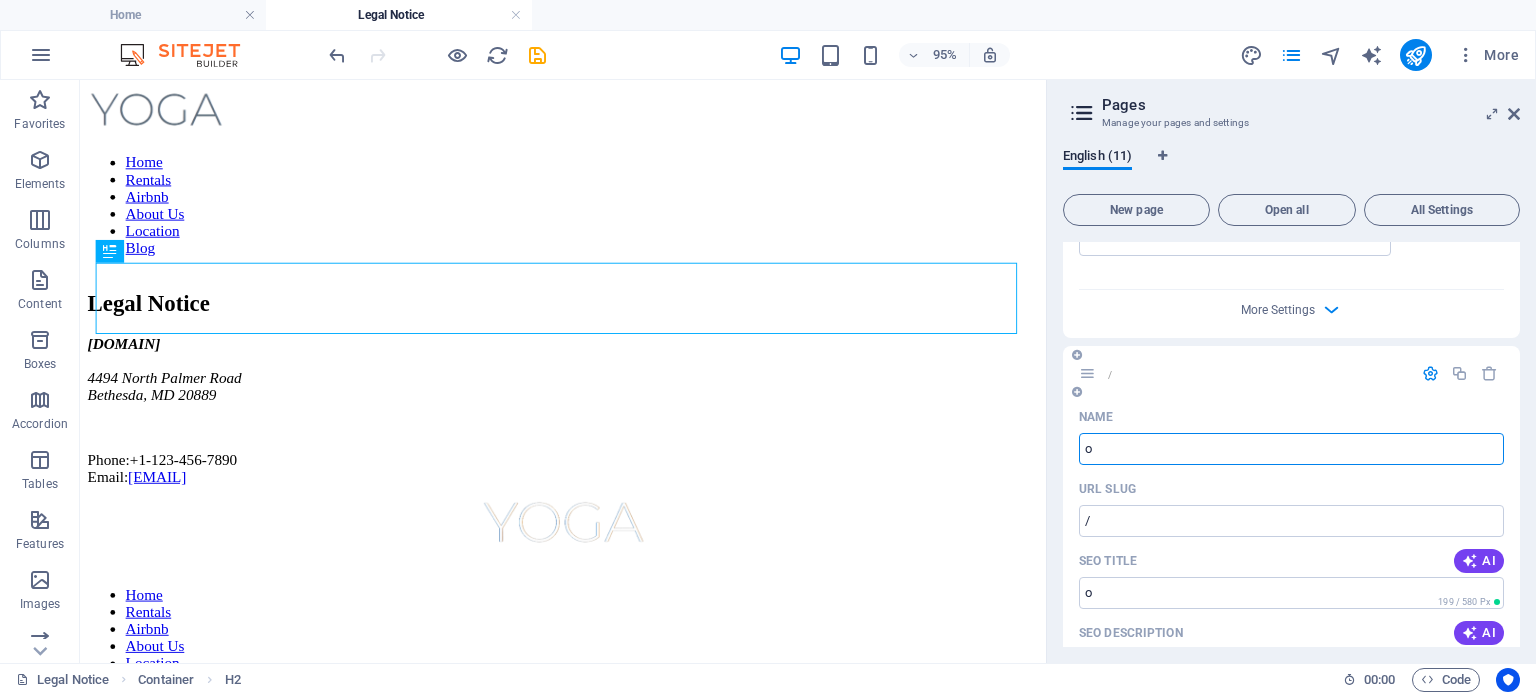 type on "o" 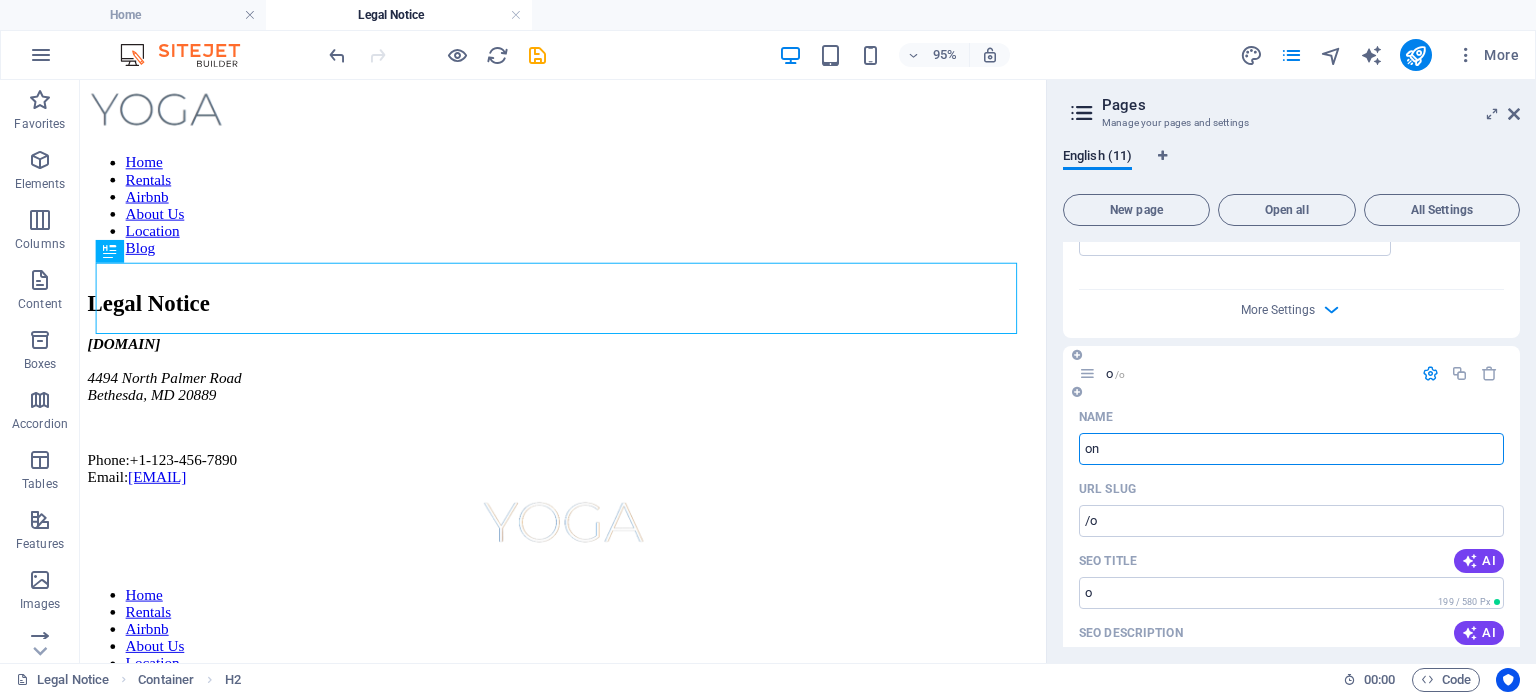 type on "on" 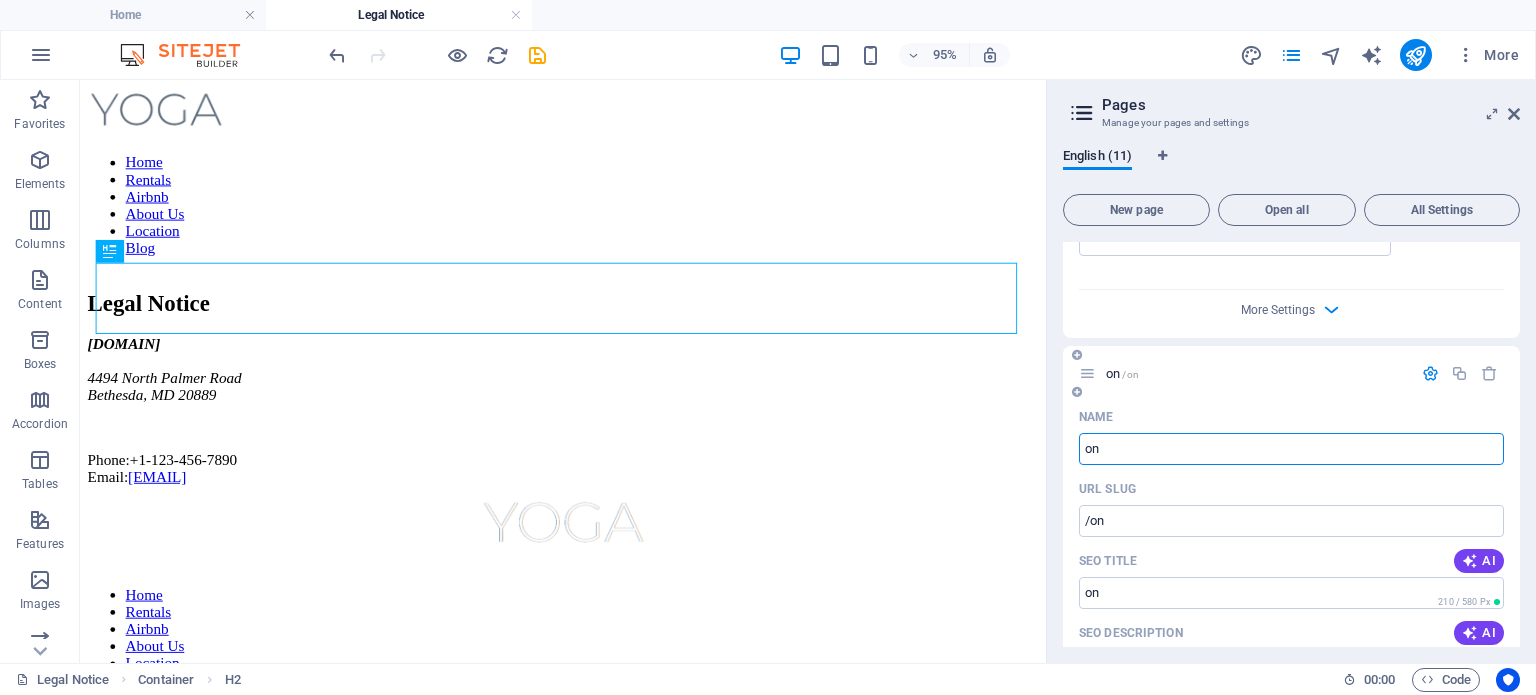 type on "on" 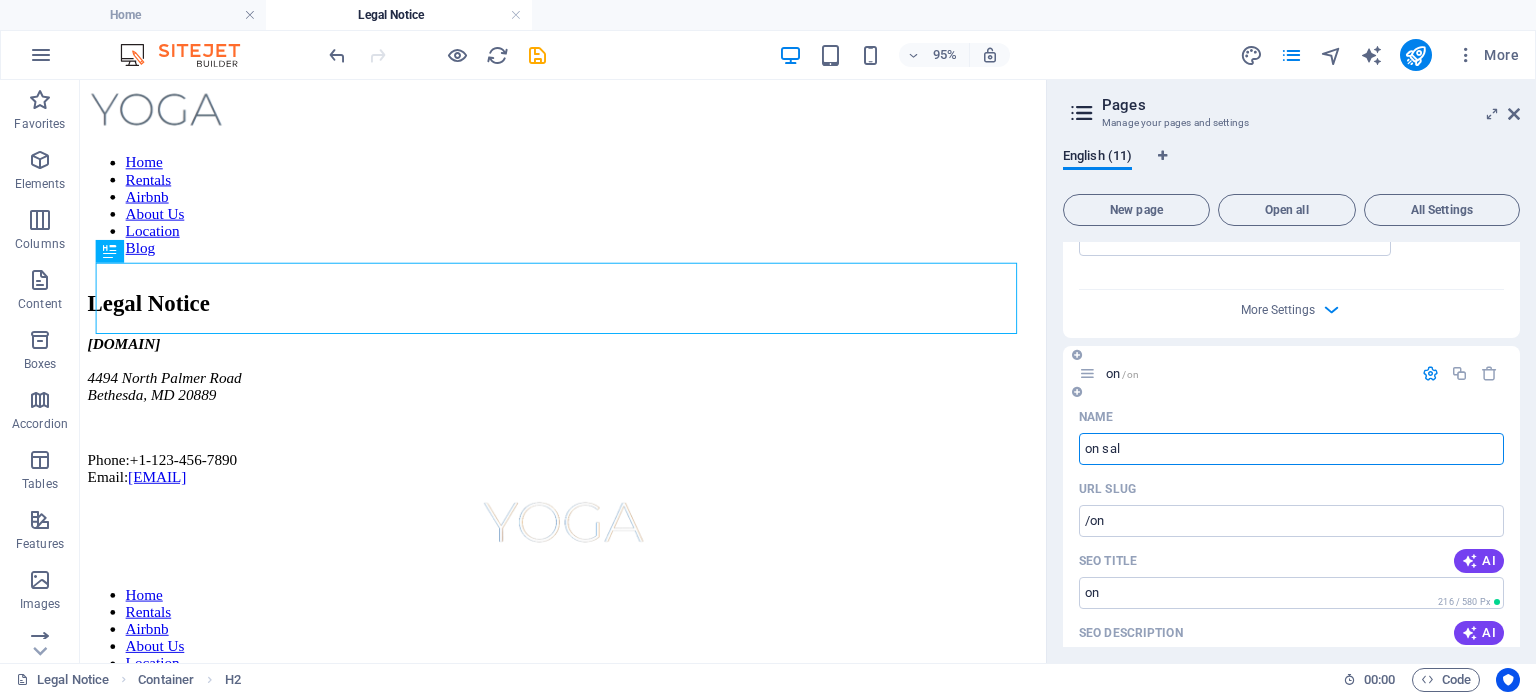 type on "on sale" 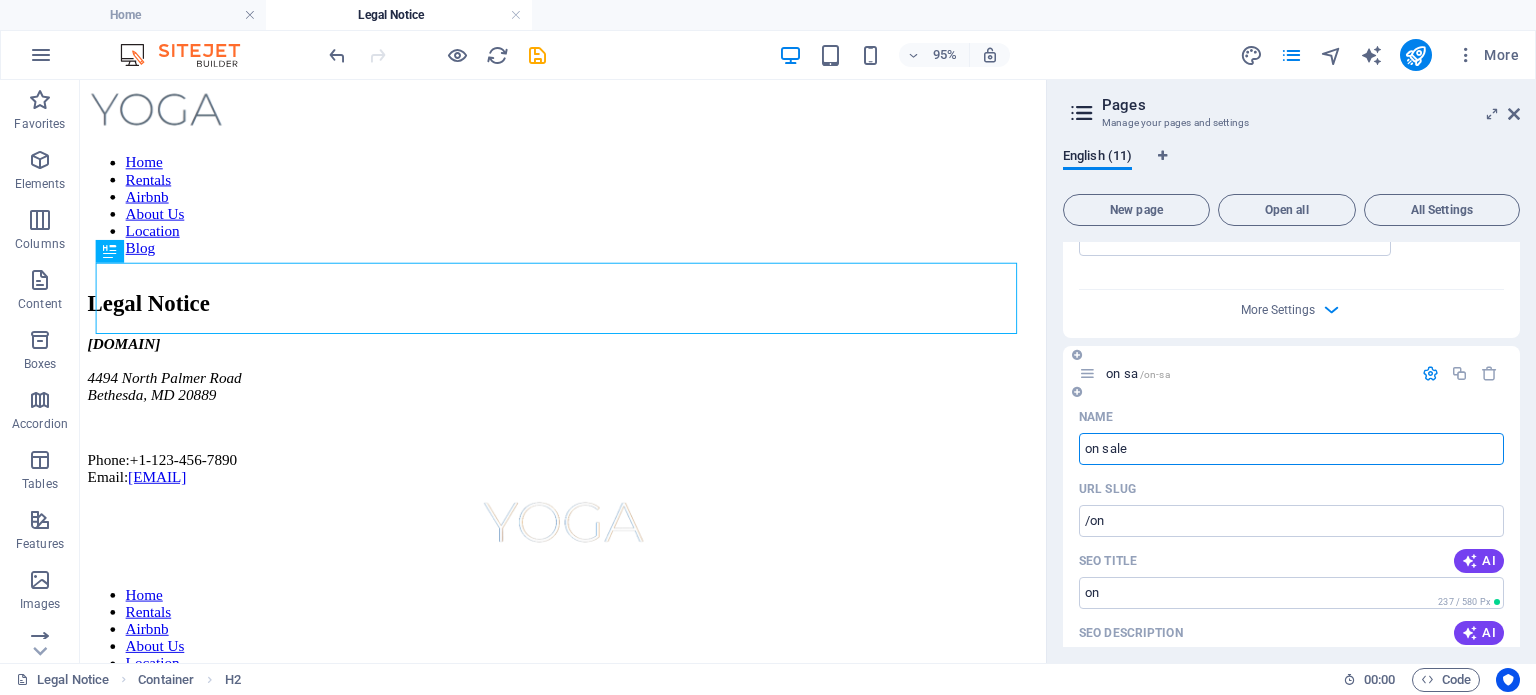 type on "/on-sa" 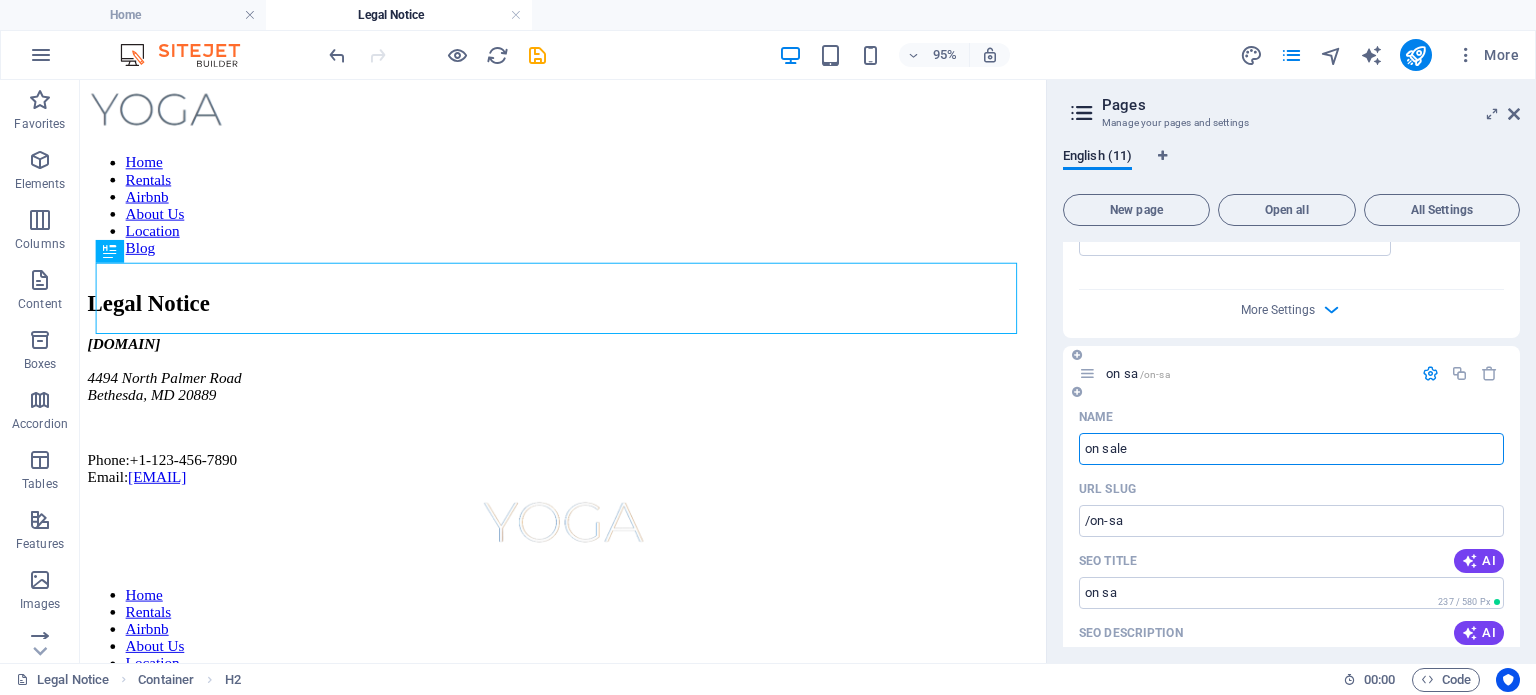type on "on sale" 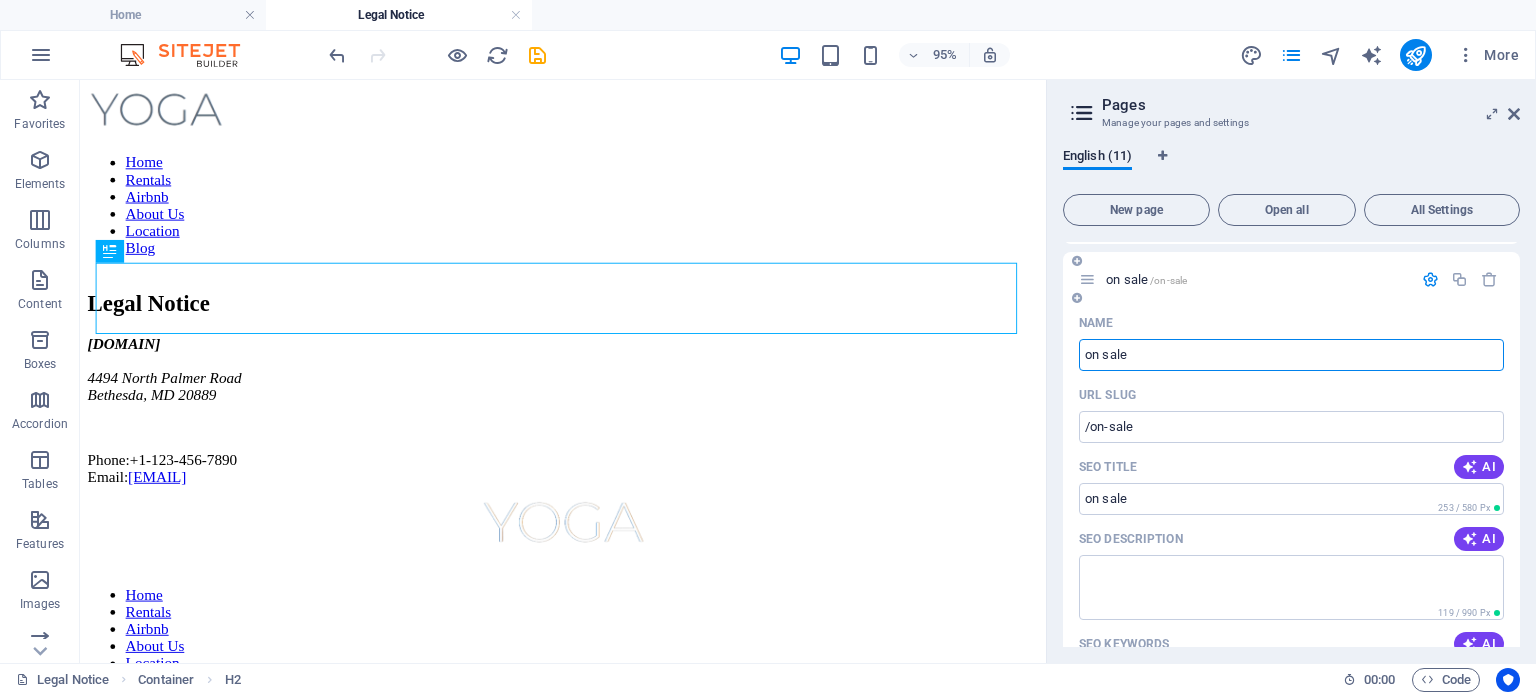 scroll, scrollTop: 1640, scrollLeft: 0, axis: vertical 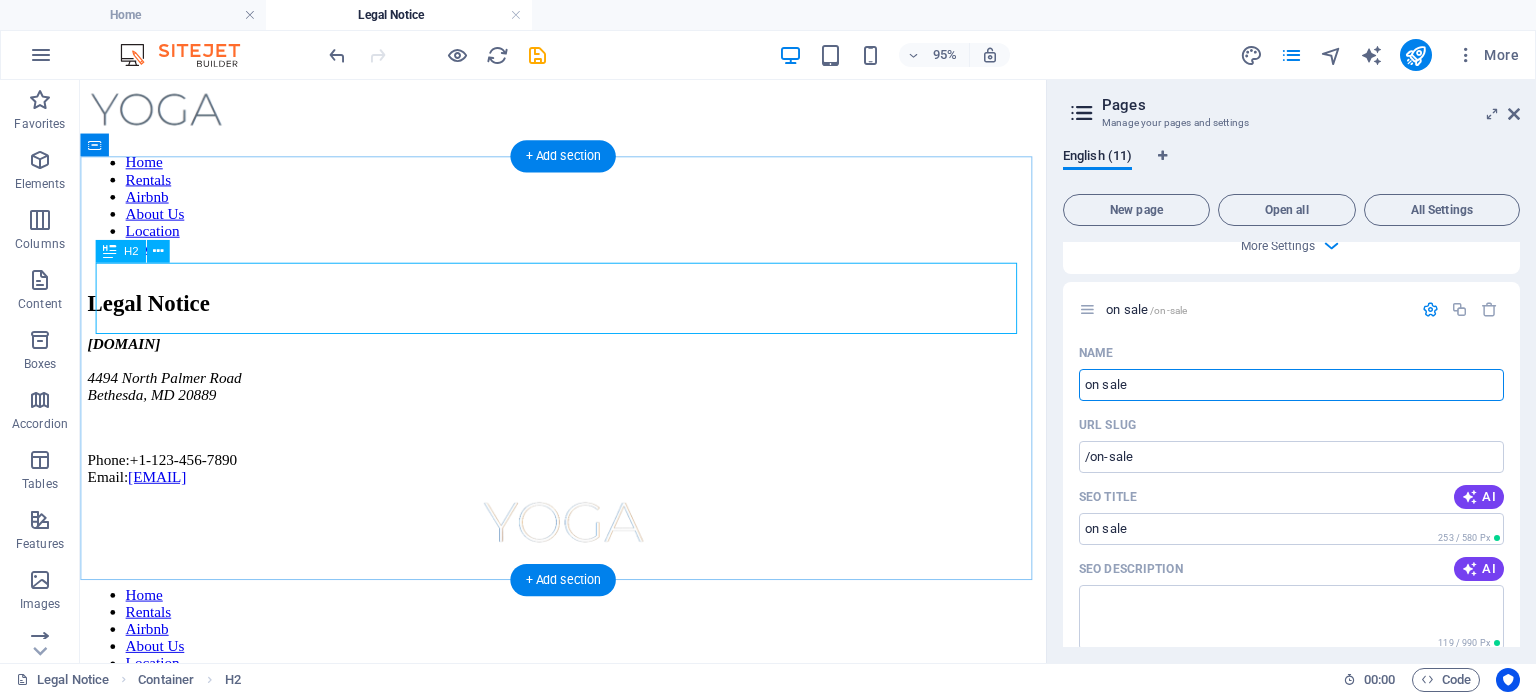 type on "on sale" 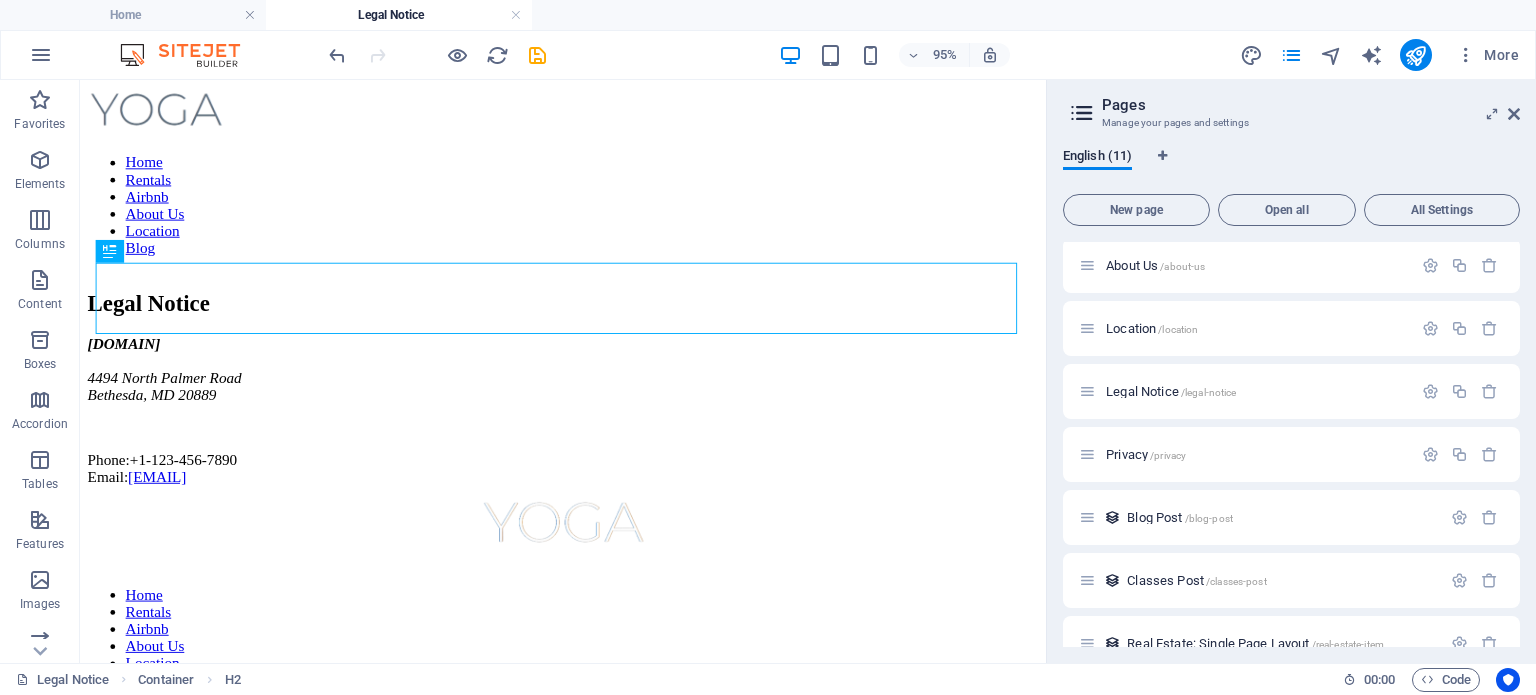 scroll, scrollTop: 2522, scrollLeft: 0, axis: vertical 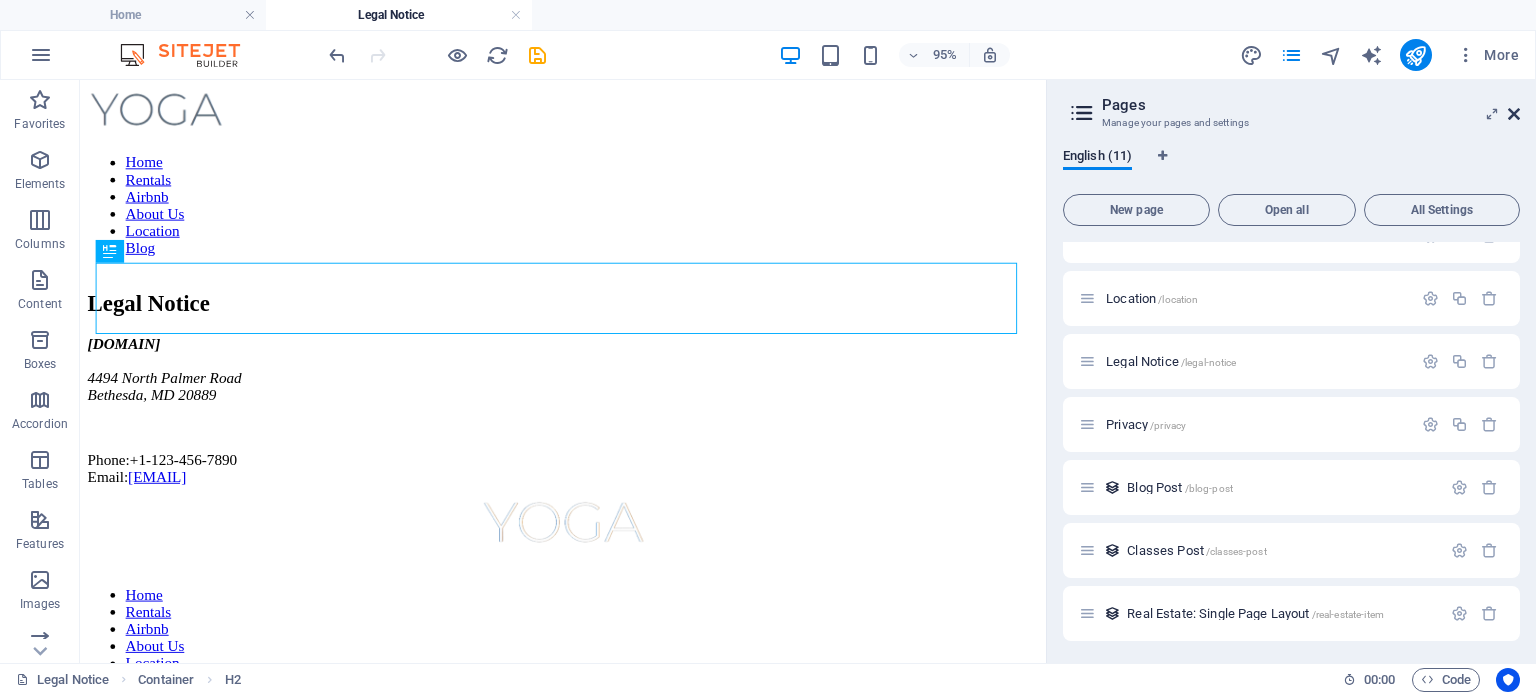click at bounding box center (1514, 114) 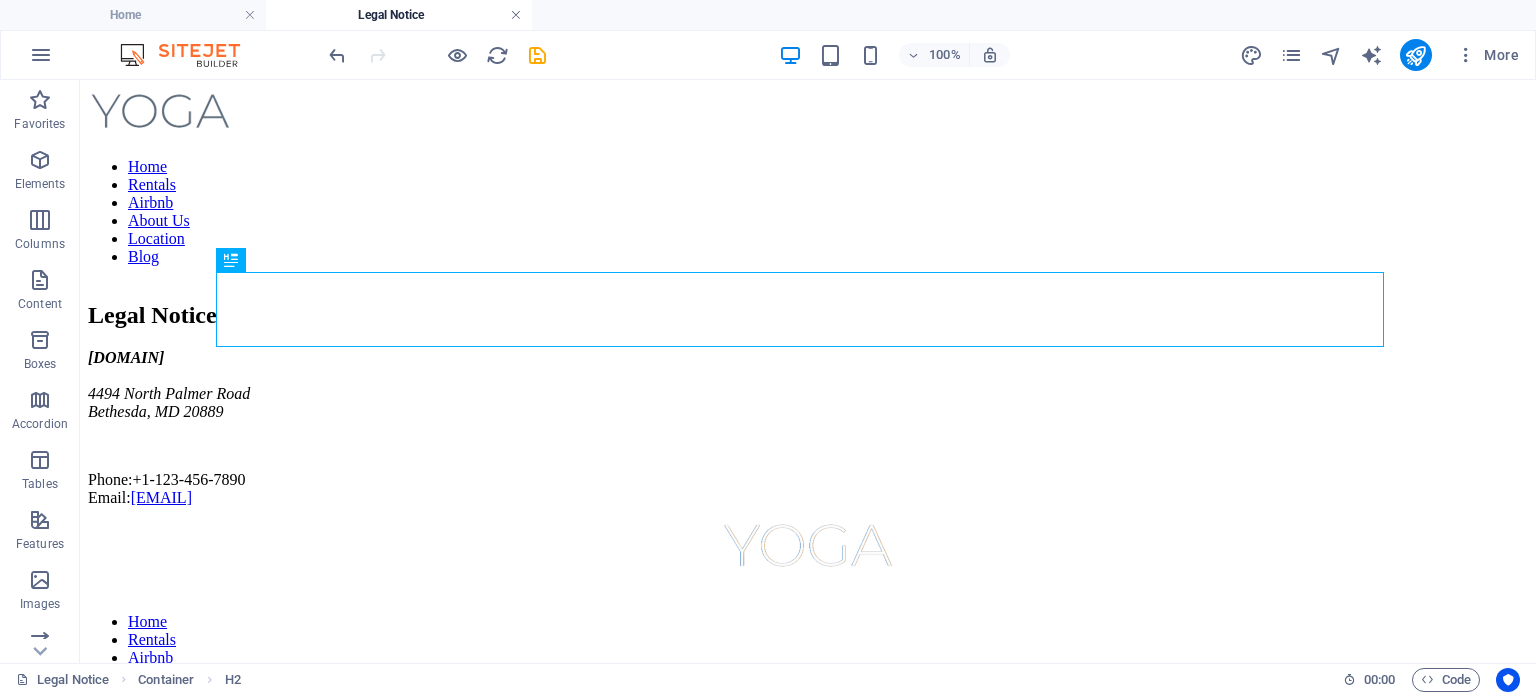 click at bounding box center [516, 15] 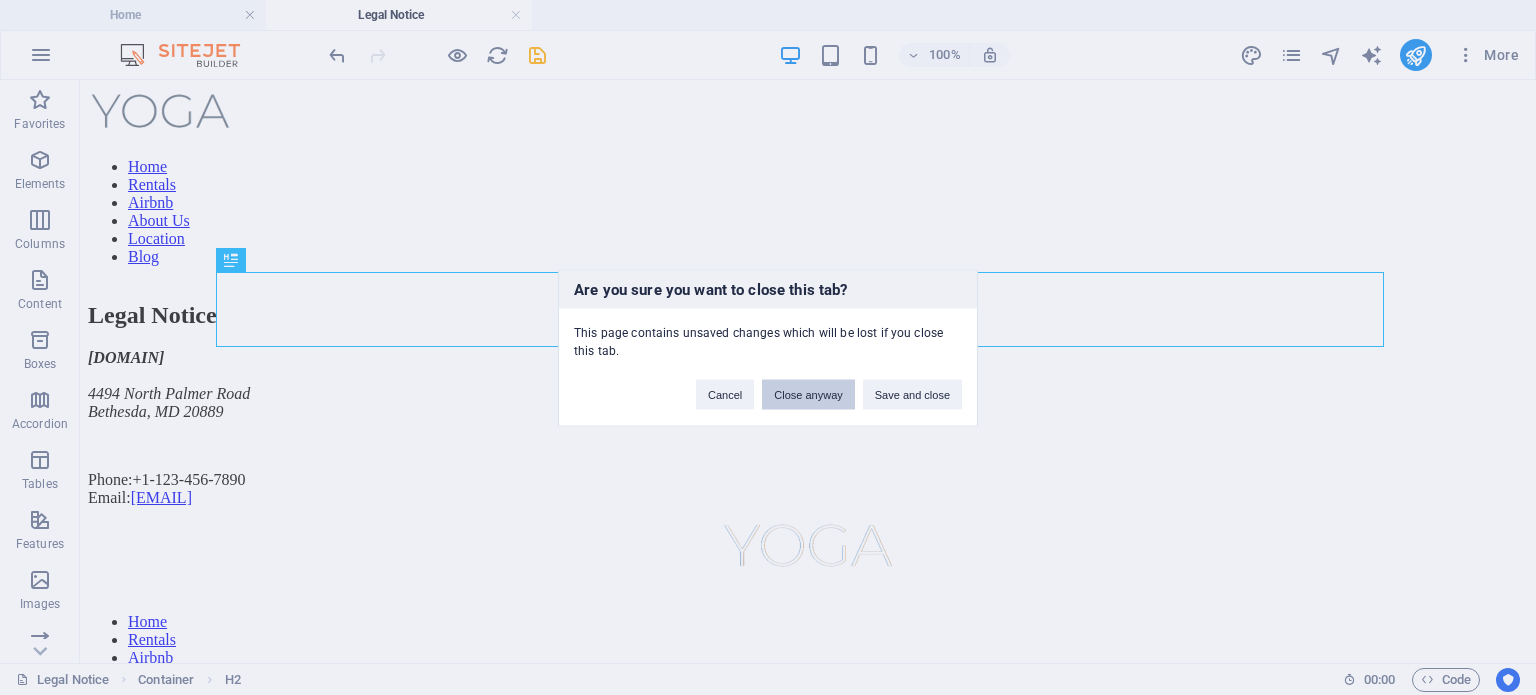 click on "Close anyway" at bounding box center [808, 394] 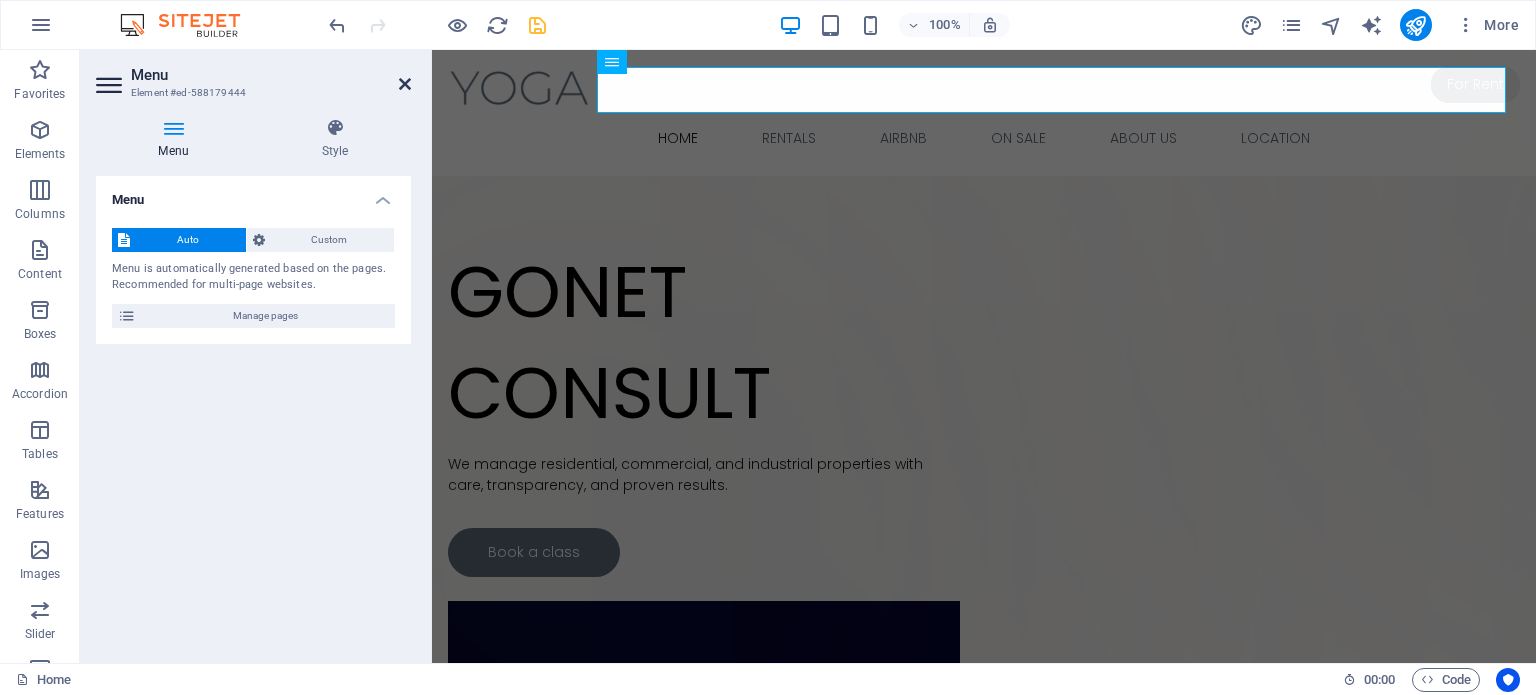 click at bounding box center [405, 84] 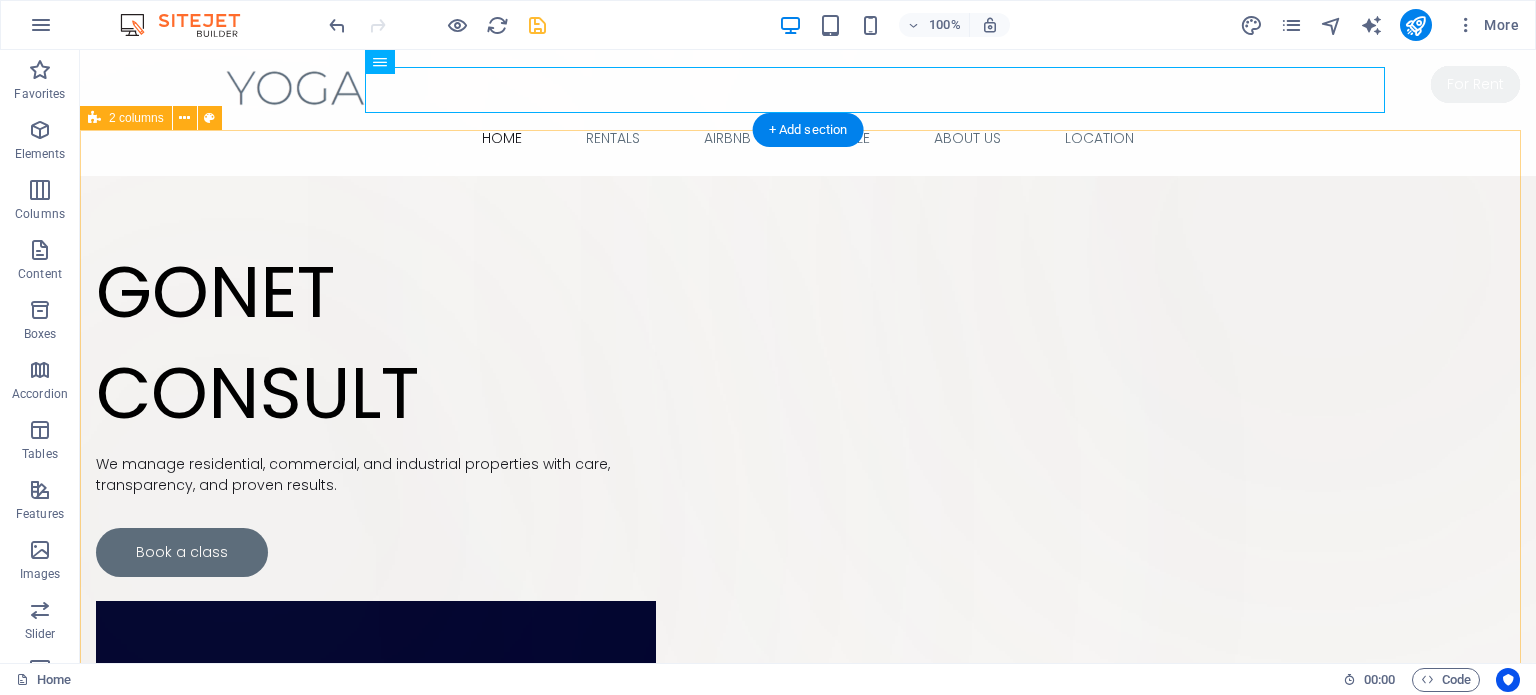 click on "Drop content here or  Add elements  Paste clipboard [DOMAIN] We manage residential, commercial, and industrial properties with care, transparency, and proven results. Book a class" at bounding box center (808, 701) 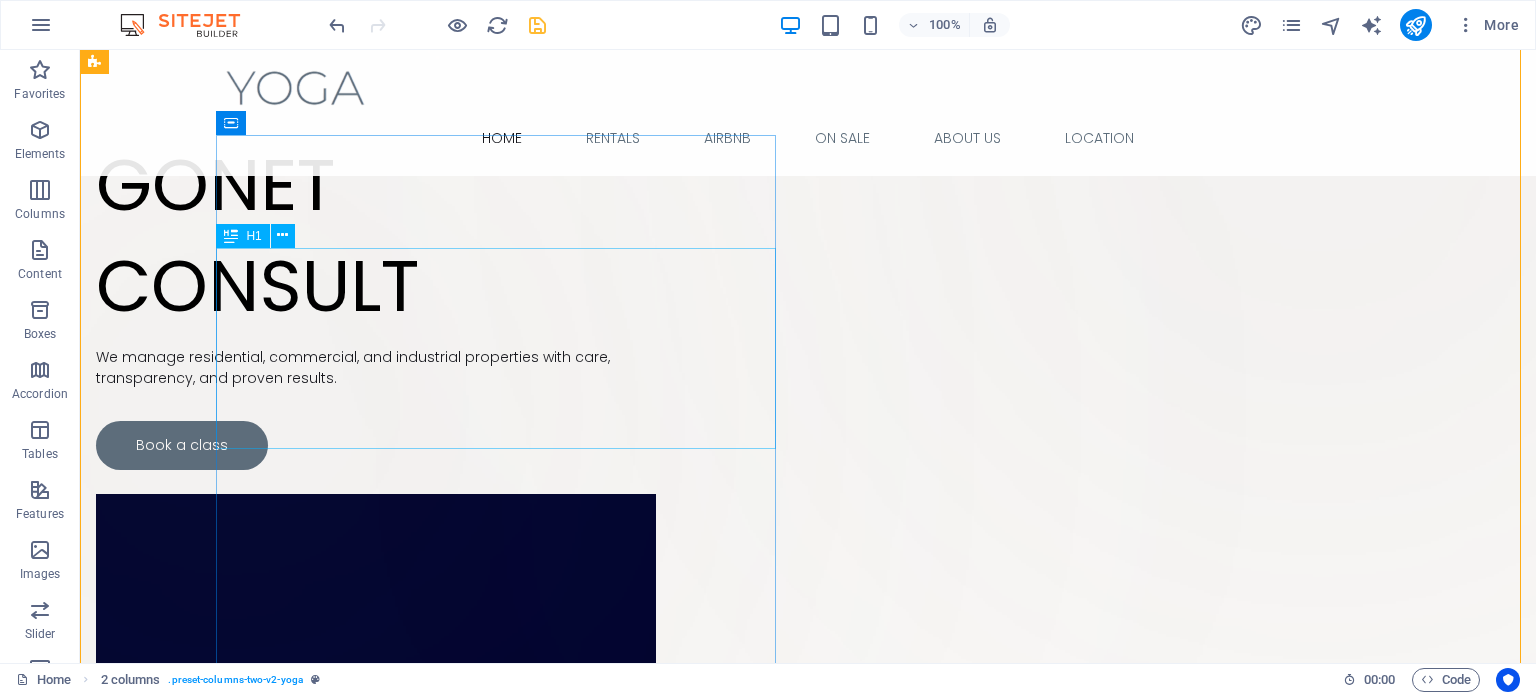 scroll, scrollTop: 108, scrollLeft: 0, axis: vertical 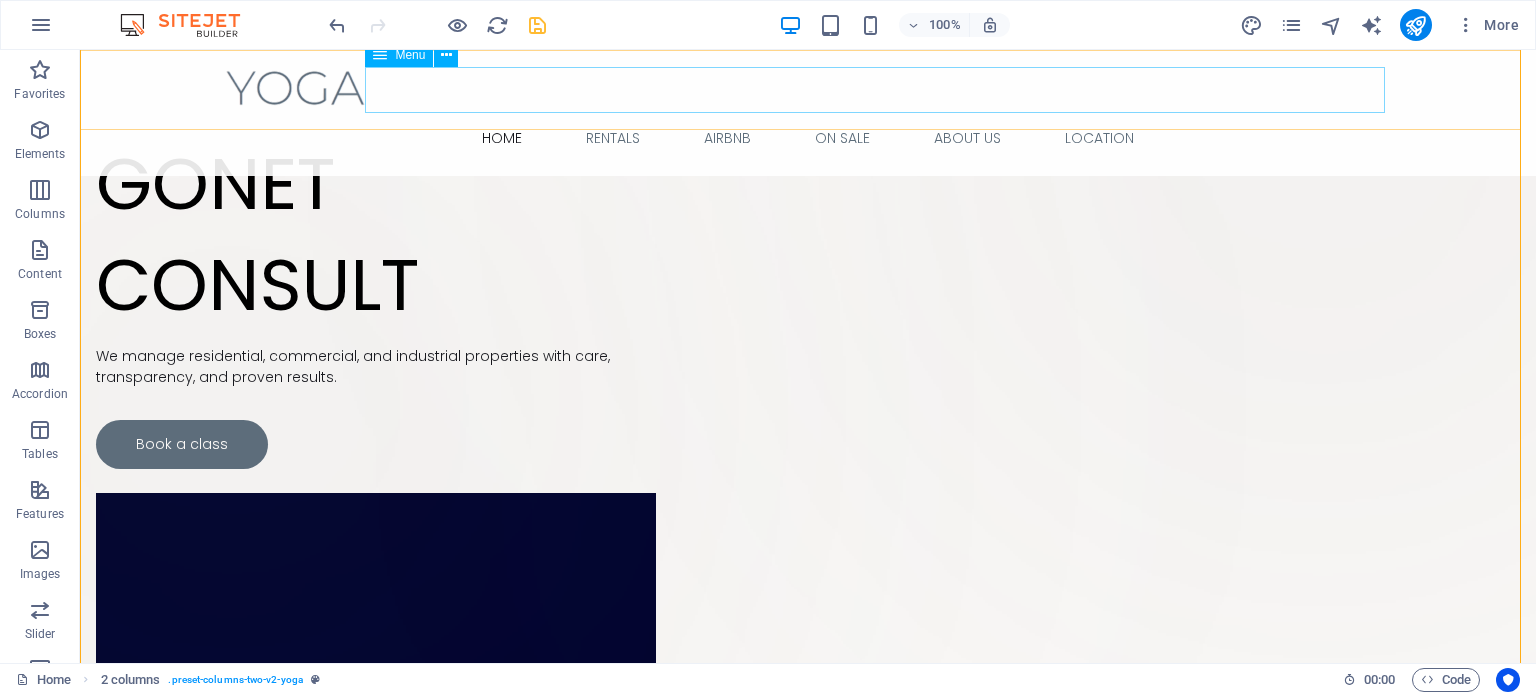 click on "Home Rentals Airbnb on sale About Us Location" at bounding box center (808, 138) 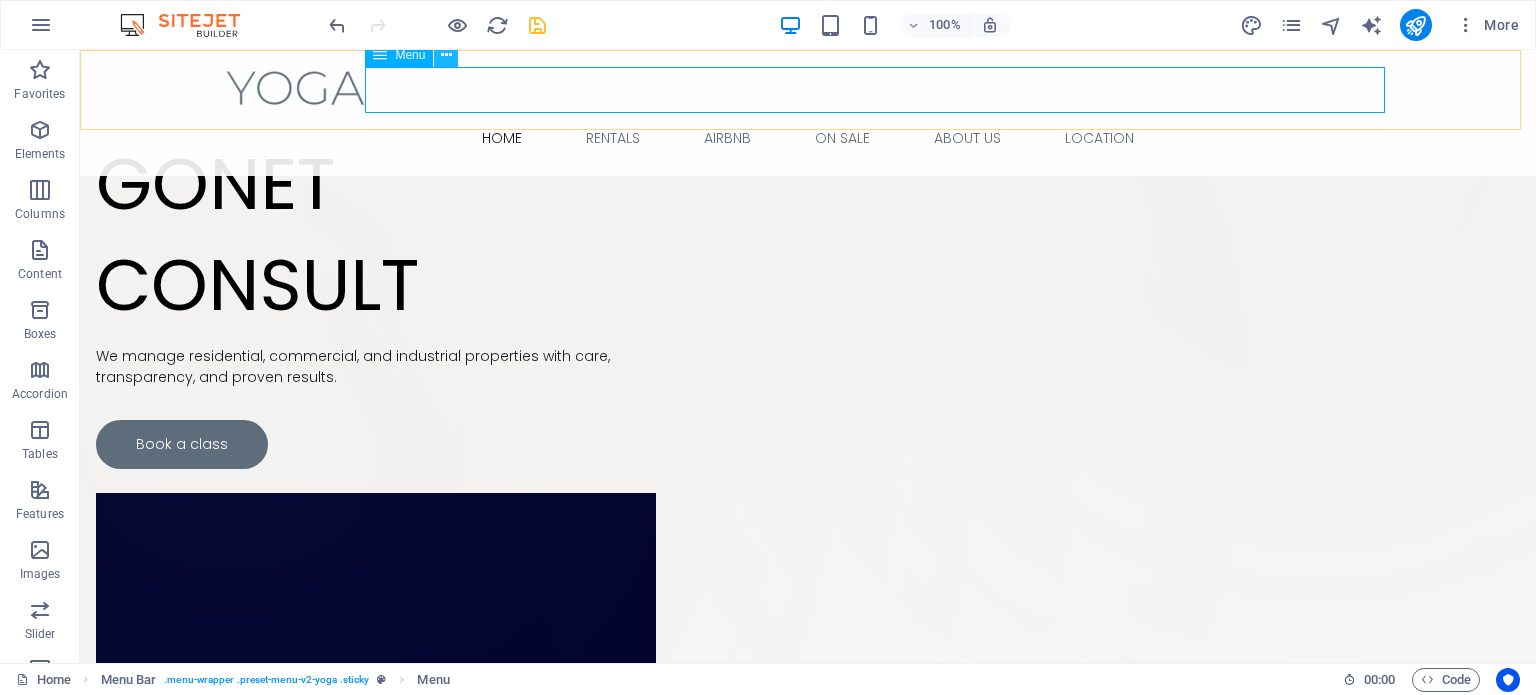click at bounding box center [446, 55] 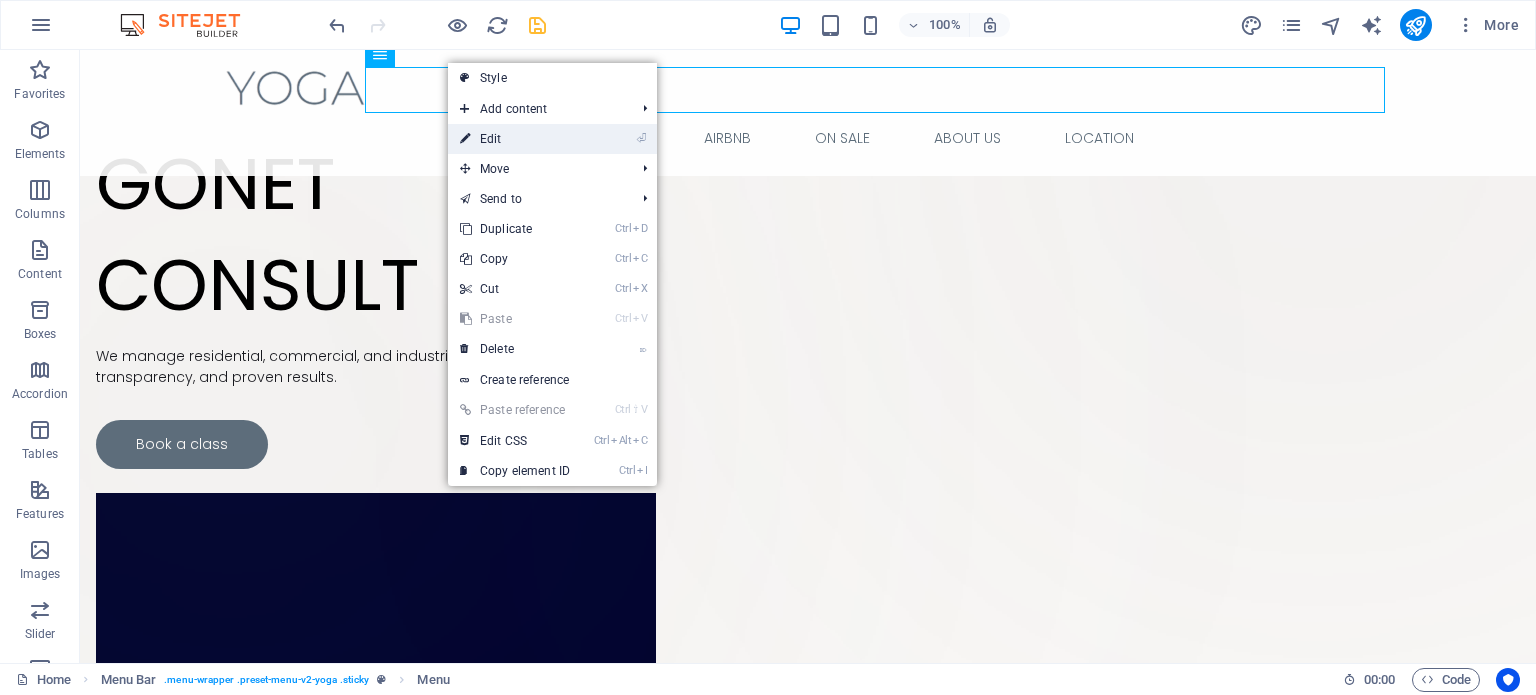 click on "⏎  Edit" at bounding box center (515, 139) 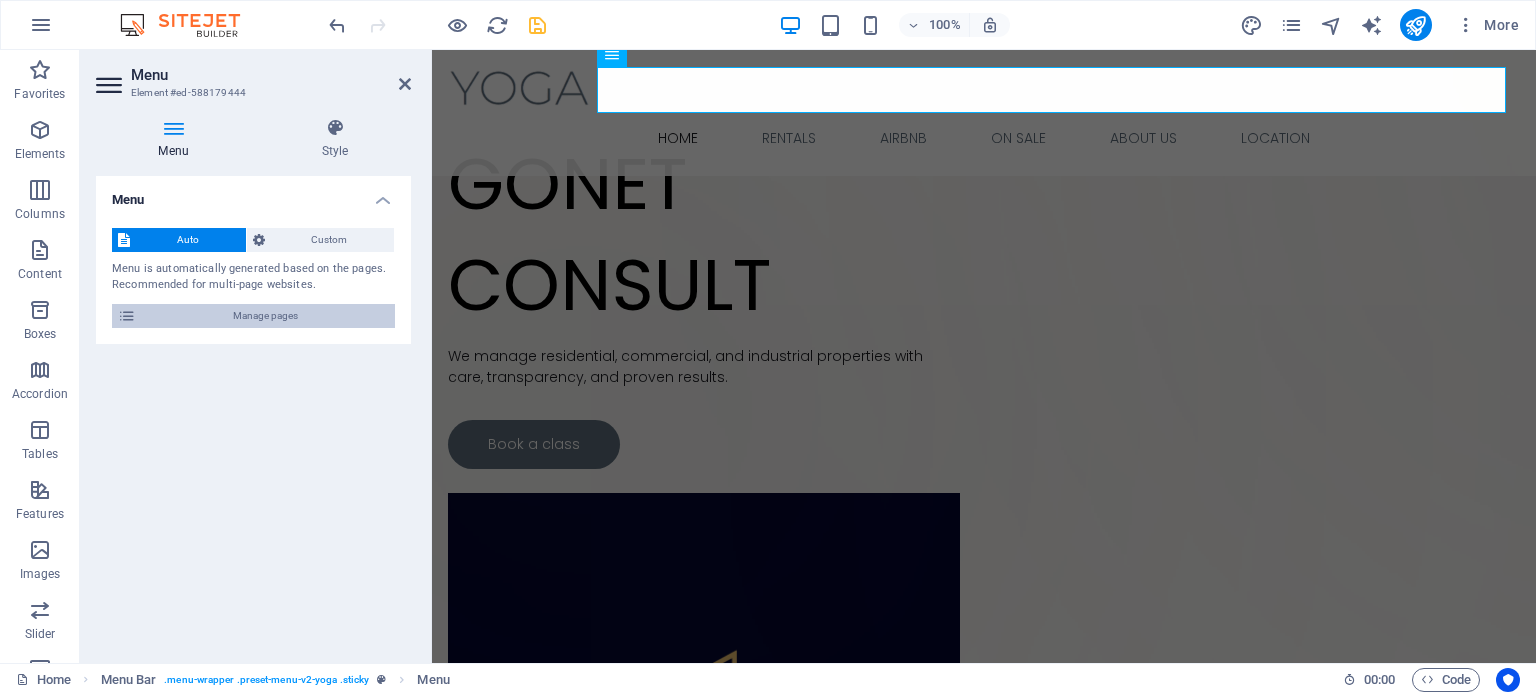 click on "Manage pages" at bounding box center [265, 316] 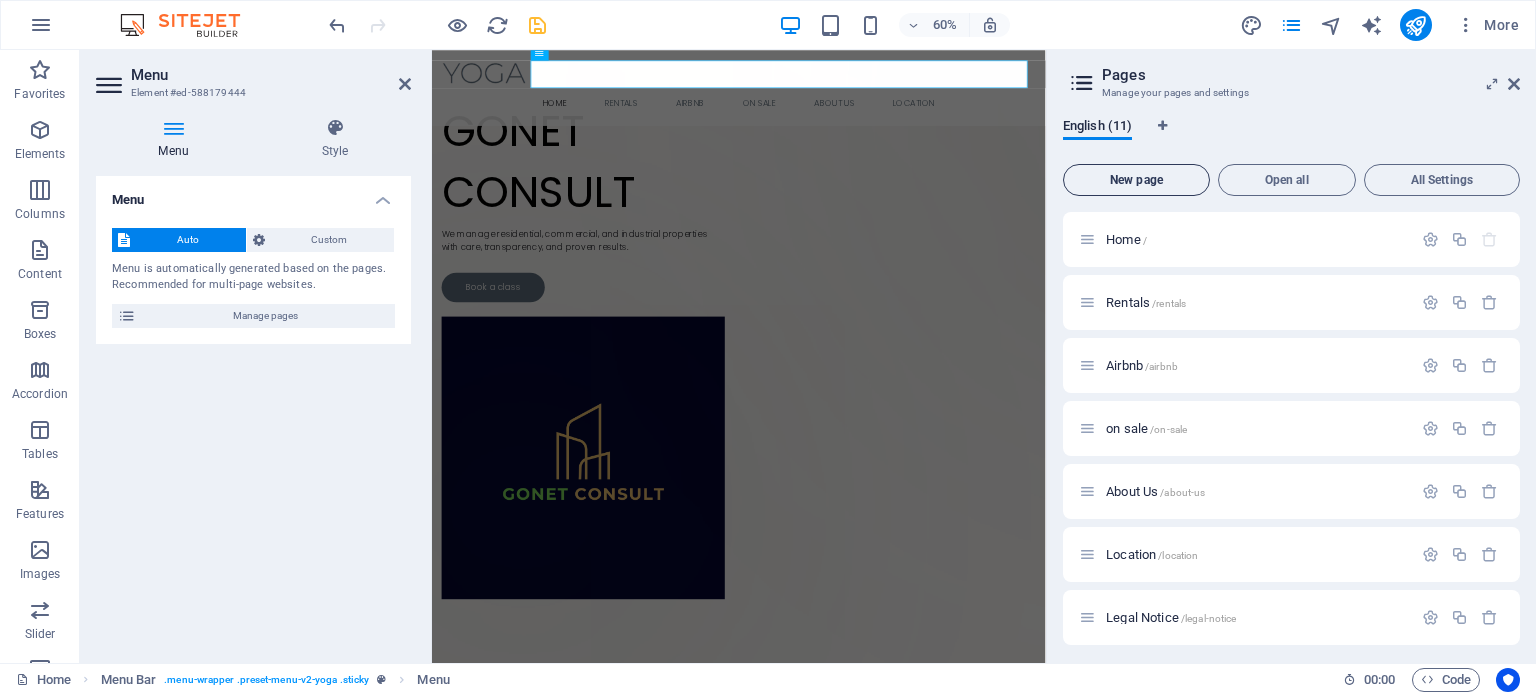 click on "New page" at bounding box center (1136, 180) 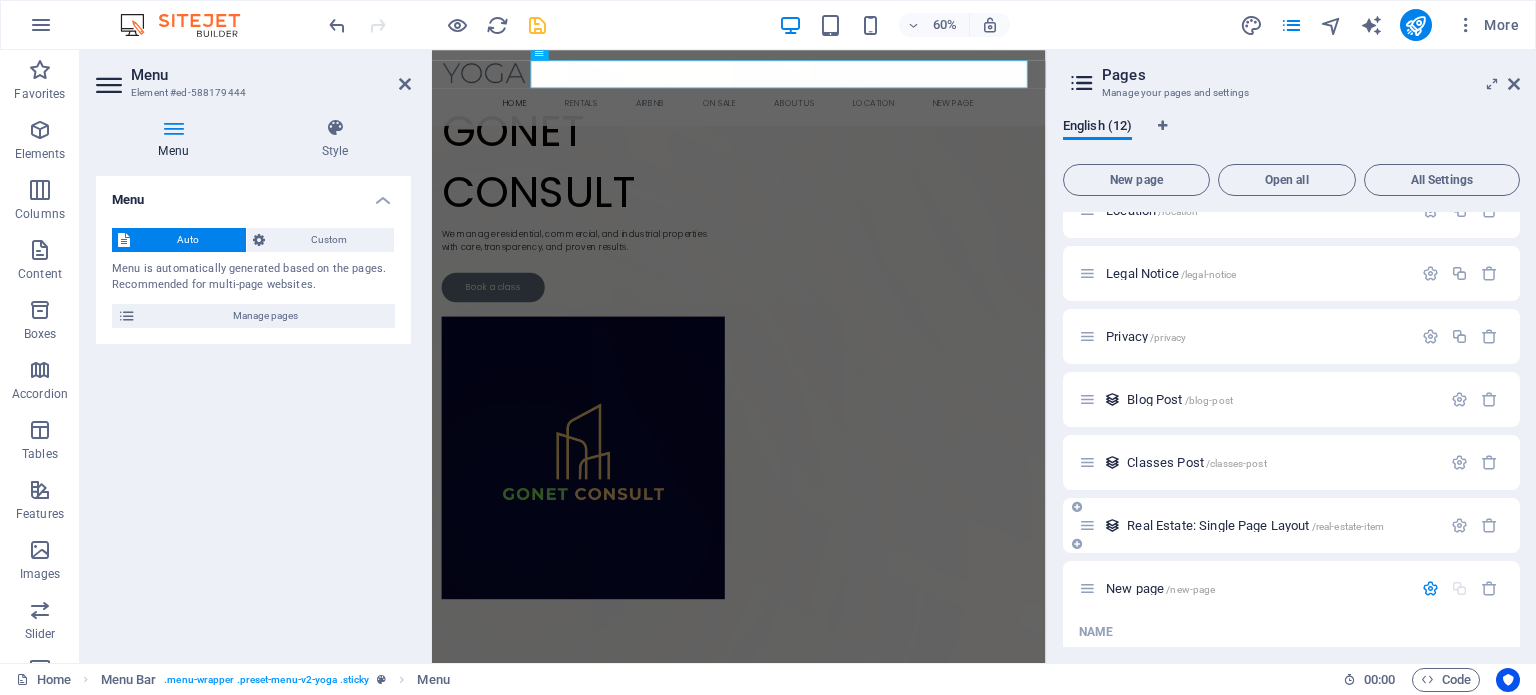 scroll, scrollTop: 346, scrollLeft: 0, axis: vertical 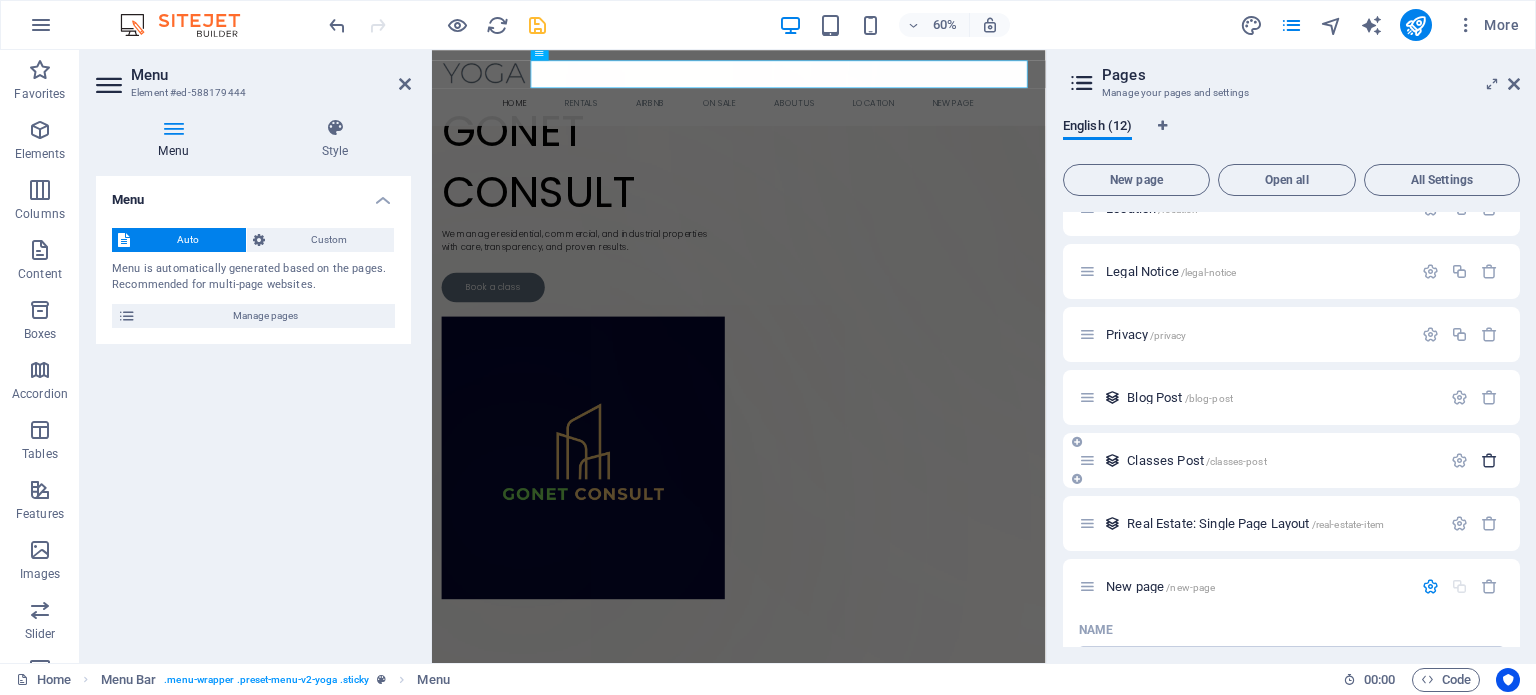 click at bounding box center (1489, 460) 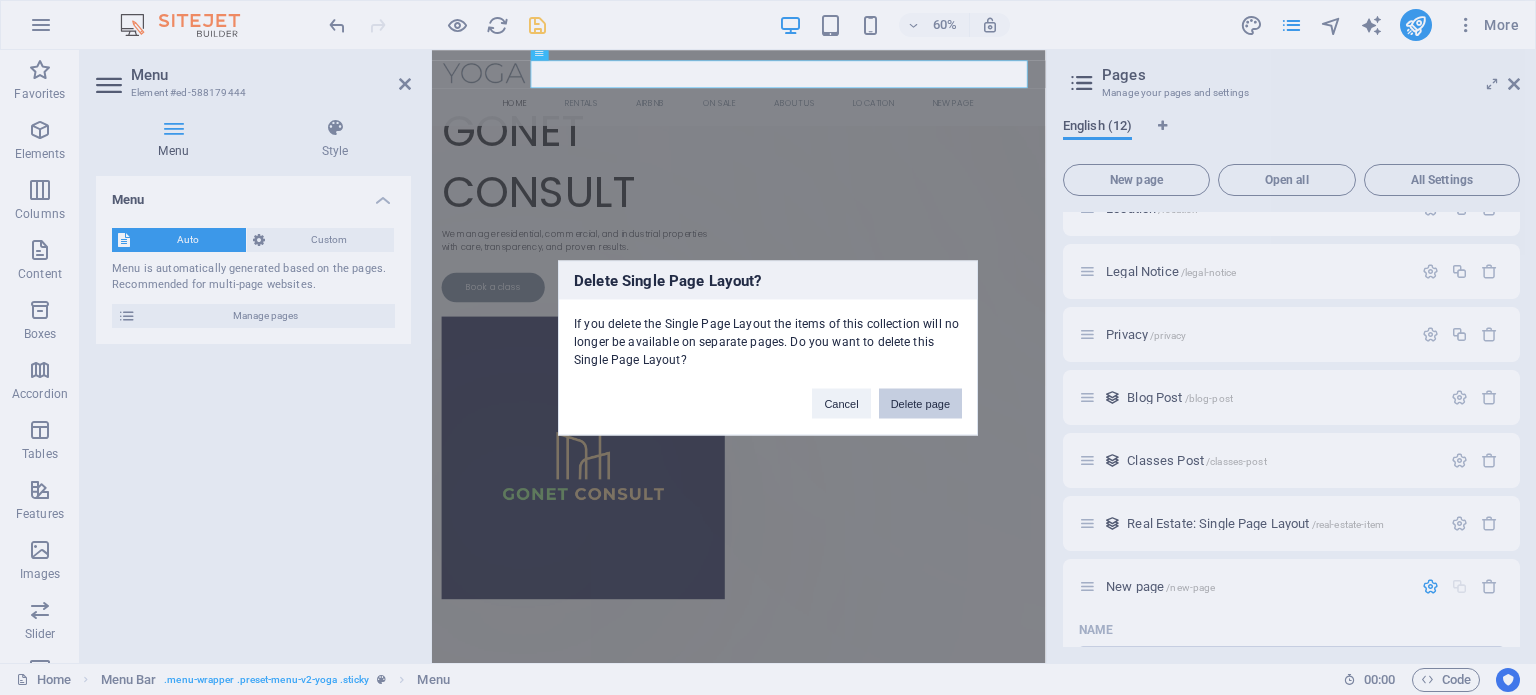 click on "Delete page" at bounding box center (920, 403) 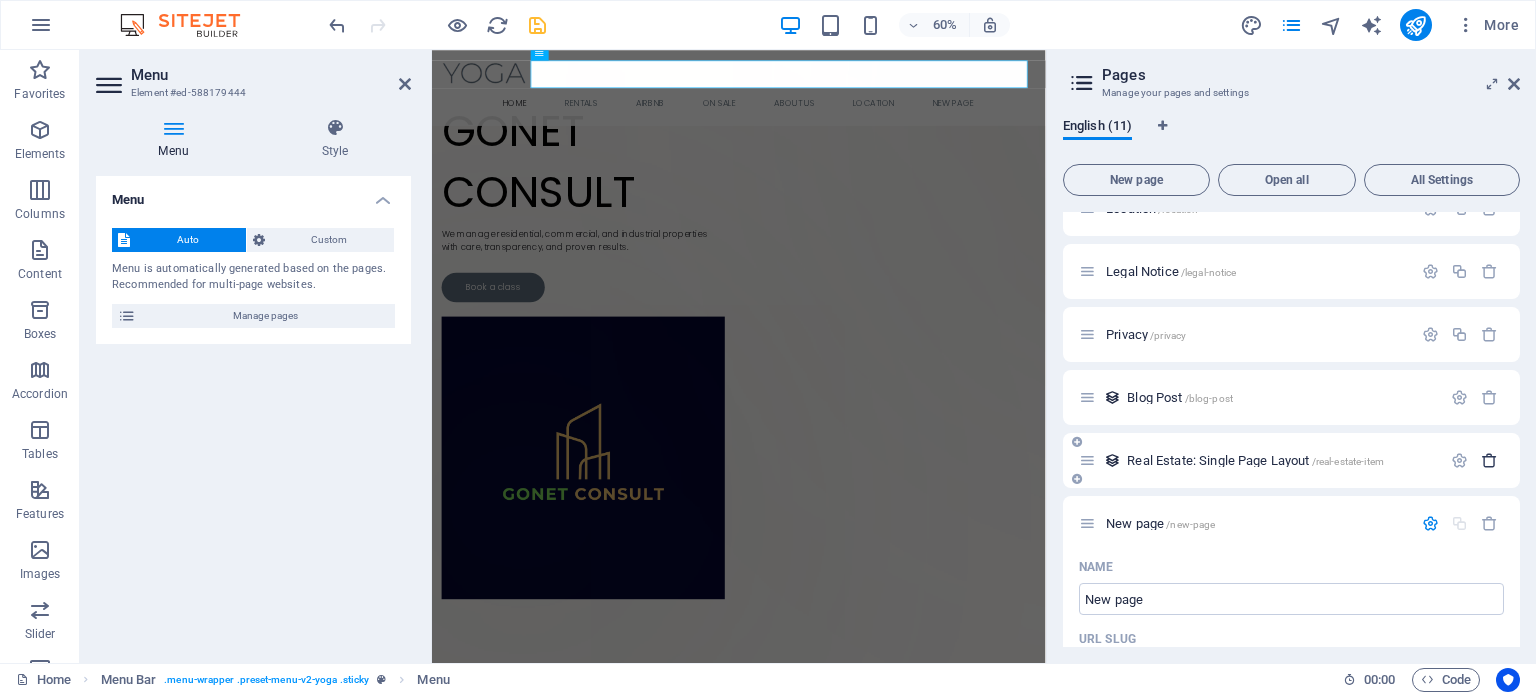 click at bounding box center (1489, 460) 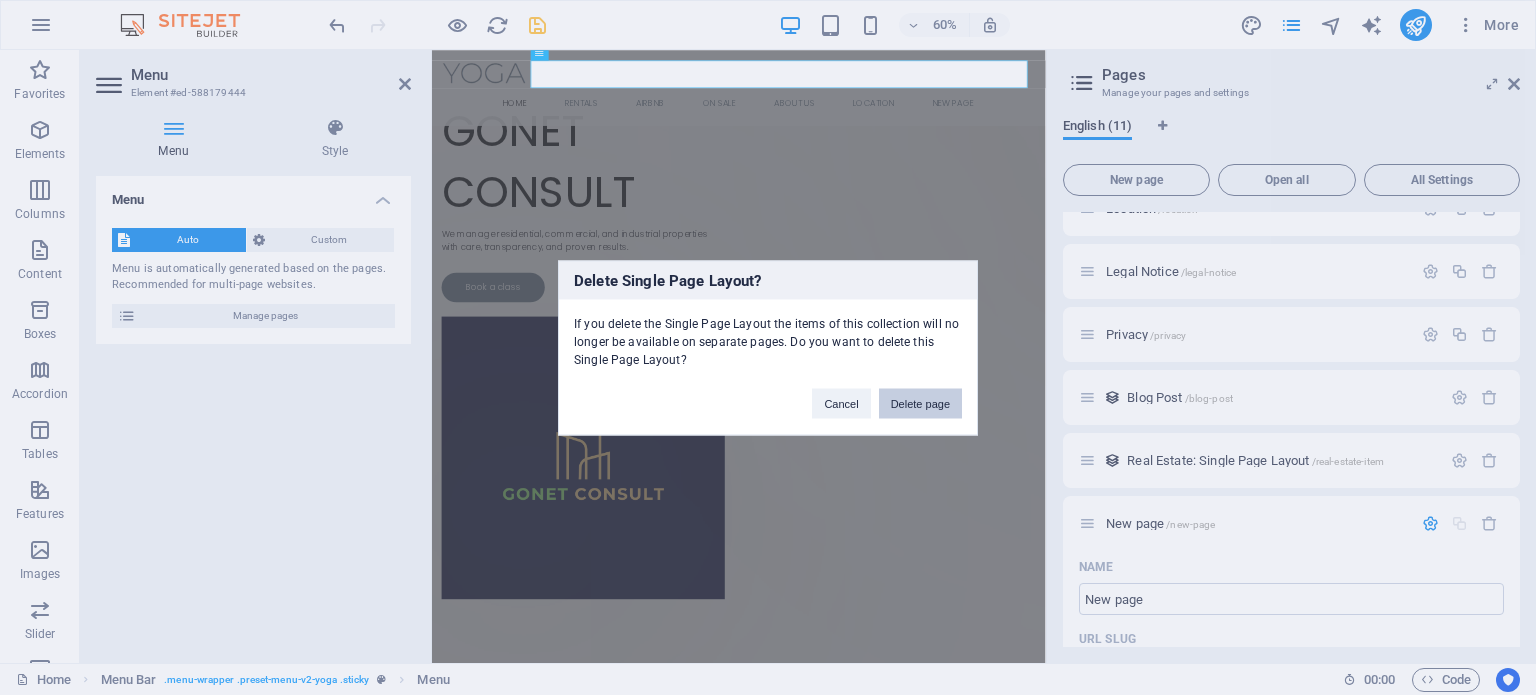 click on "Delete page" at bounding box center (920, 403) 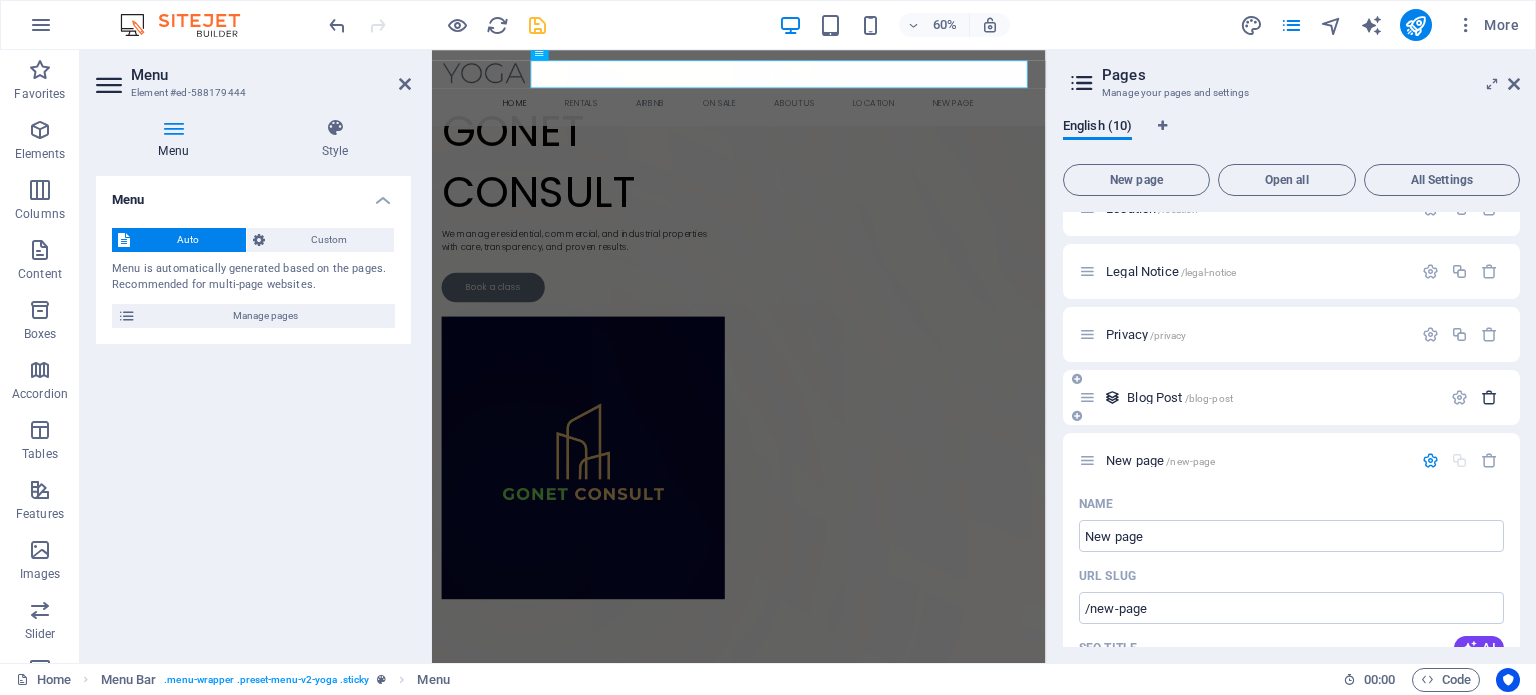click at bounding box center [1489, 397] 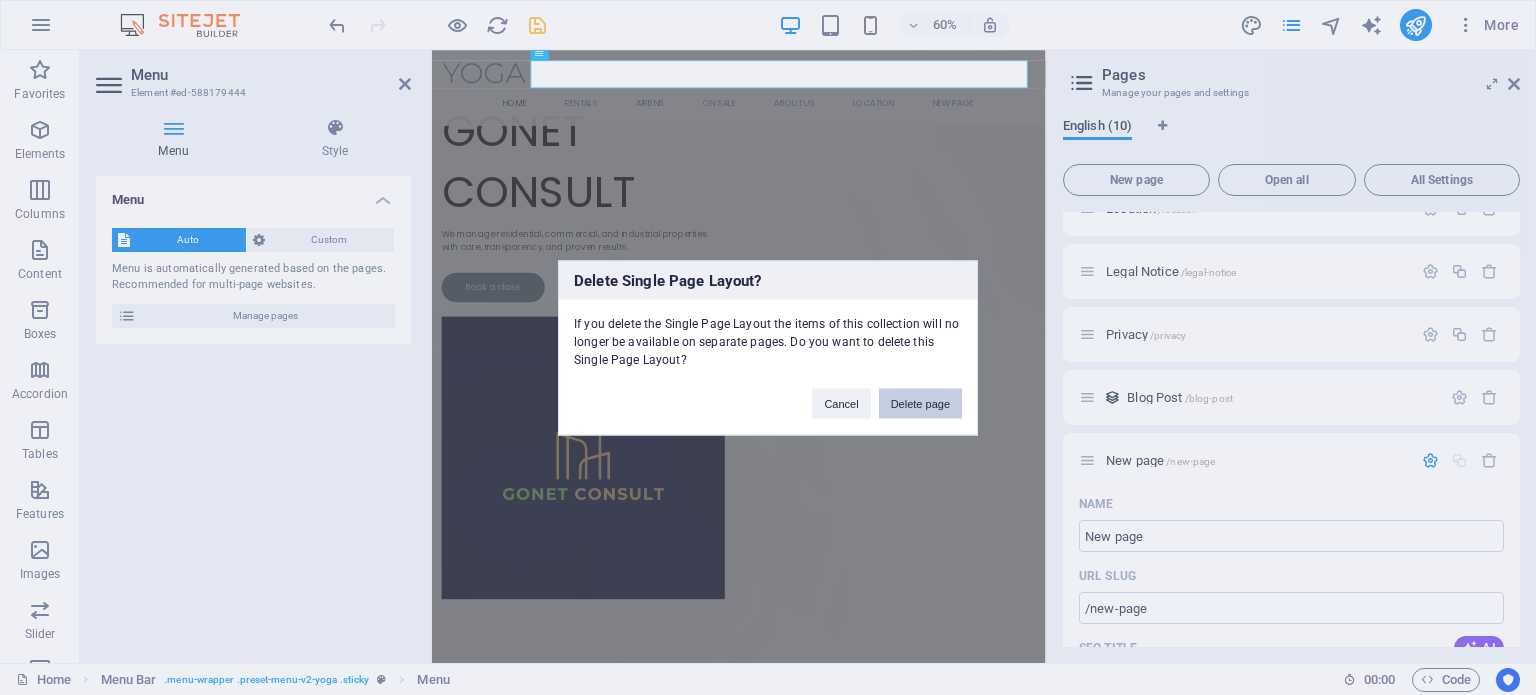 click on "Delete page" at bounding box center [920, 403] 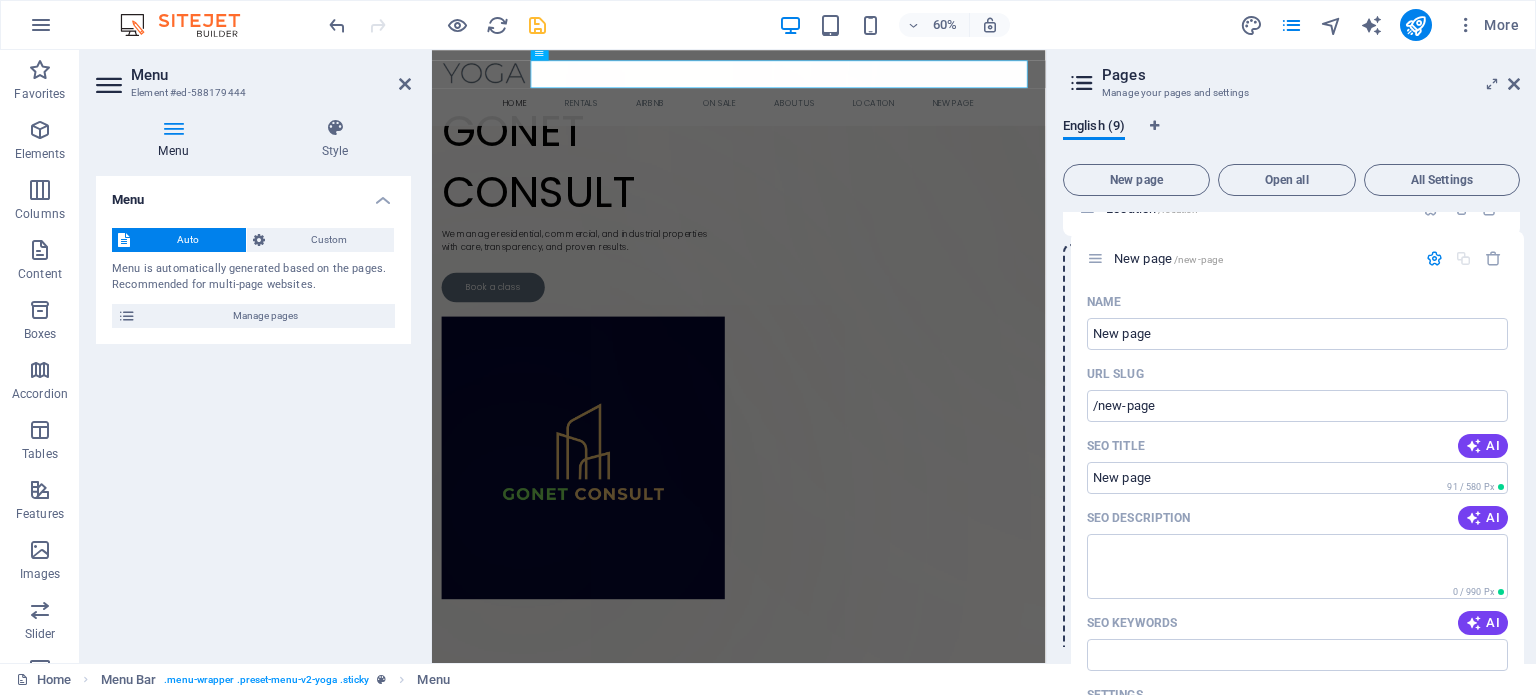 drag, startPoint x: 1087, startPoint y: 403, endPoint x: 1095, endPoint y: 259, distance: 144.22205 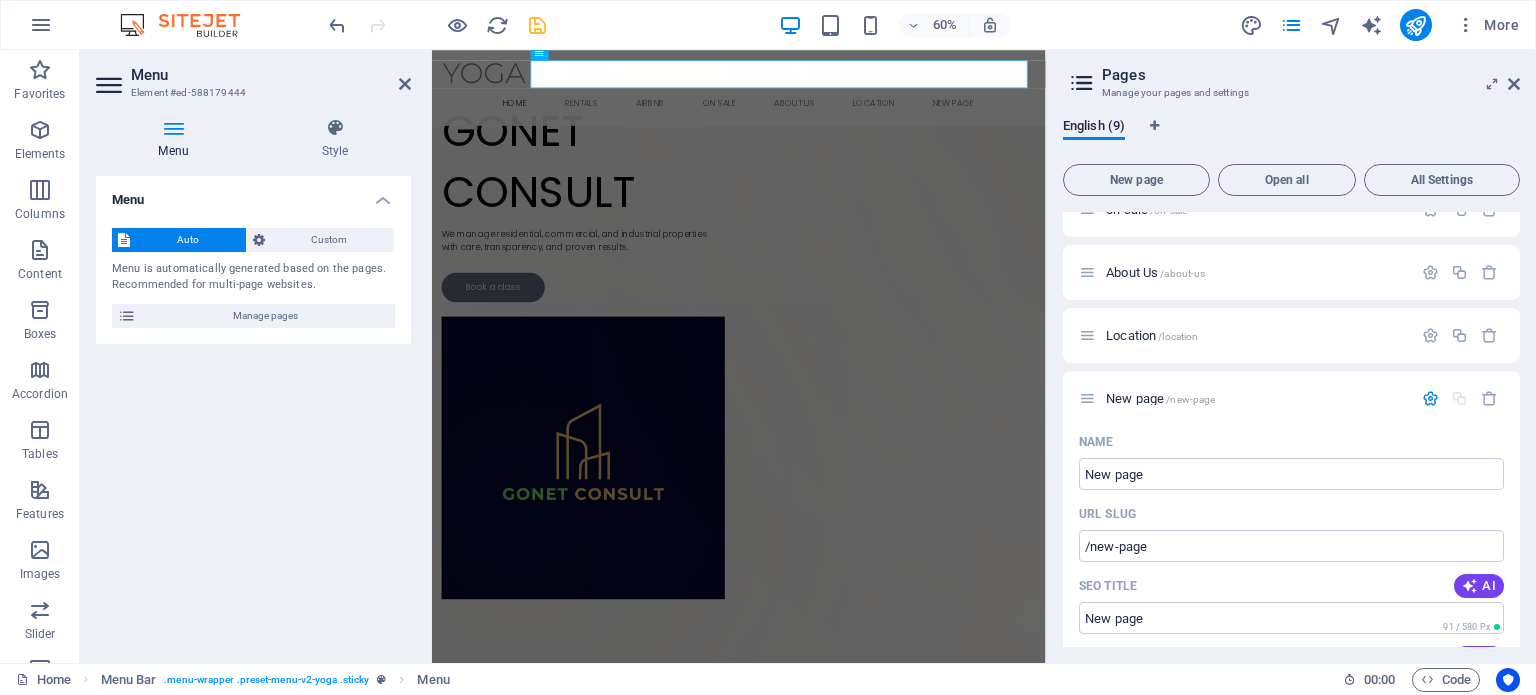 scroll, scrollTop: 218, scrollLeft: 0, axis: vertical 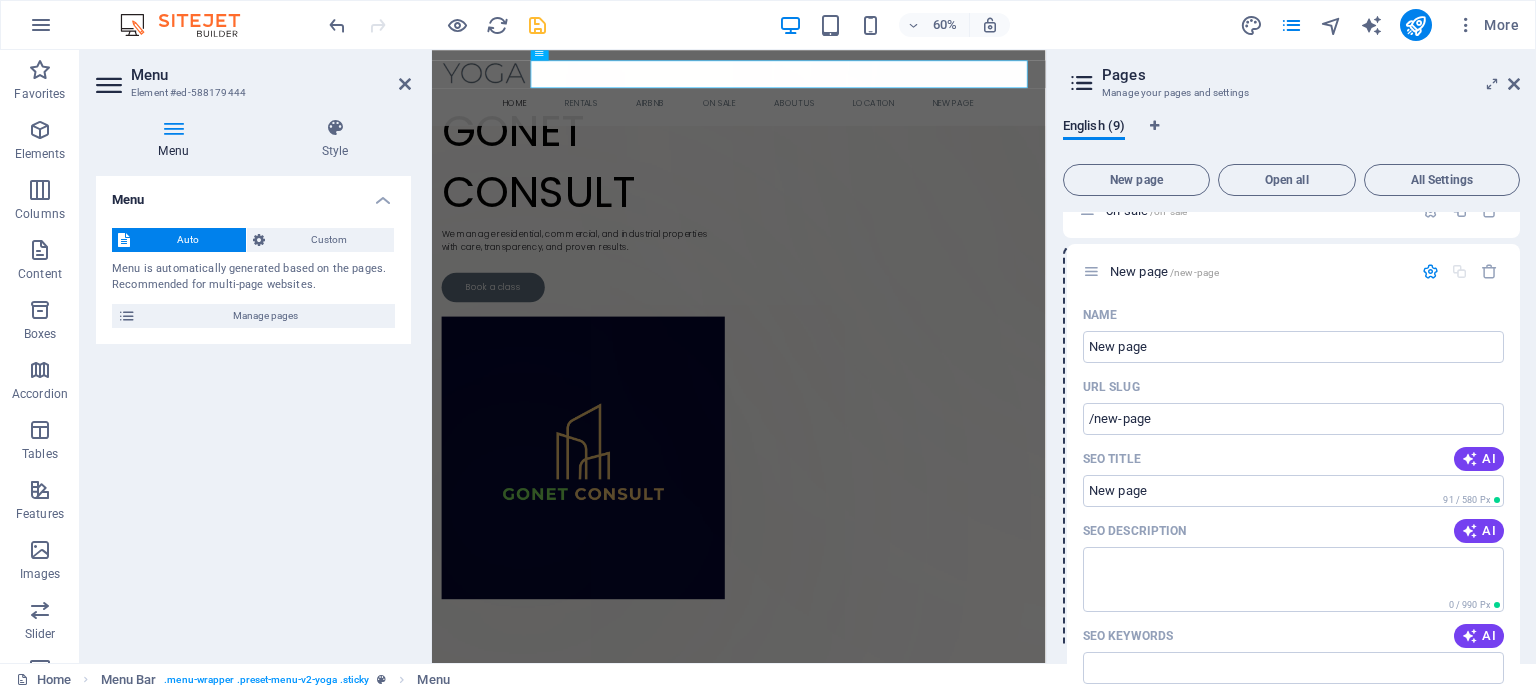 drag, startPoint x: 1087, startPoint y: 399, endPoint x: 1092, endPoint y: 247, distance: 152.08221 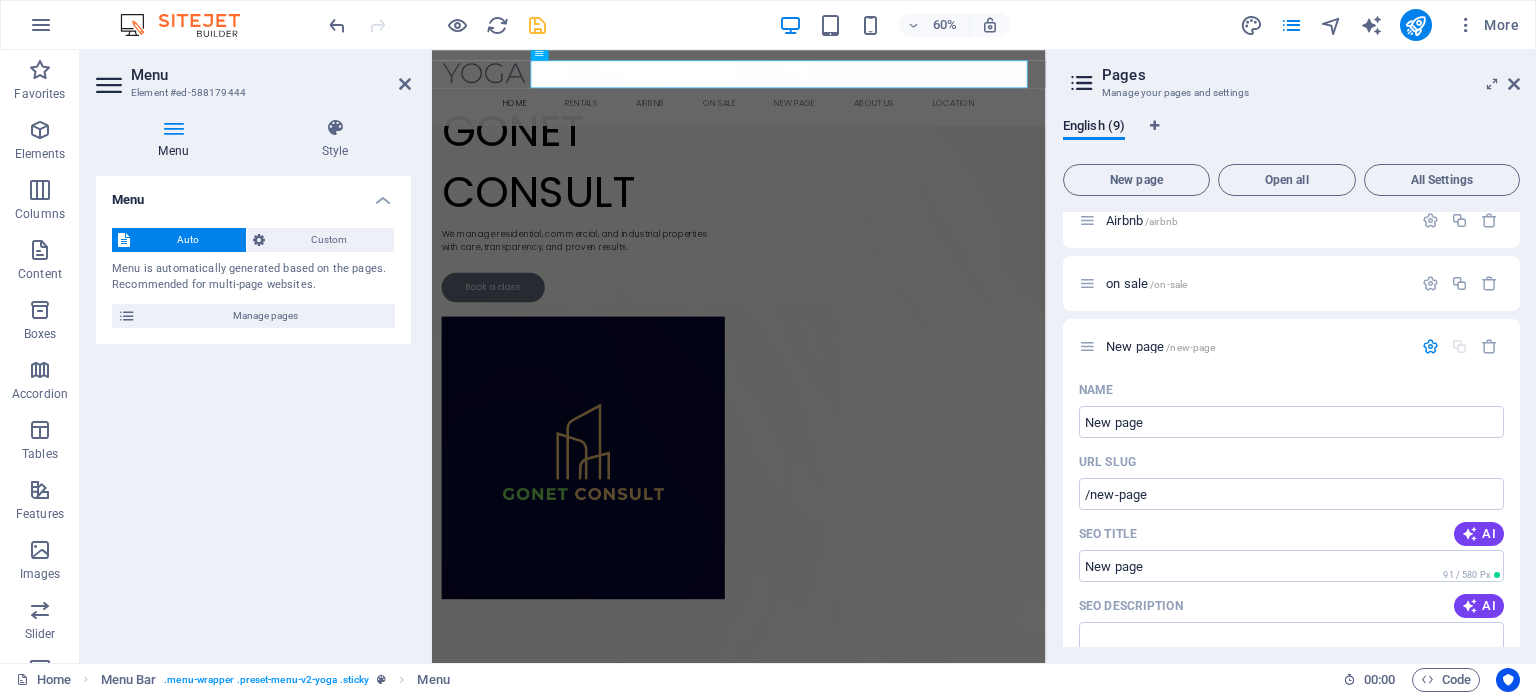 scroll, scrollTop: 146, scrollLeft: 0, axis: vertical 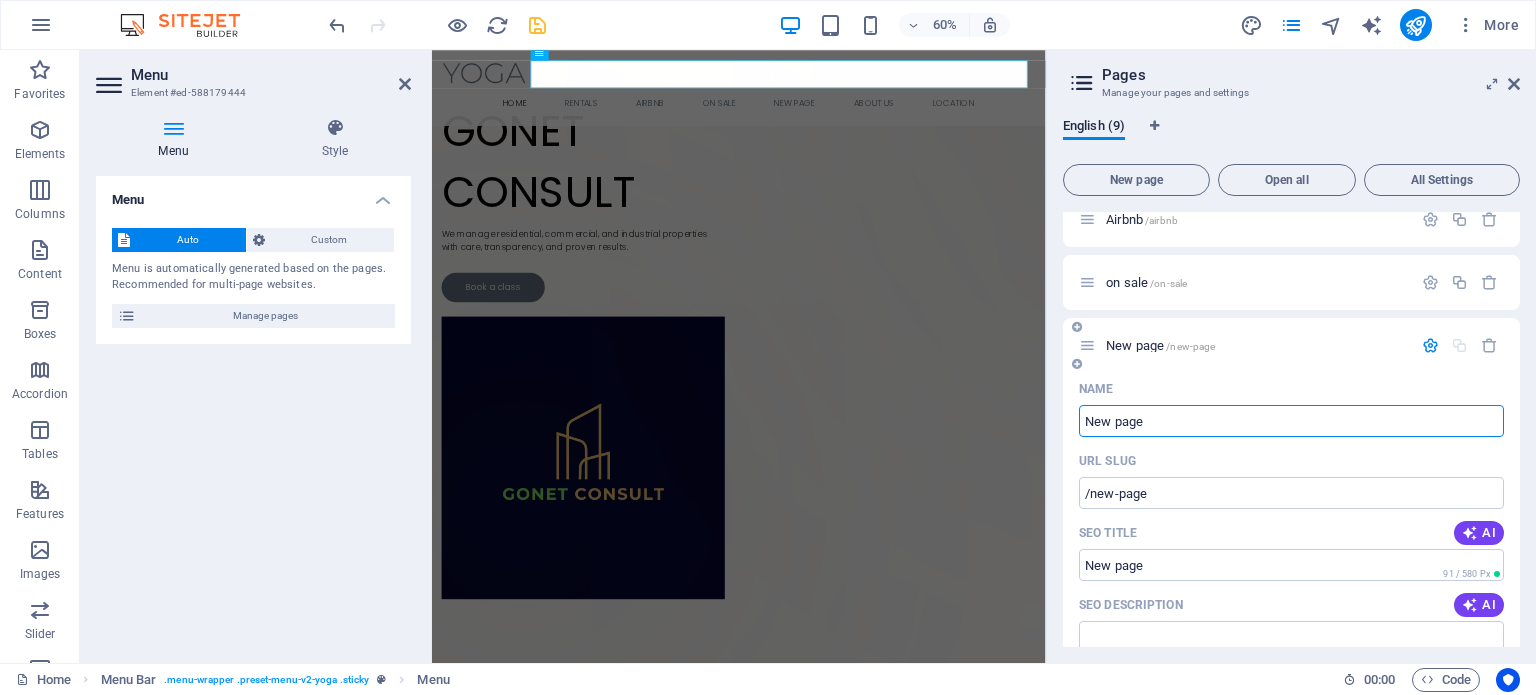 click on "New page" at bounding box center (1291, 421) 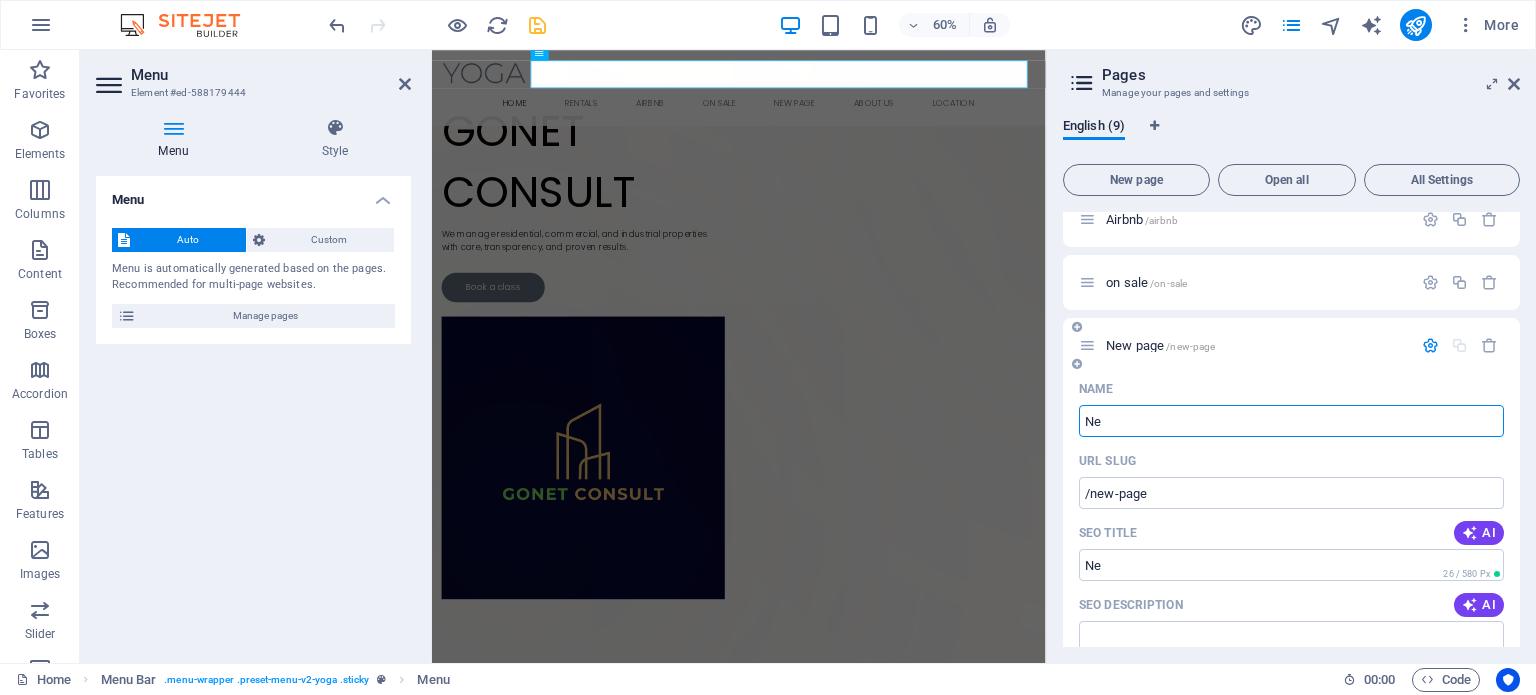type on "N" 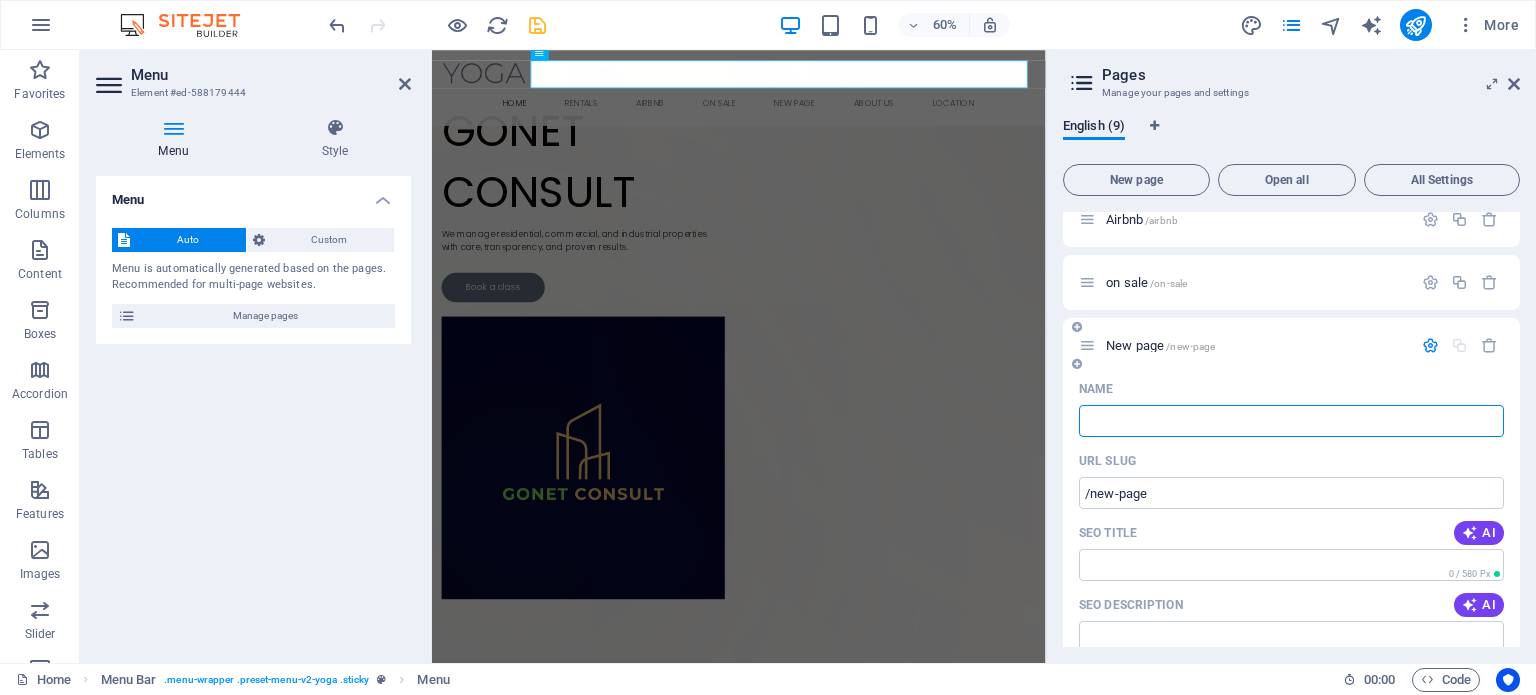 type 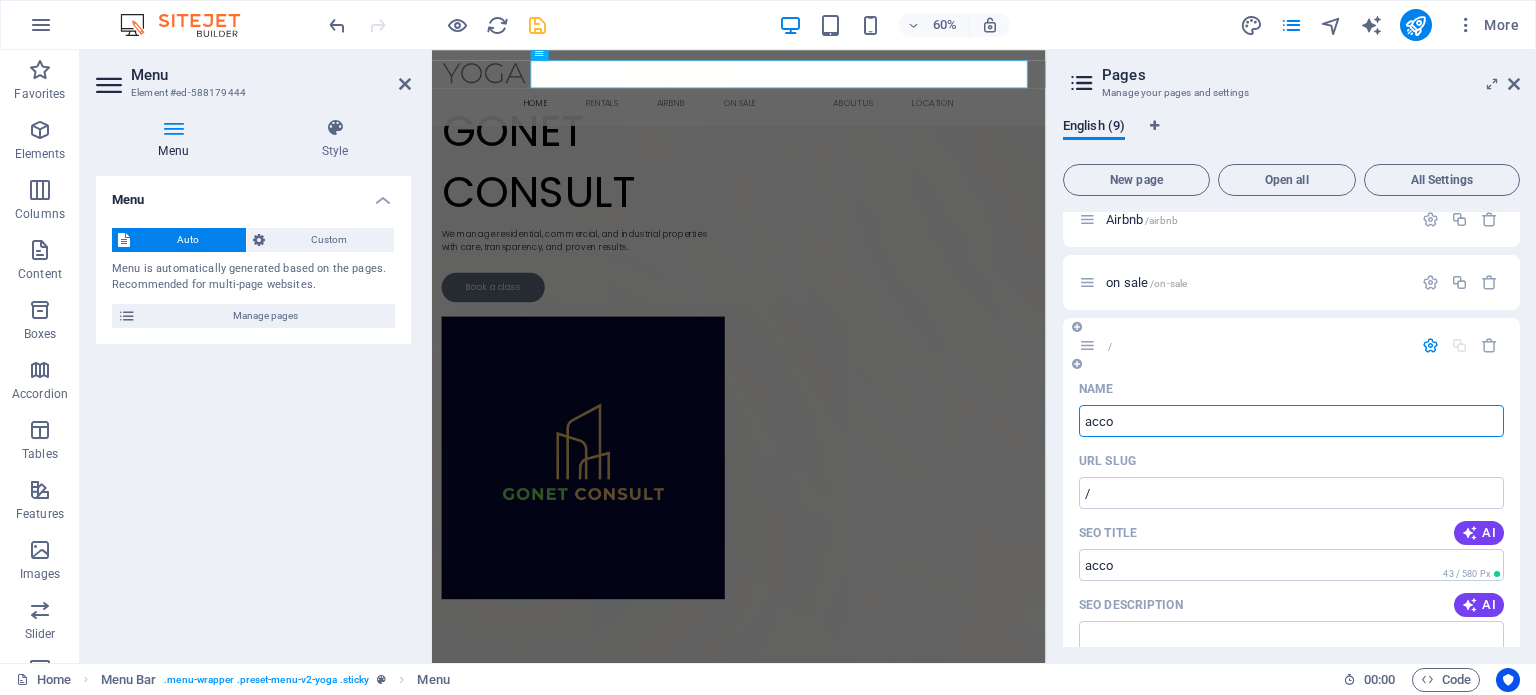 type on "accom" 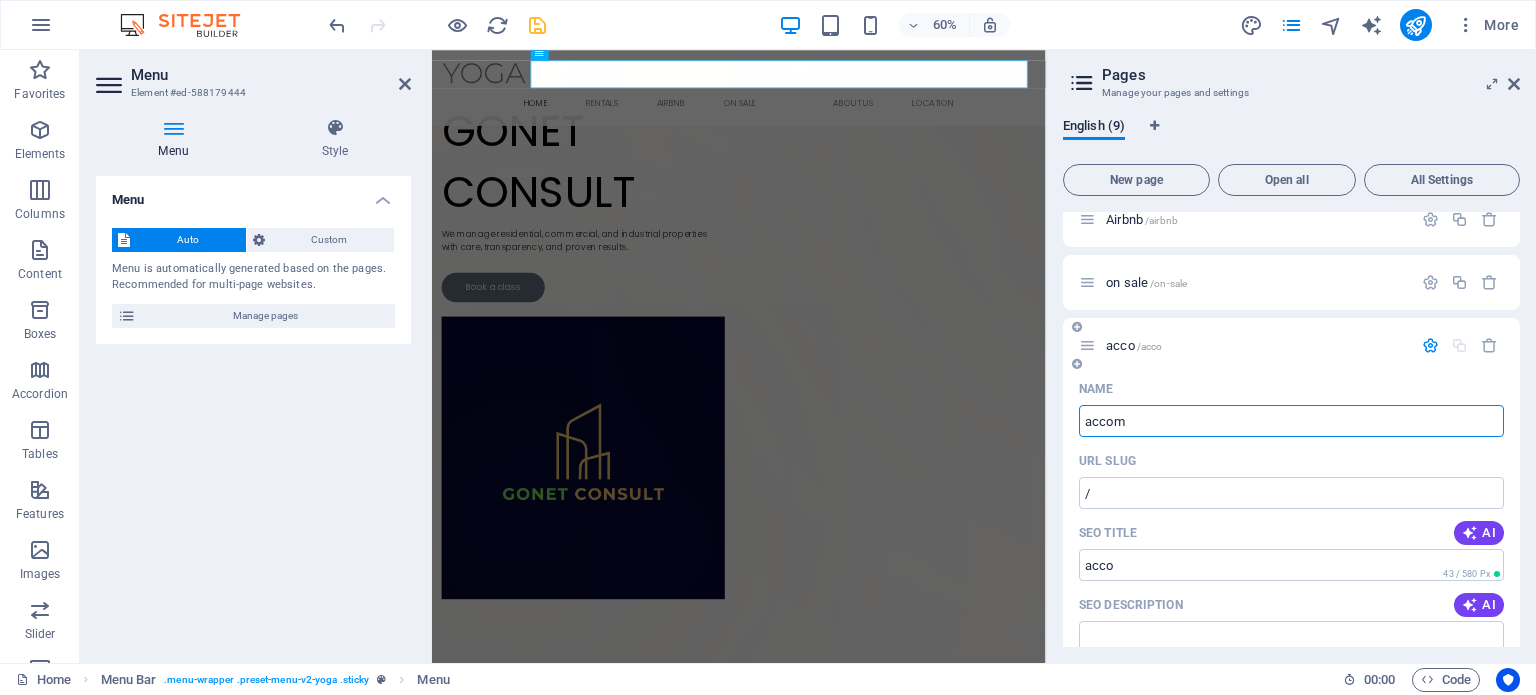 type on "/acco" 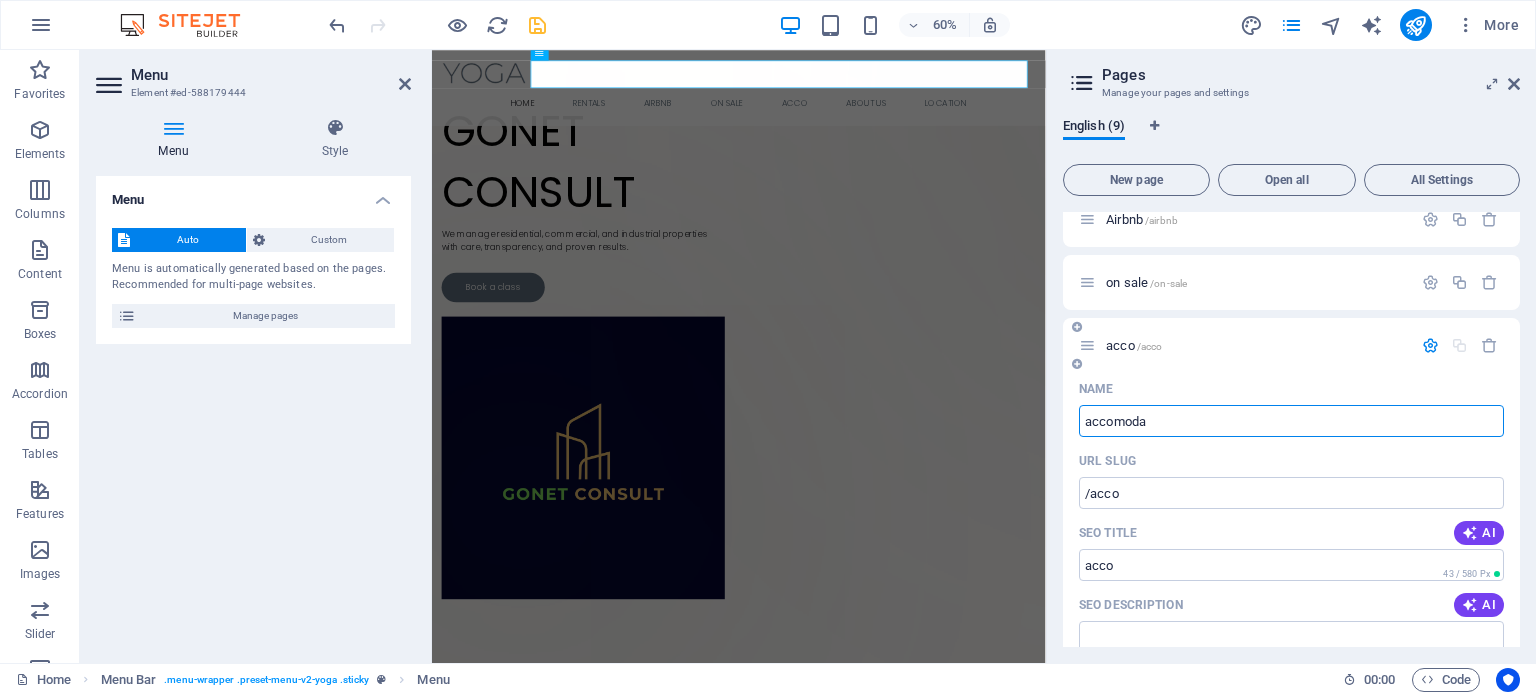type on "accomodar" 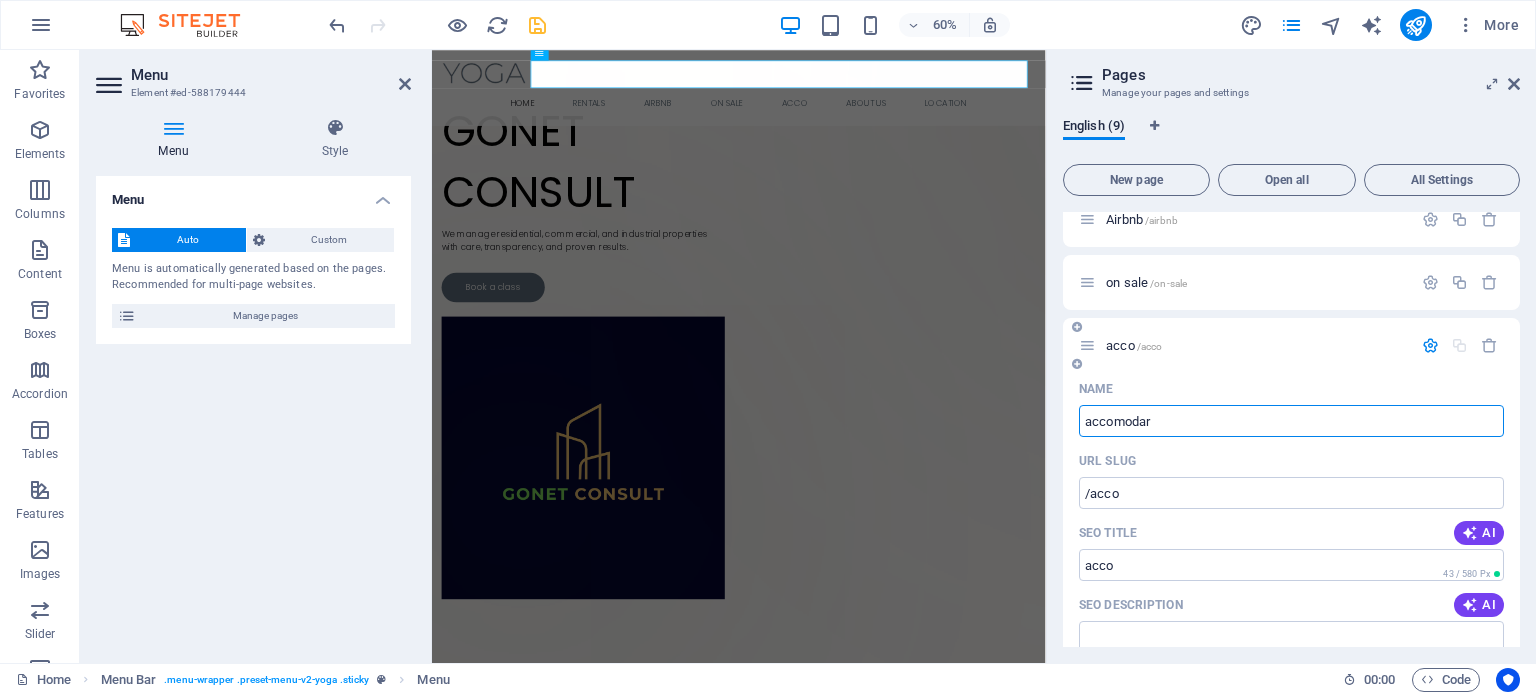 type on "/accomoda" 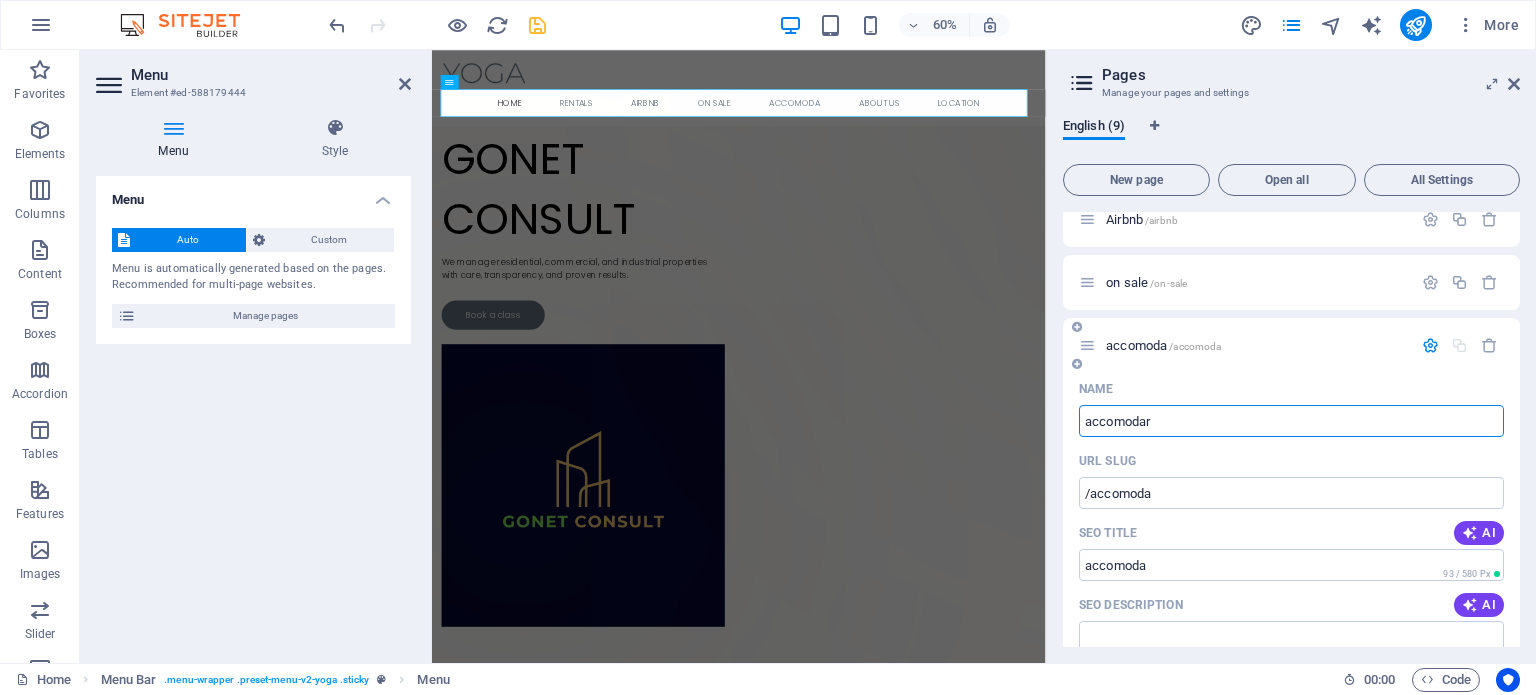type on "accomodar" 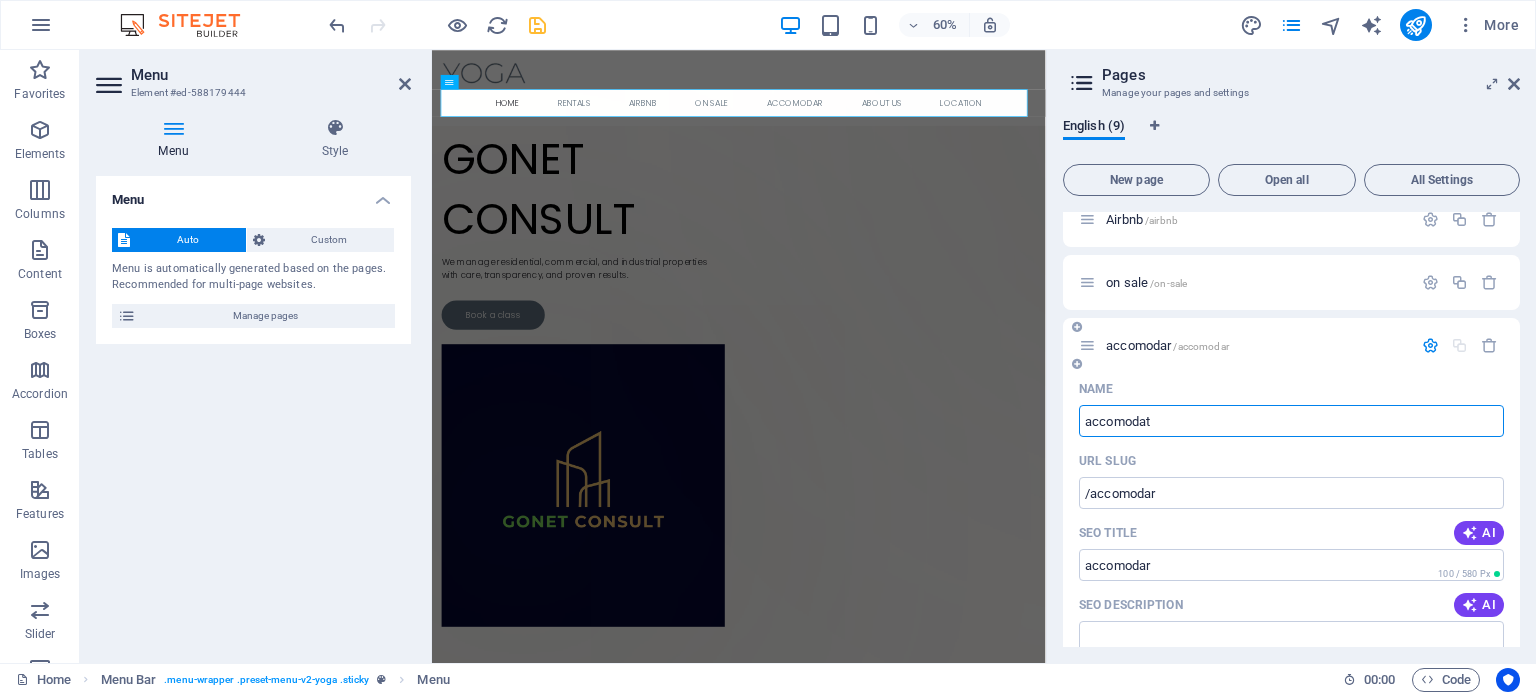 type on "accomodati" 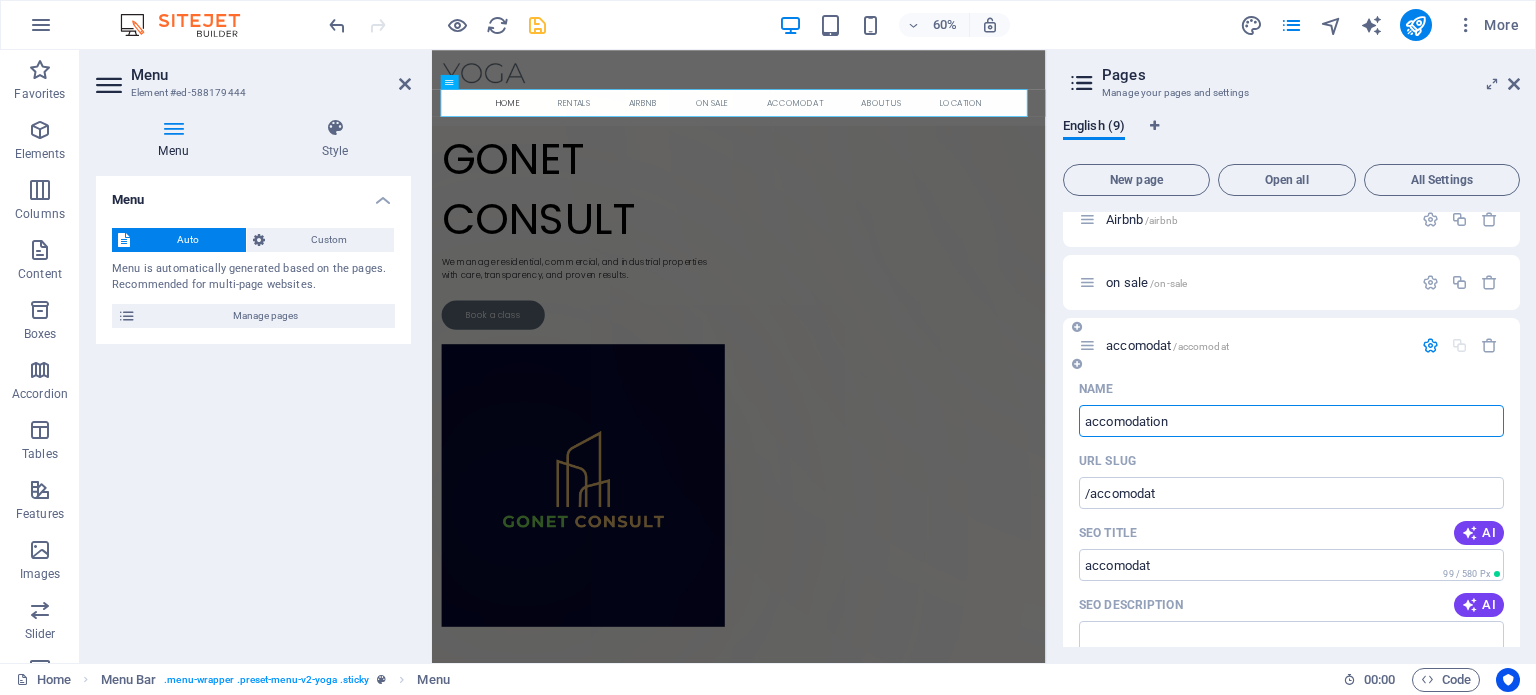 type on "accomodation" 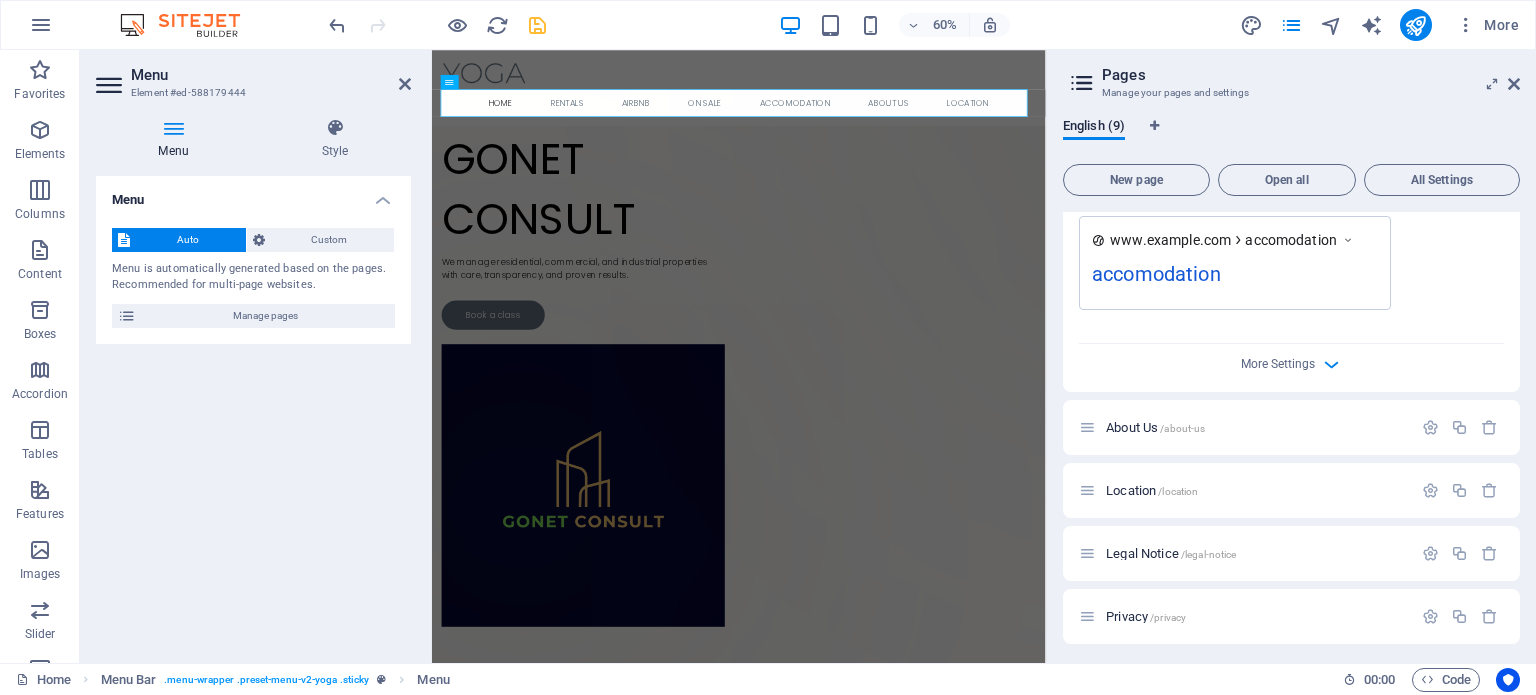 scroll, scrollTop: 856, scrollLeft: 0, axis: vertical 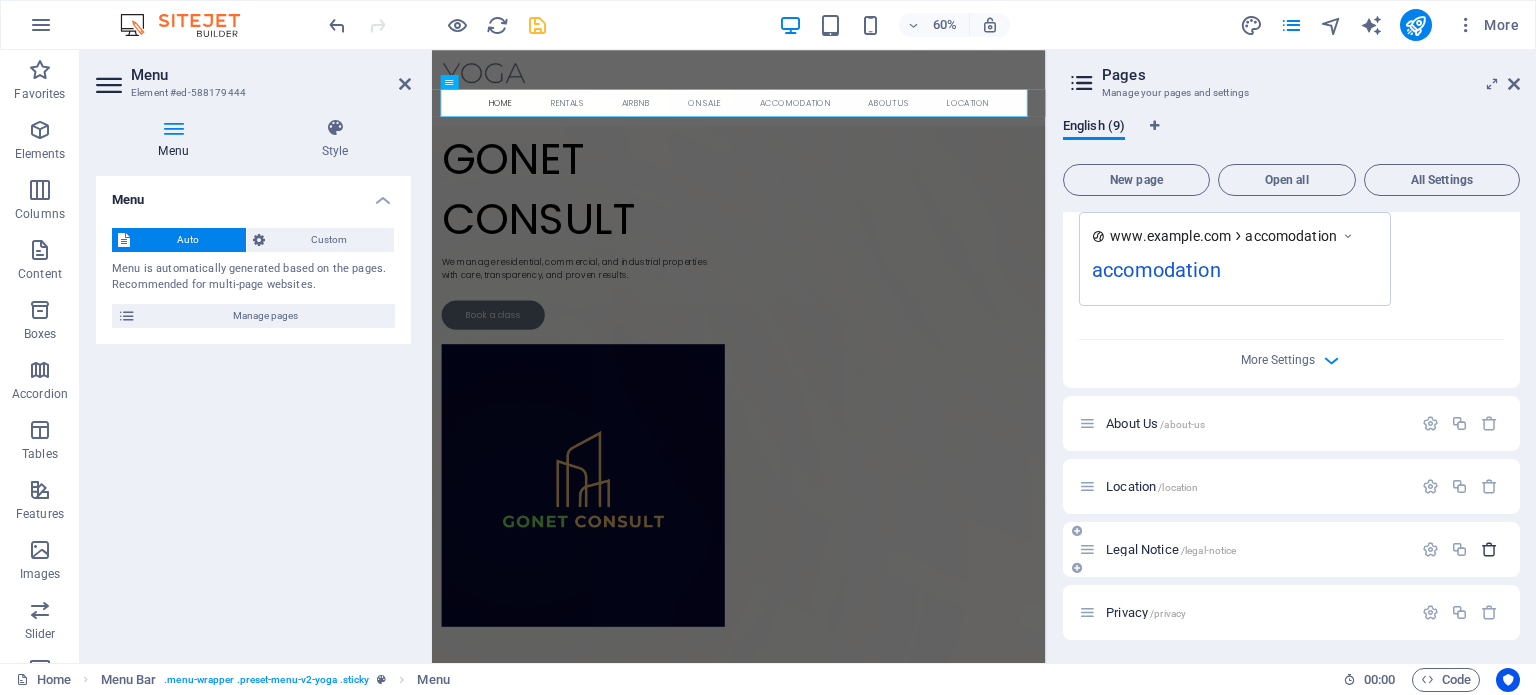 type on "accomodation" 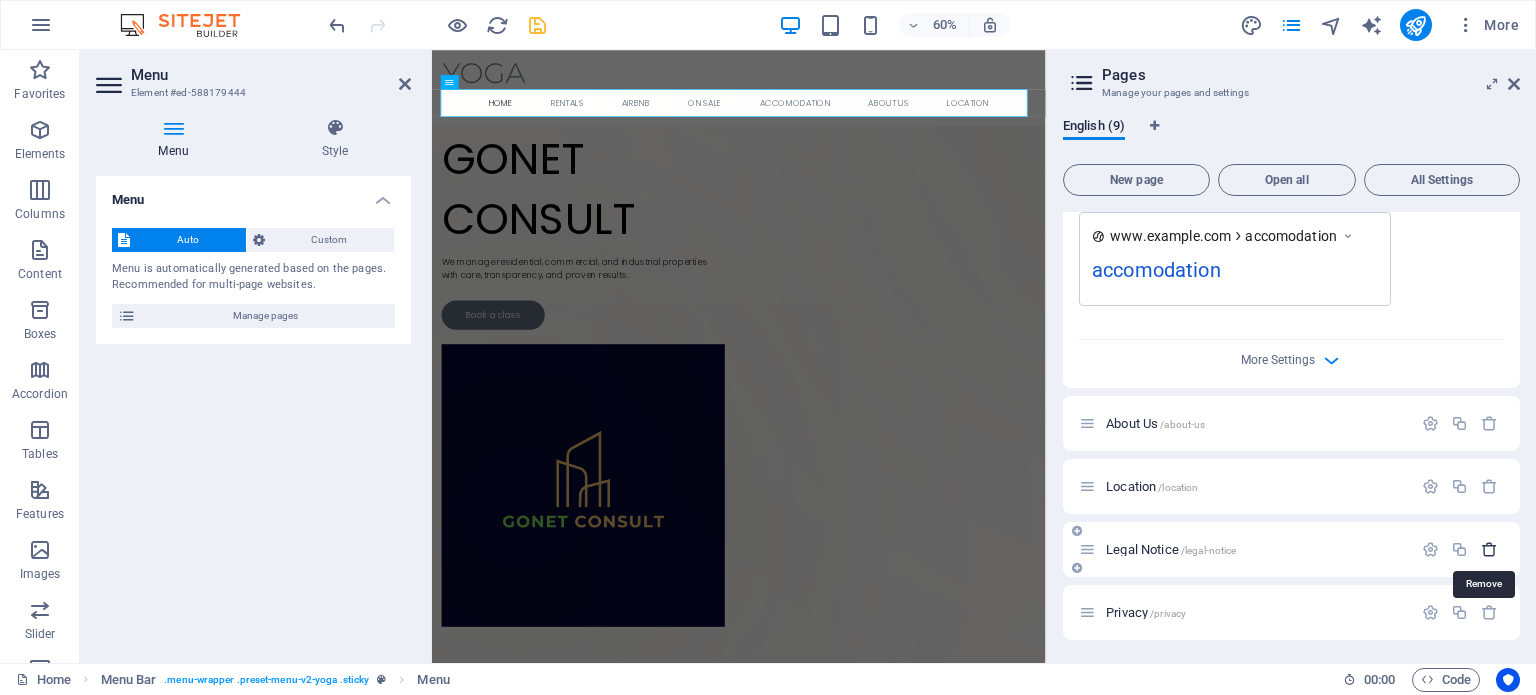 click at bounding box center (1489, 549) 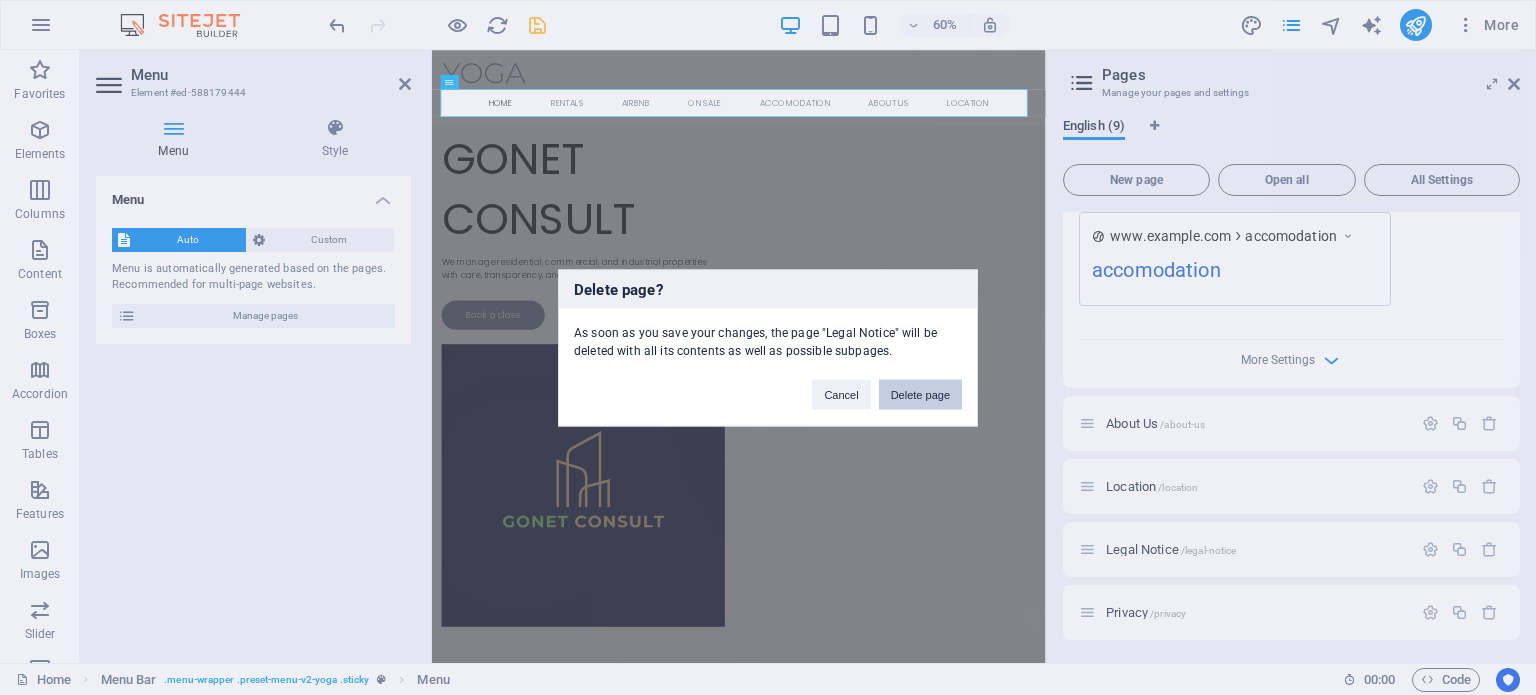 click on "Delete page" at bounding box center [920, 394] 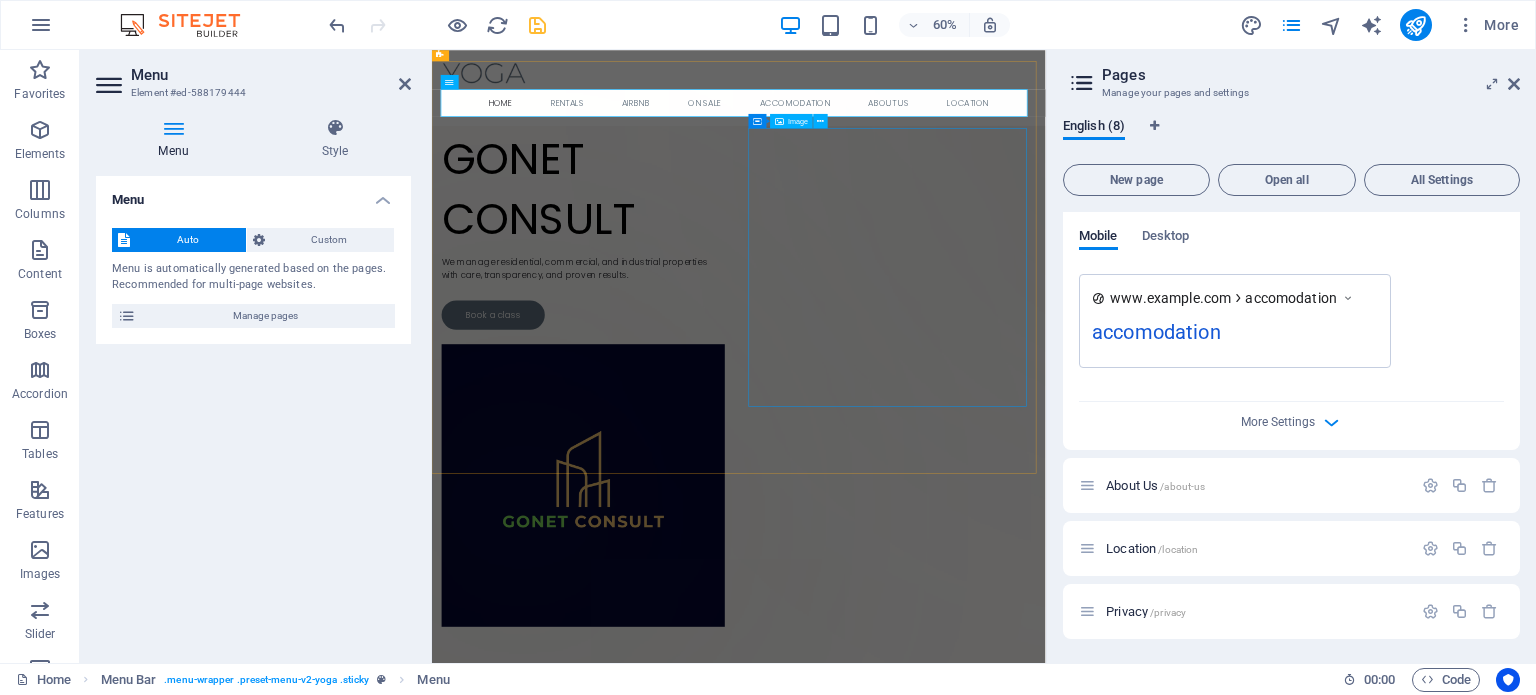 scroll, scrollTop: 793, scrollLeft: 0, axis: vertical 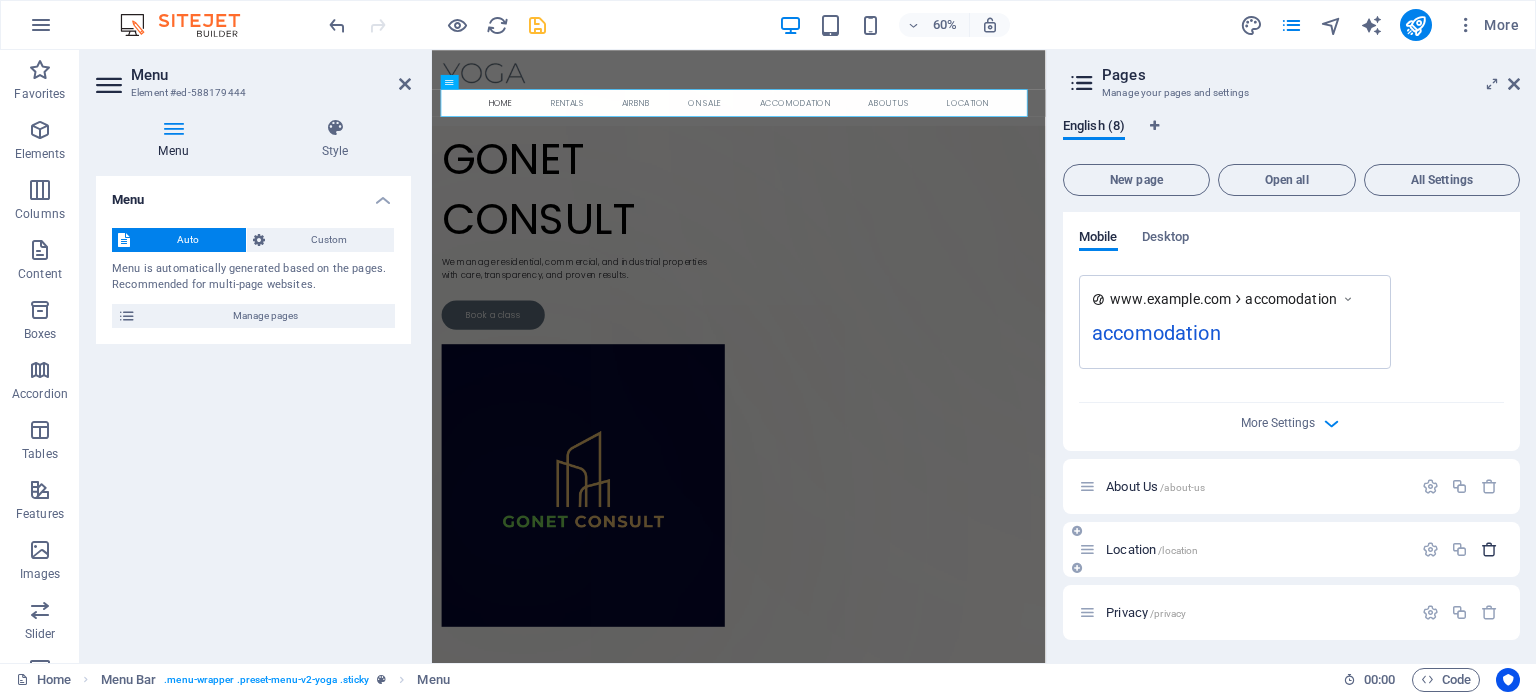 click at bounding box center (1489, 549) 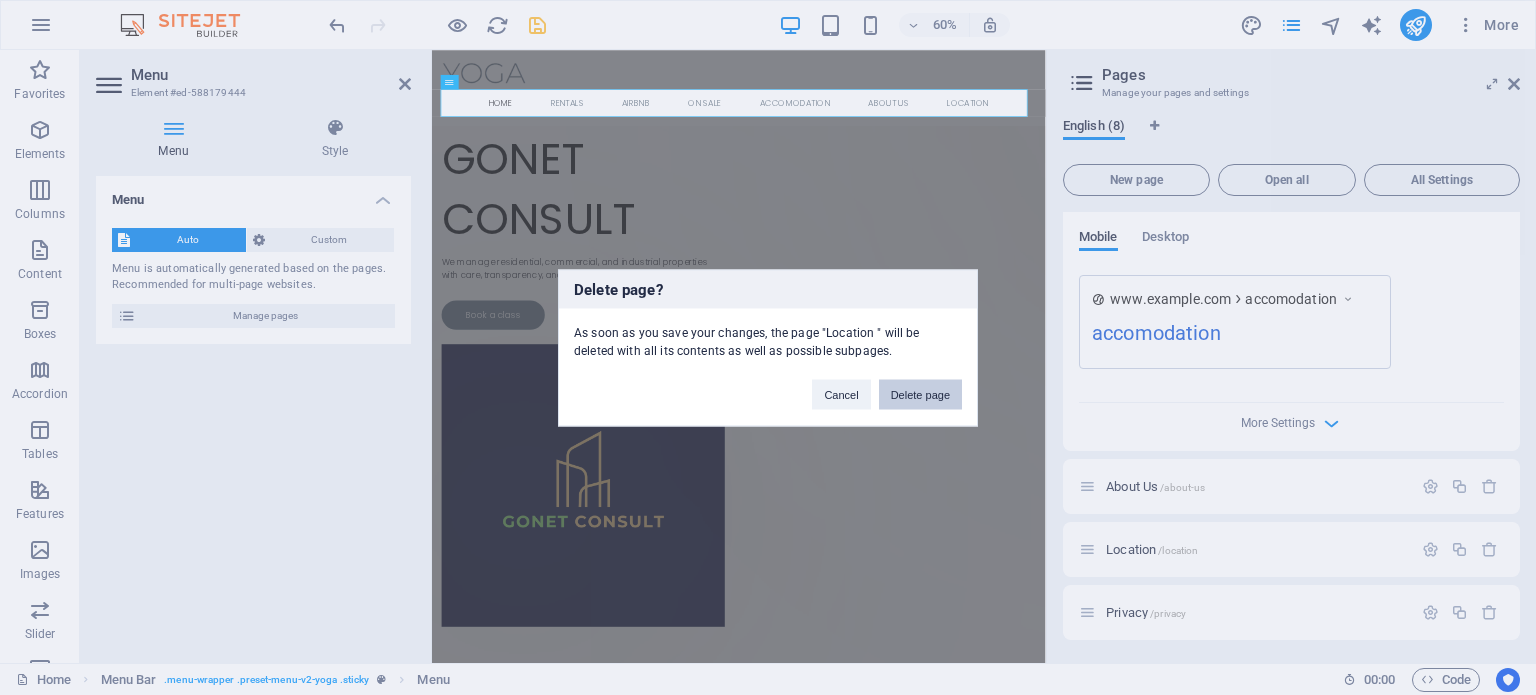 click on "Delete page" at bounding box center [920, 394] 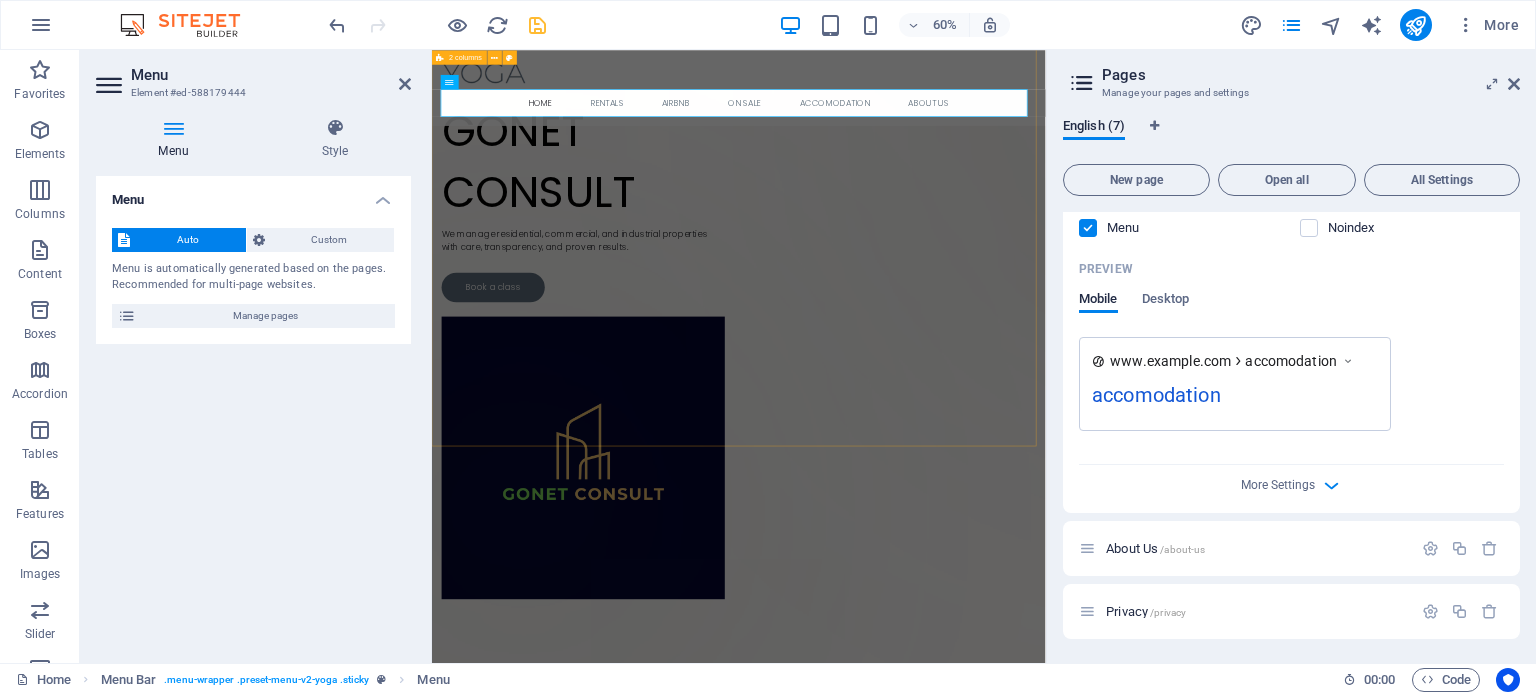 scroll, scrollTop: 731, scrollLeft: 0, axis: vertical 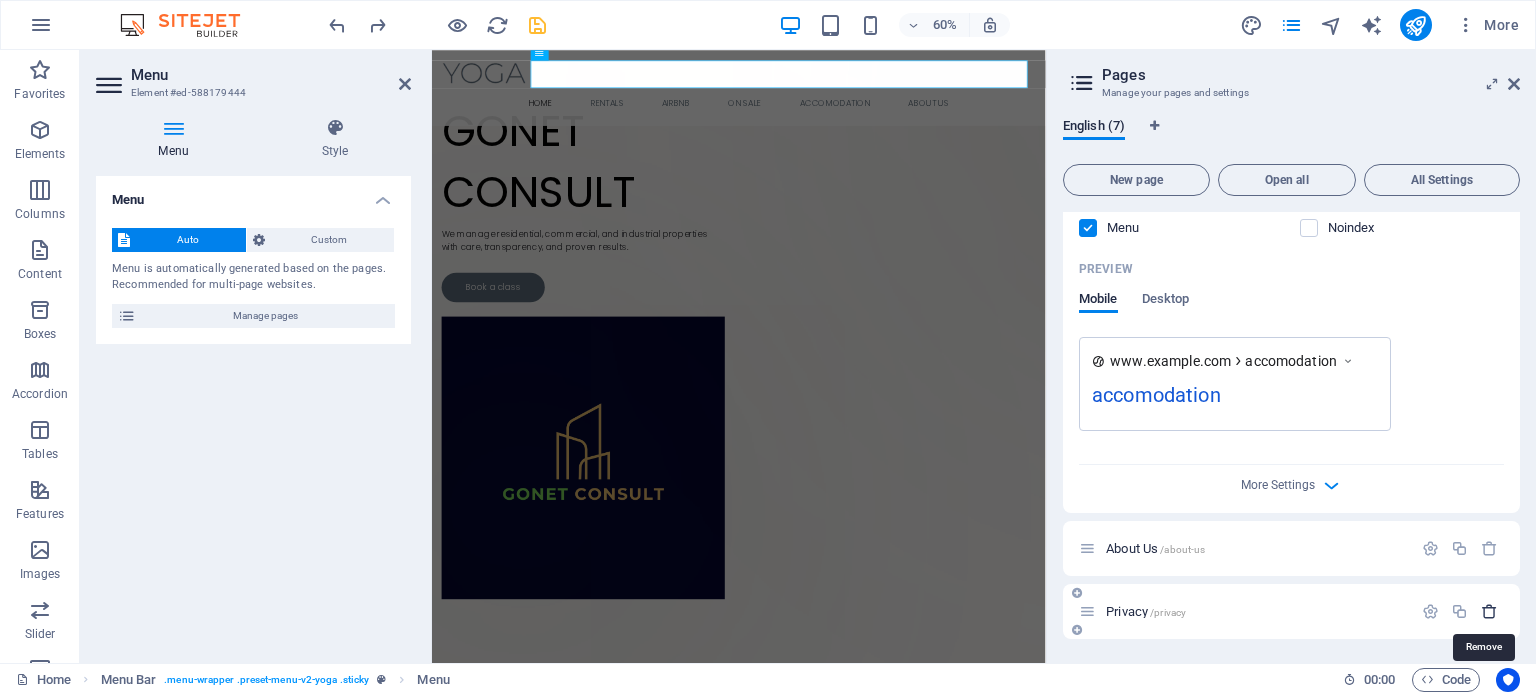 click at bounding box center (1489, 611) 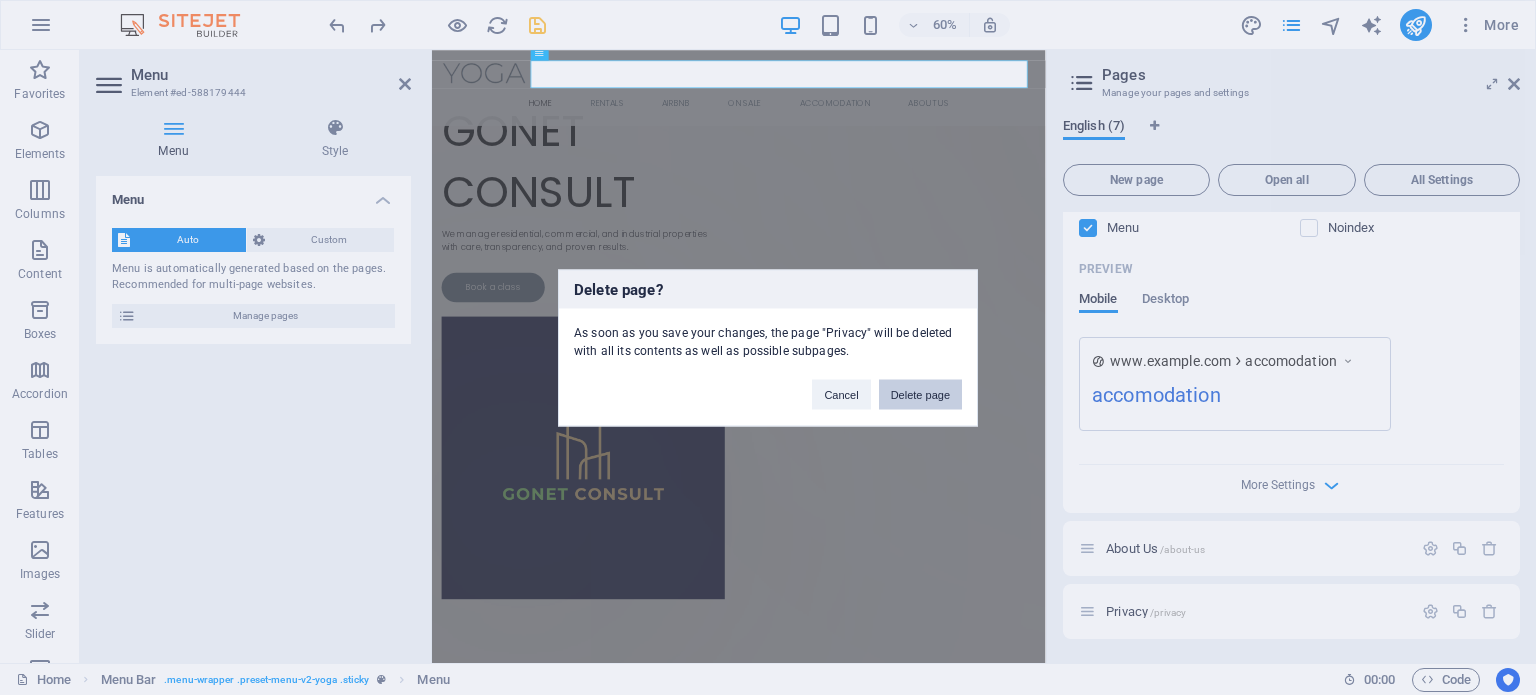 click on "Delete page" at bounding box center [920, 394] 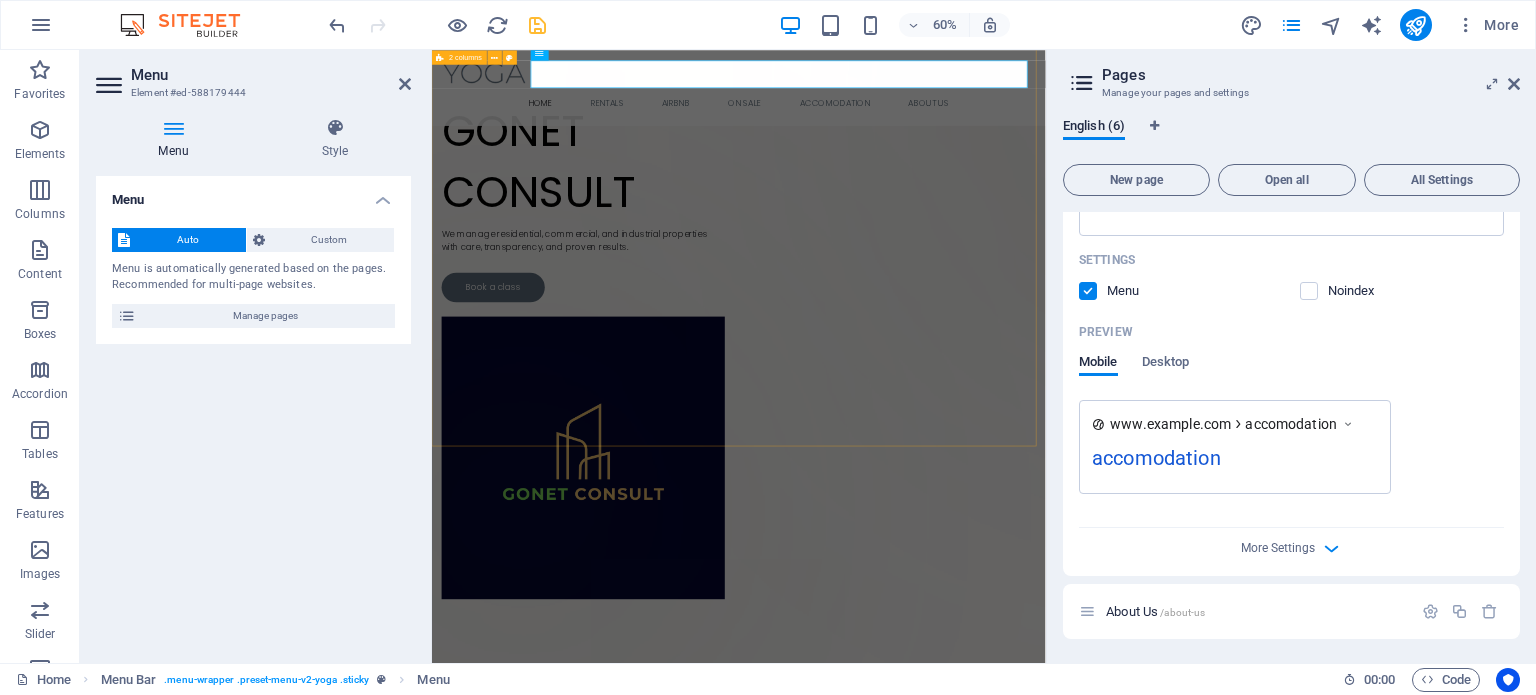 scroll, scrollTop: 668, scrollLeft: 0, axis: vertical 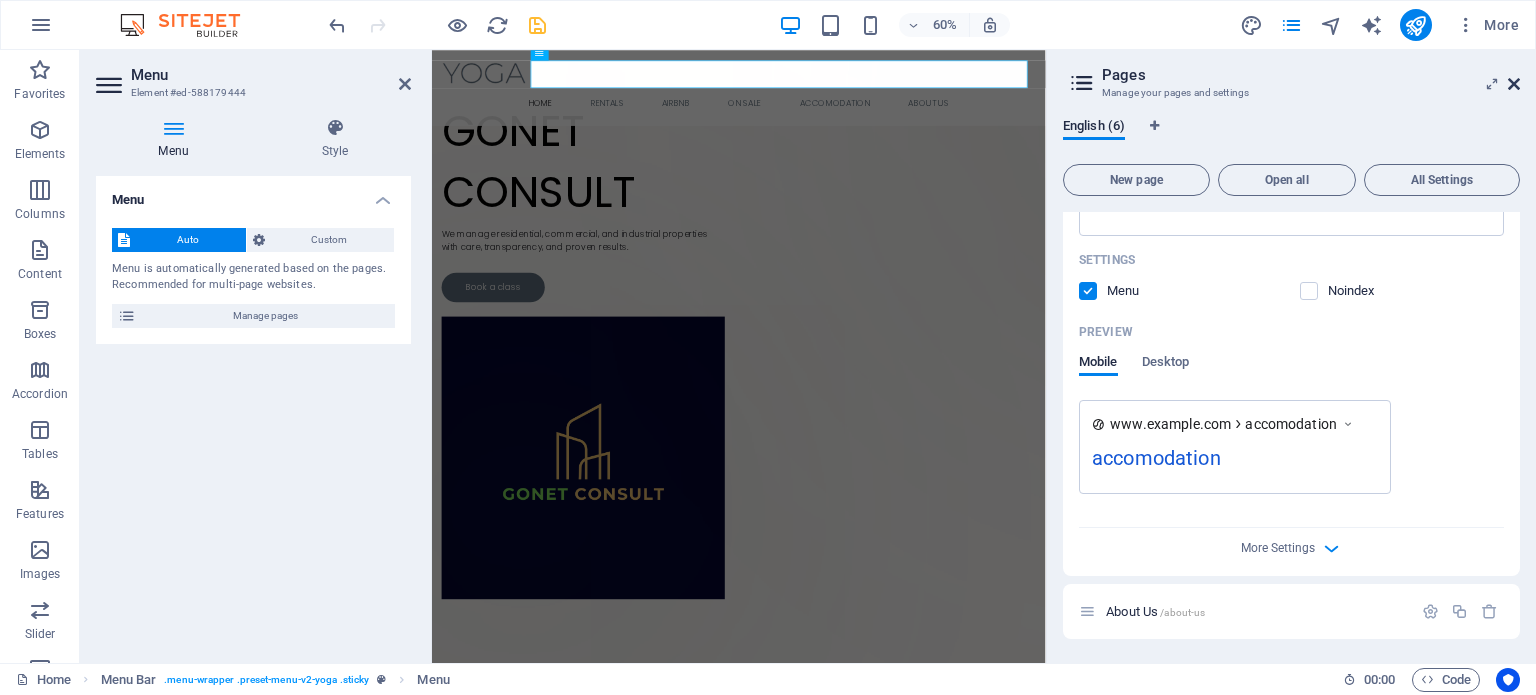 click at bounding box center [1514, 84] 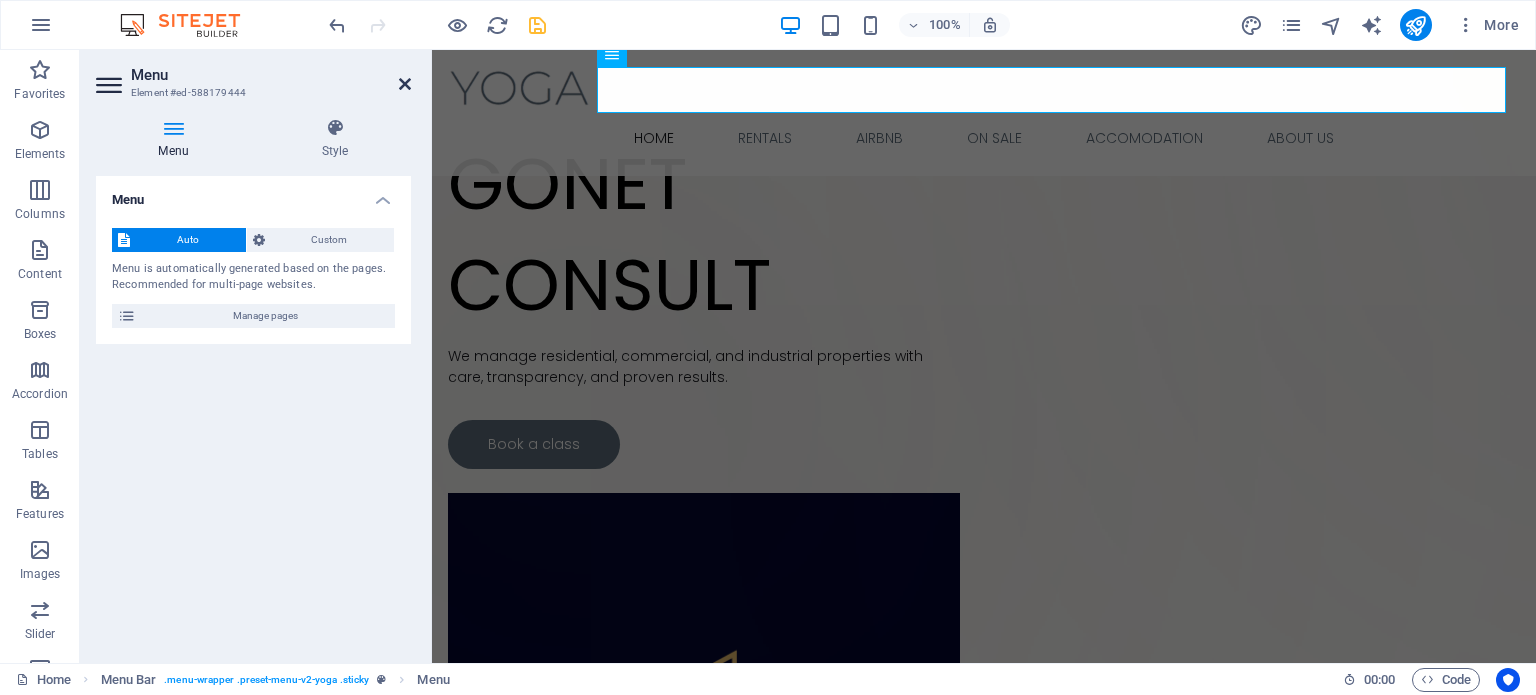 click at bounding box center [405, 84] 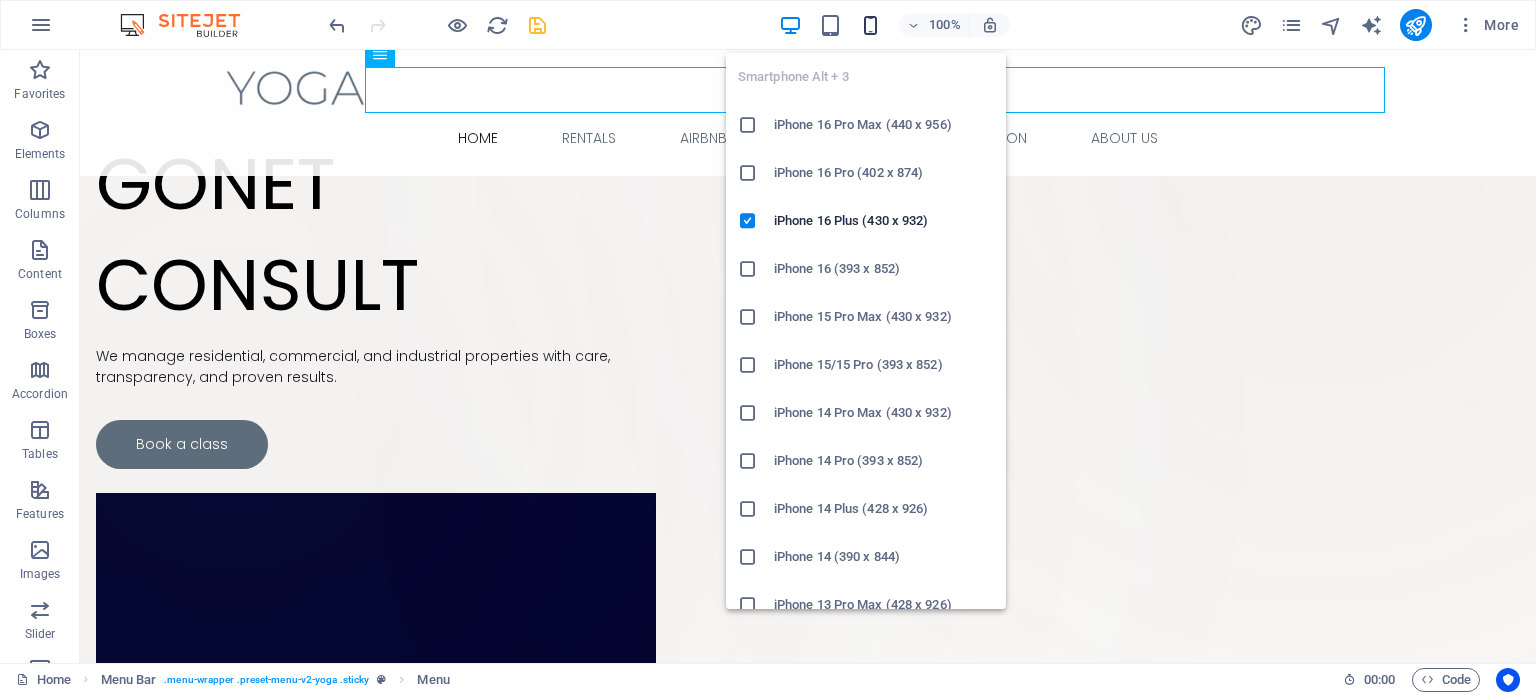 click at bounding box center [870, 25] 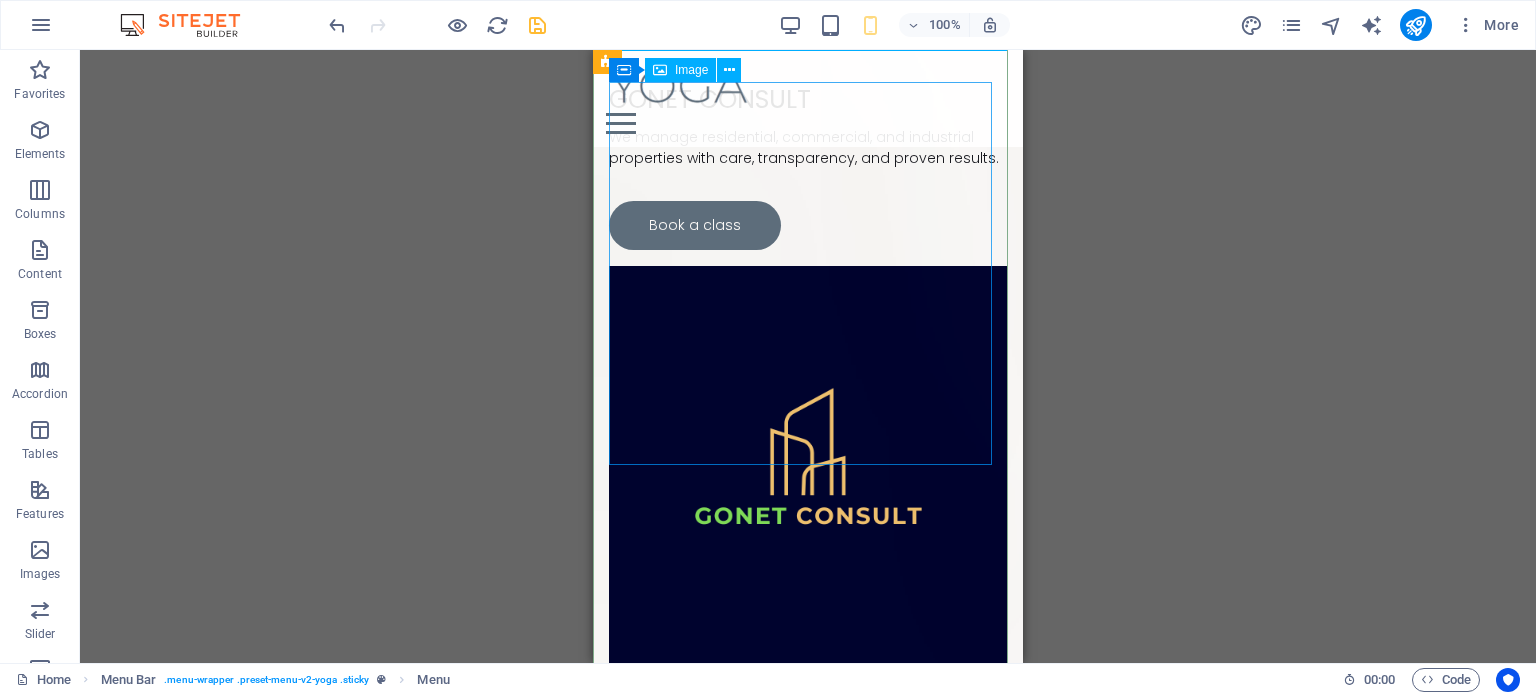 scroll, scrollTop: 0, scrollLeft: 0, axis: both 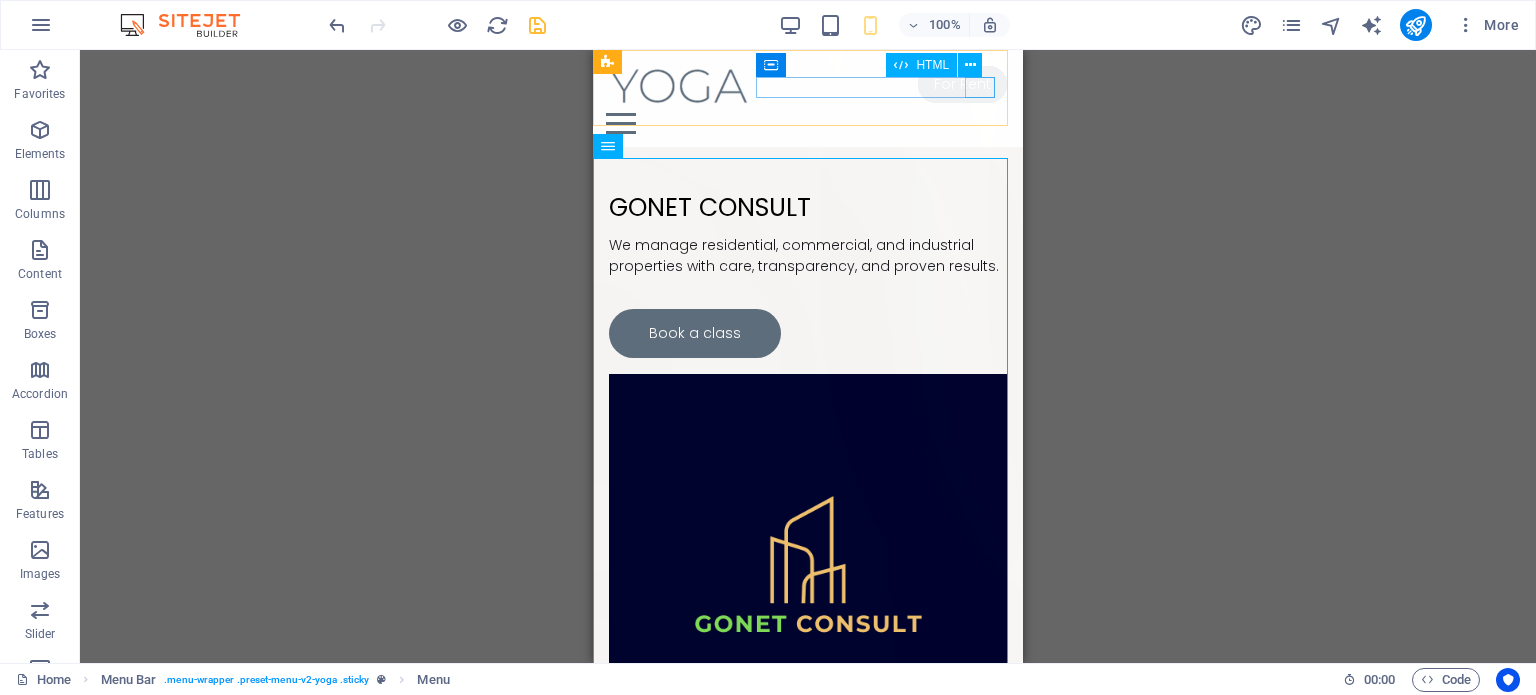 click at bounding box center (808, 123) 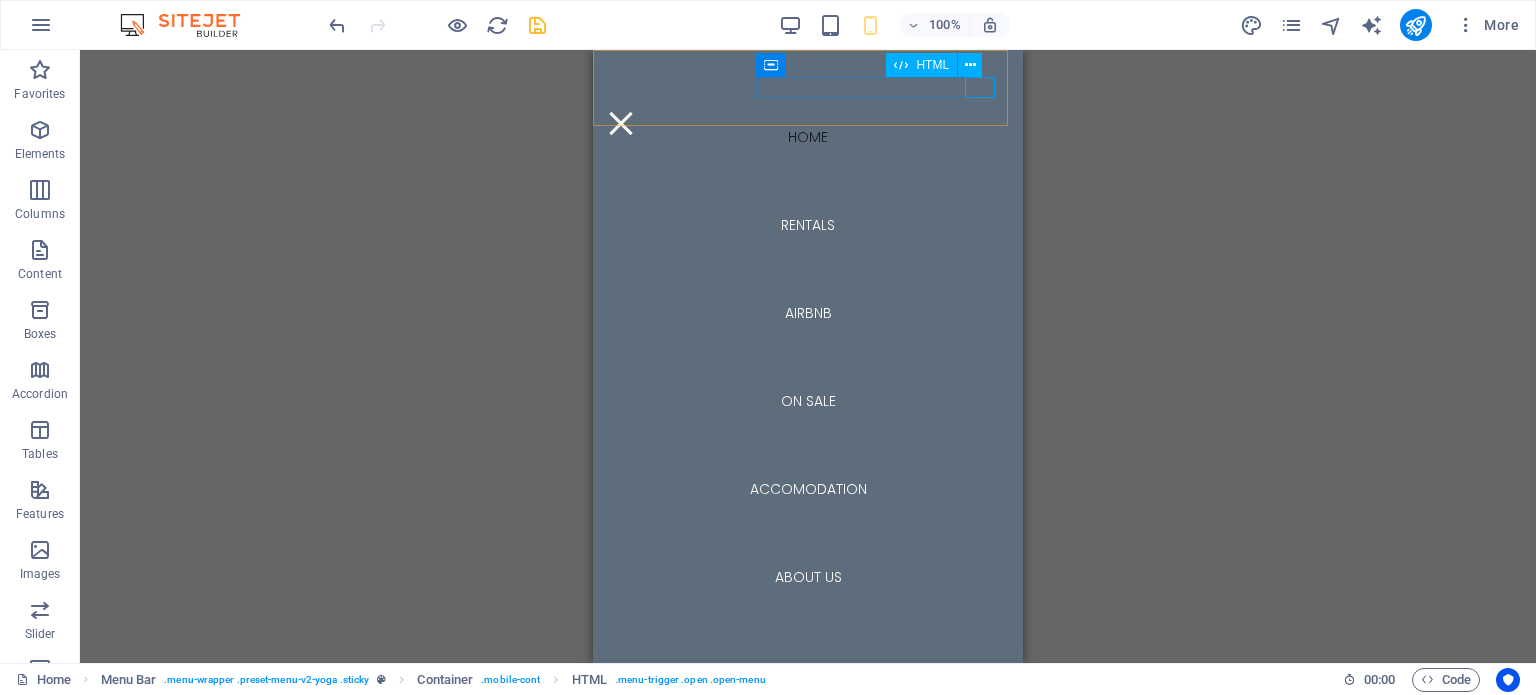 click at bounding box center [808, 123] 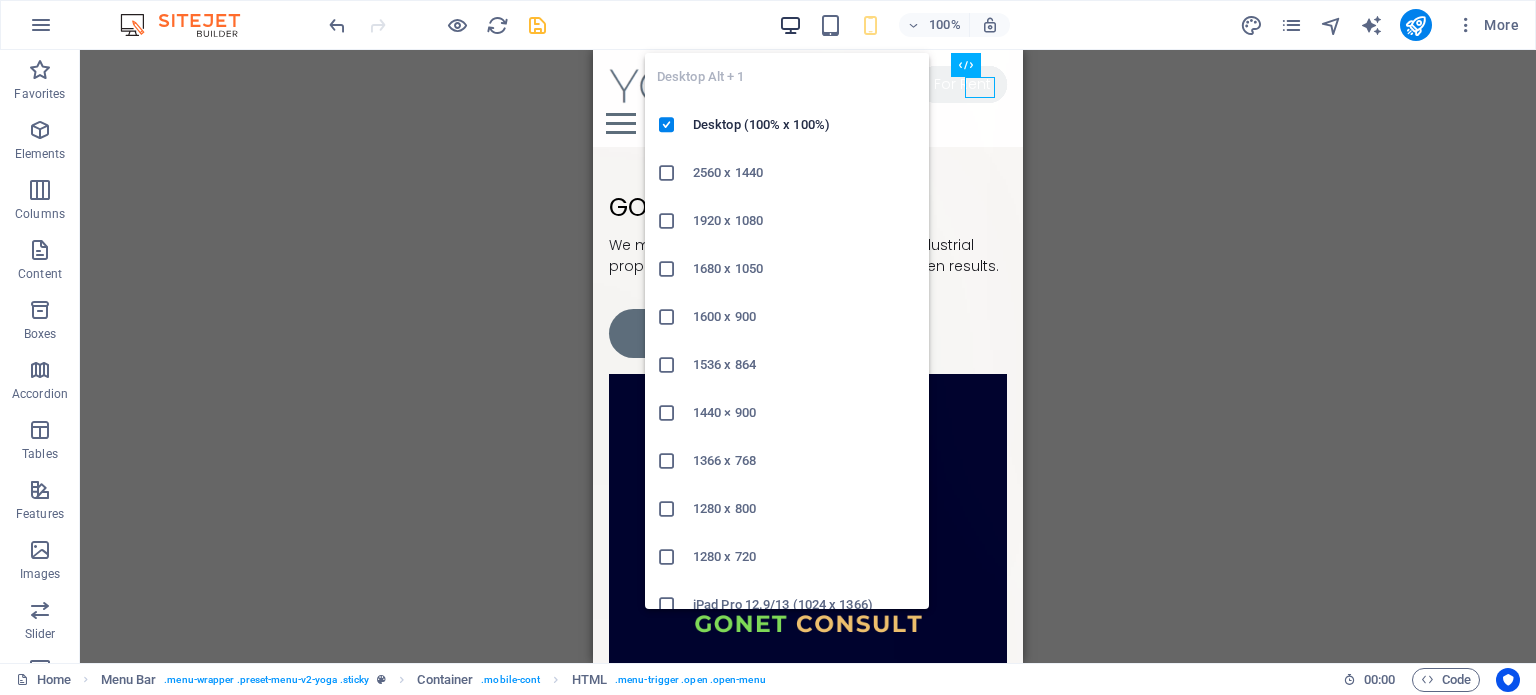 click at bounding box center [790, 25] 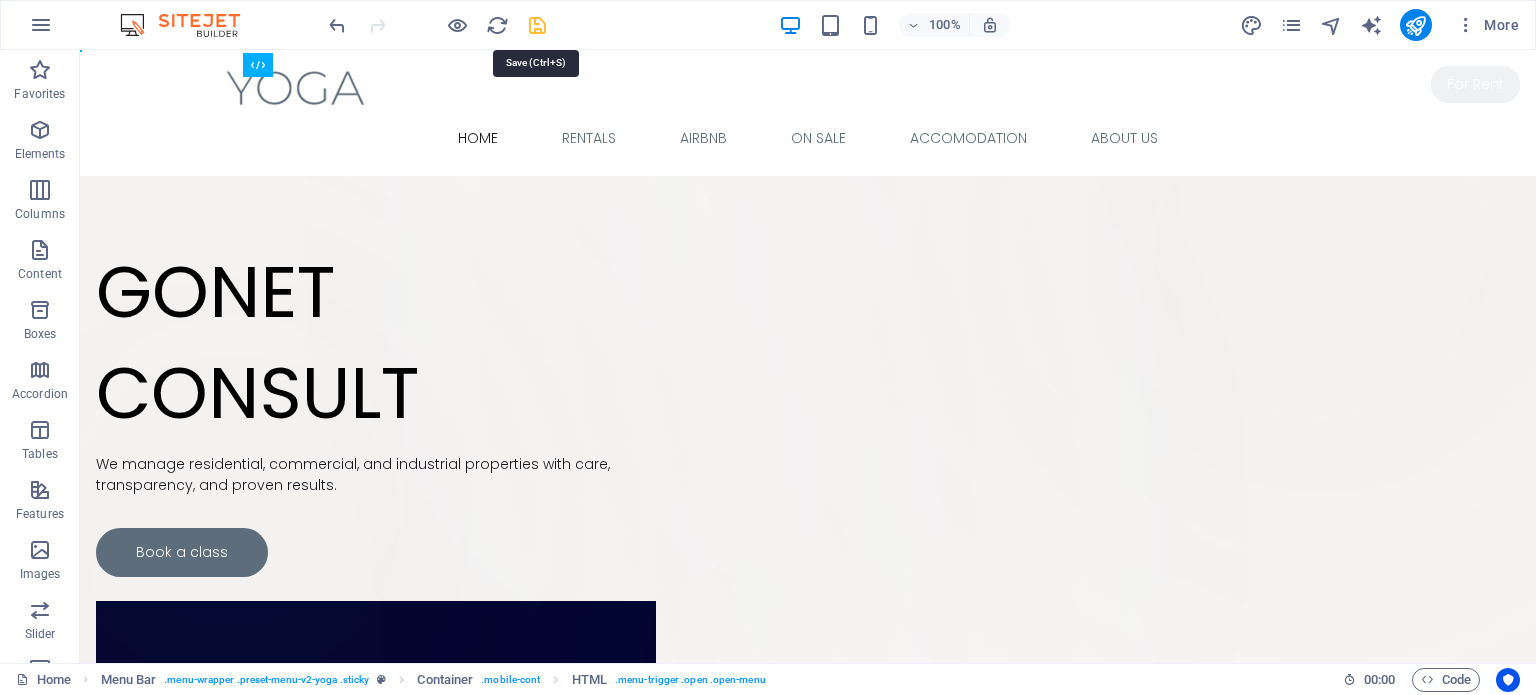 click at bounding box center [537, 25] 